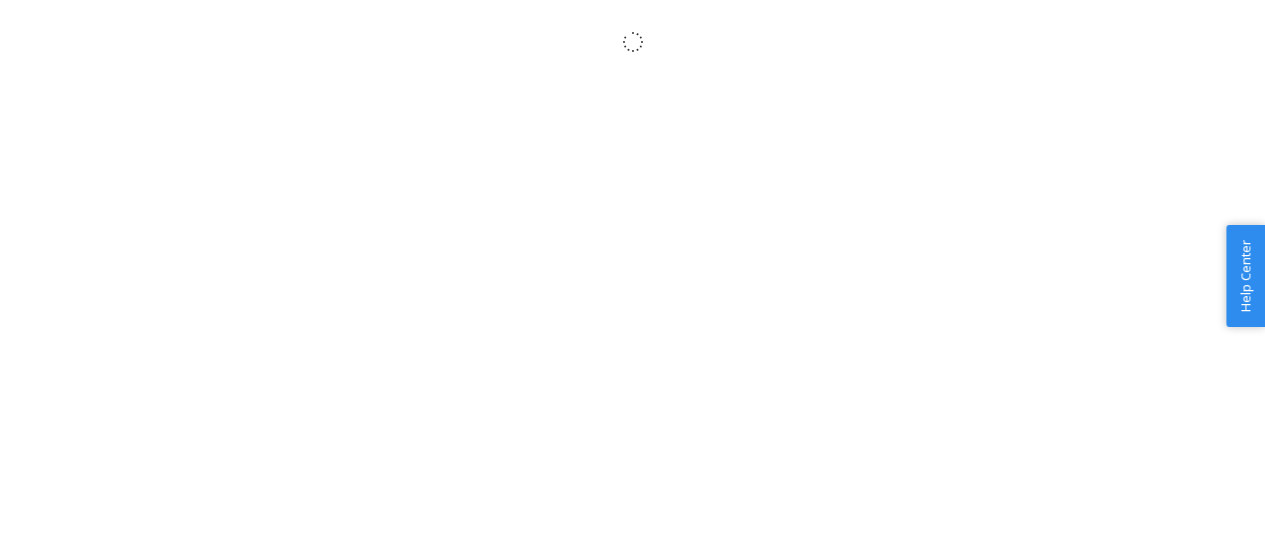scroll, scrollTop: 0, scrollLeft: 0, axis: both 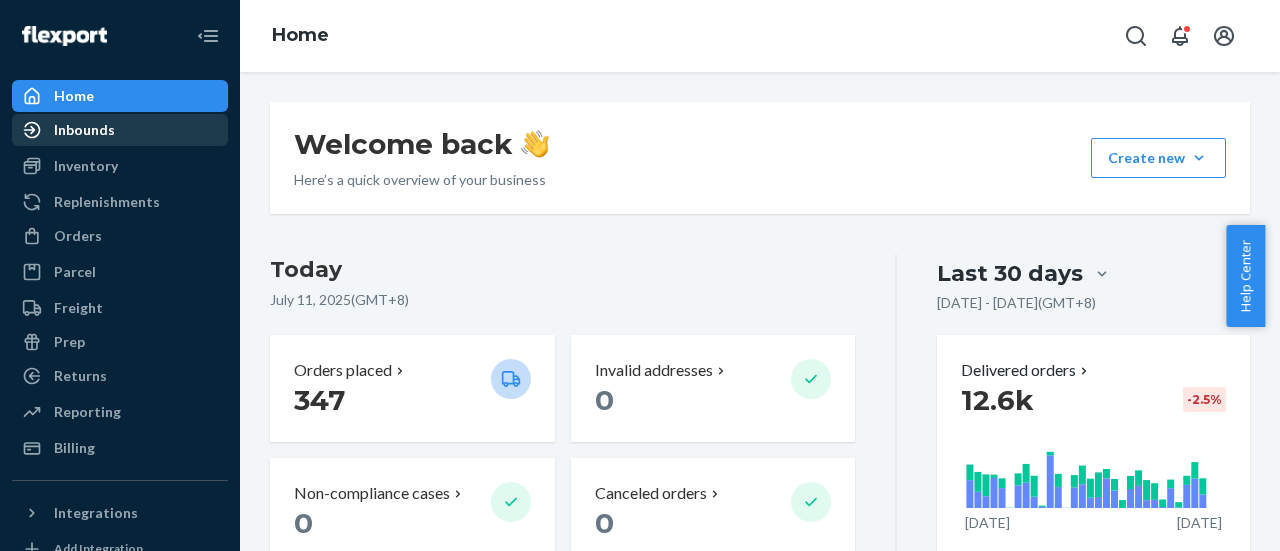 click on "Inbounds" at bounding box center [84, 130] 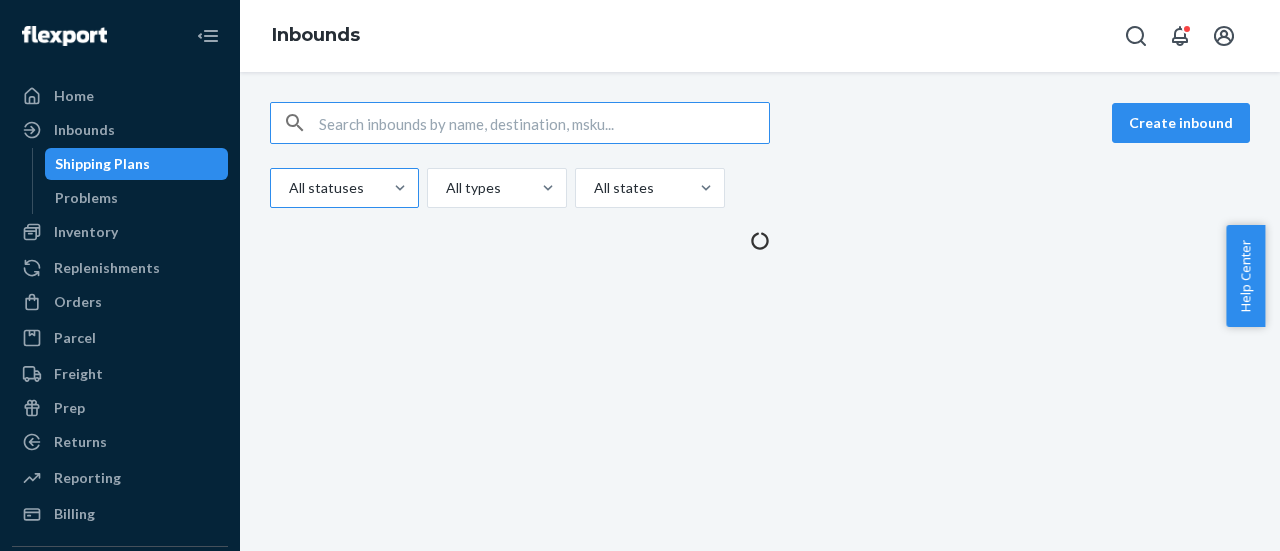 click at bounding box center [342, 188] 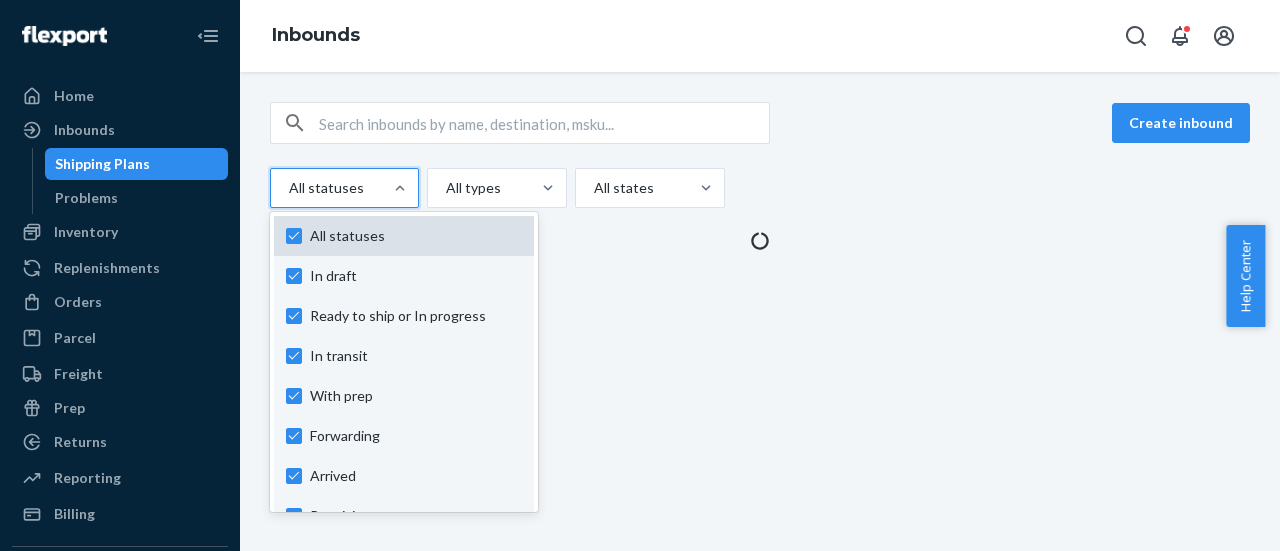 click on "All statuses" at bounding box center (416, 236) 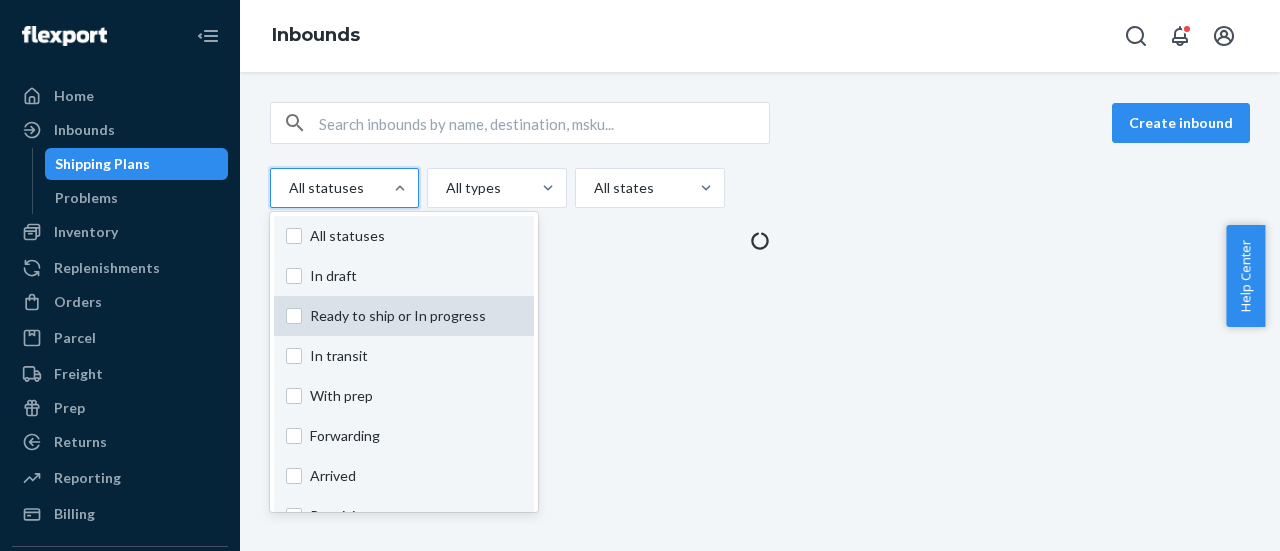 checkbox on "false" 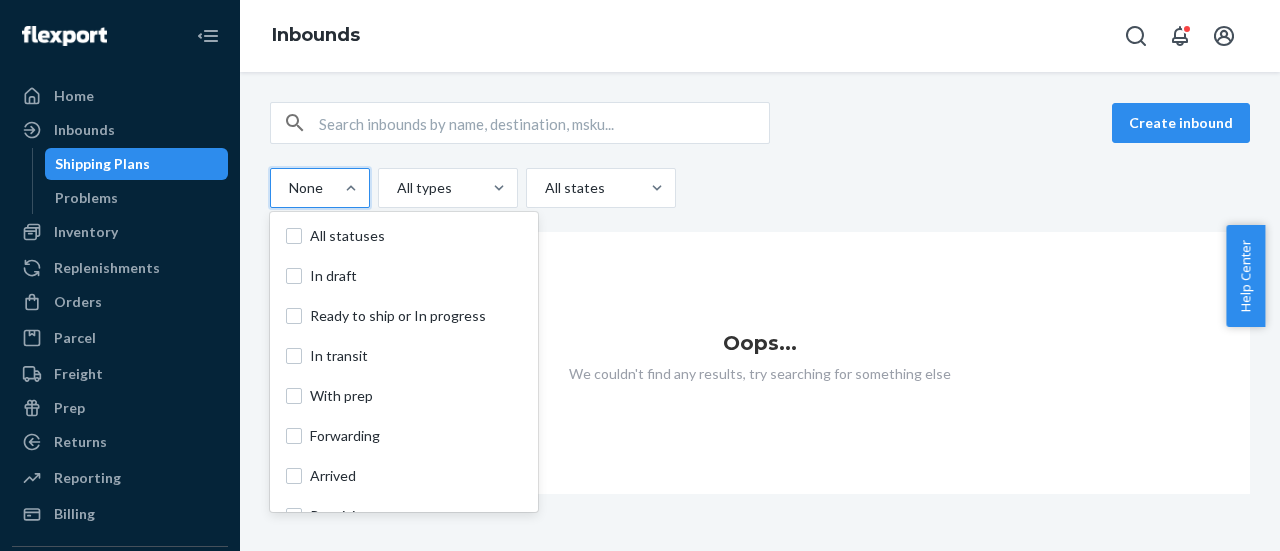 scroll, scrollTop: 148, scrollLeft: 0, axis: vertical 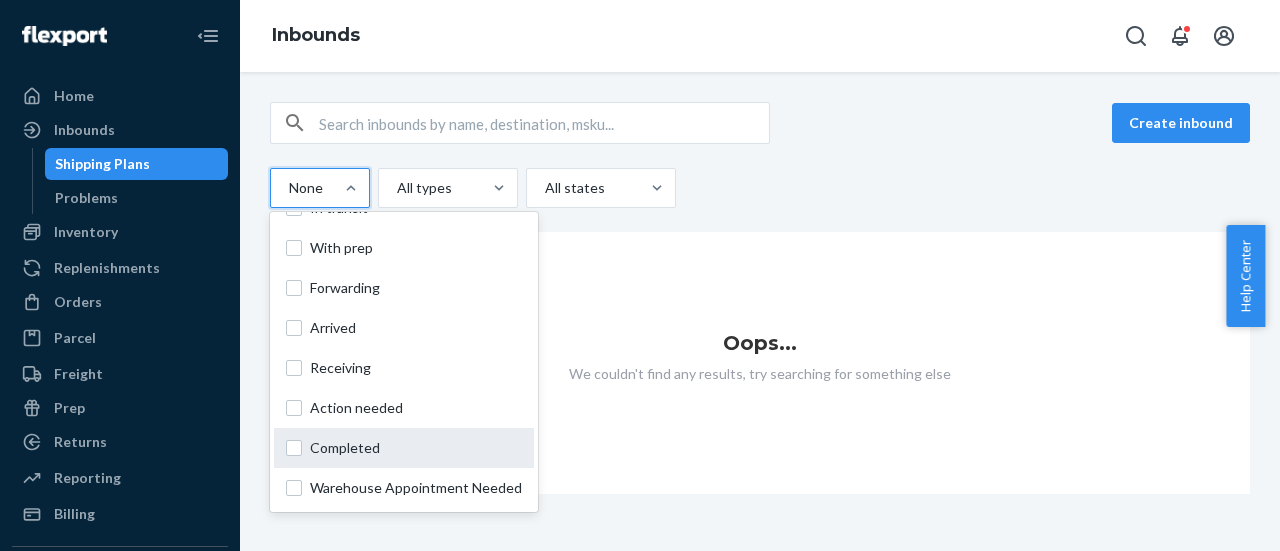 click on "Completed" at bounding box center [404, 448] 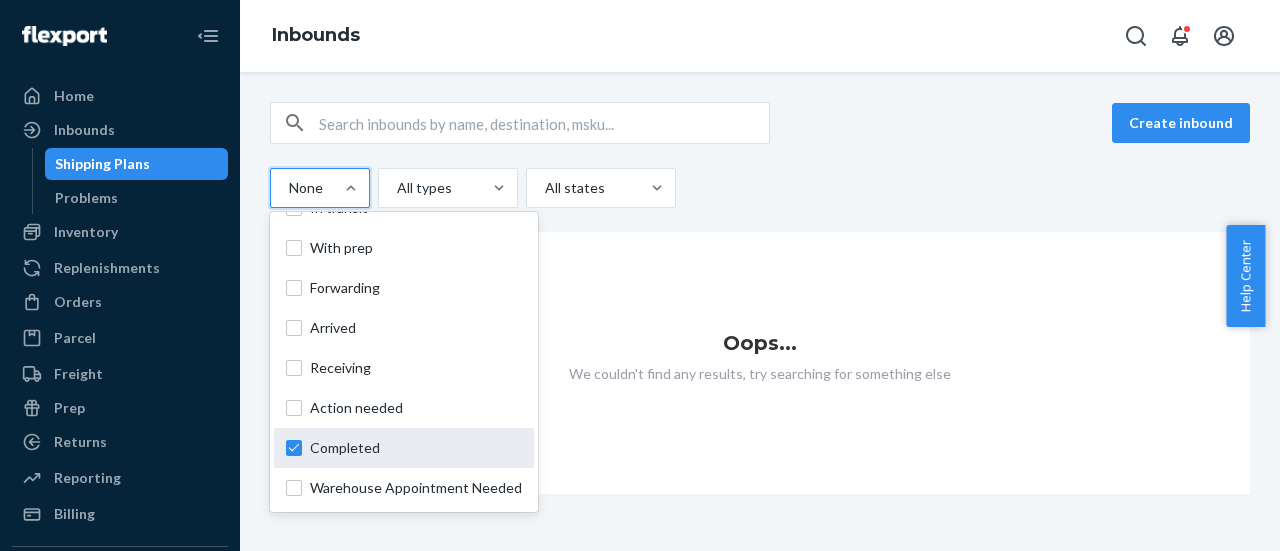 click on "option Completed focused, 0 of 10. 10 results available. Use Up and Down to choose options, press Enter to select the currently focused option, press Escape to exit the menu, press Tab to select the option and exit the menu. None All statuses In draft Ready to ship or In progress In transit With prep Forwarding Arrived Receiving Action needed Completed Warehouse Appointment Needed" at bounding box center [288, 188] 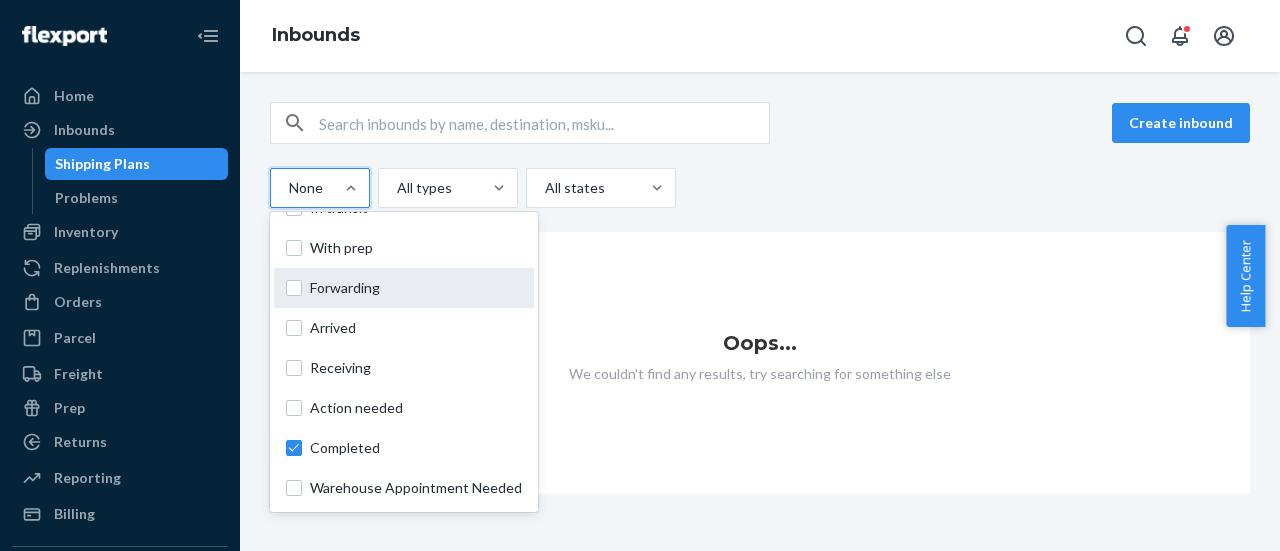 checkbox on "true" 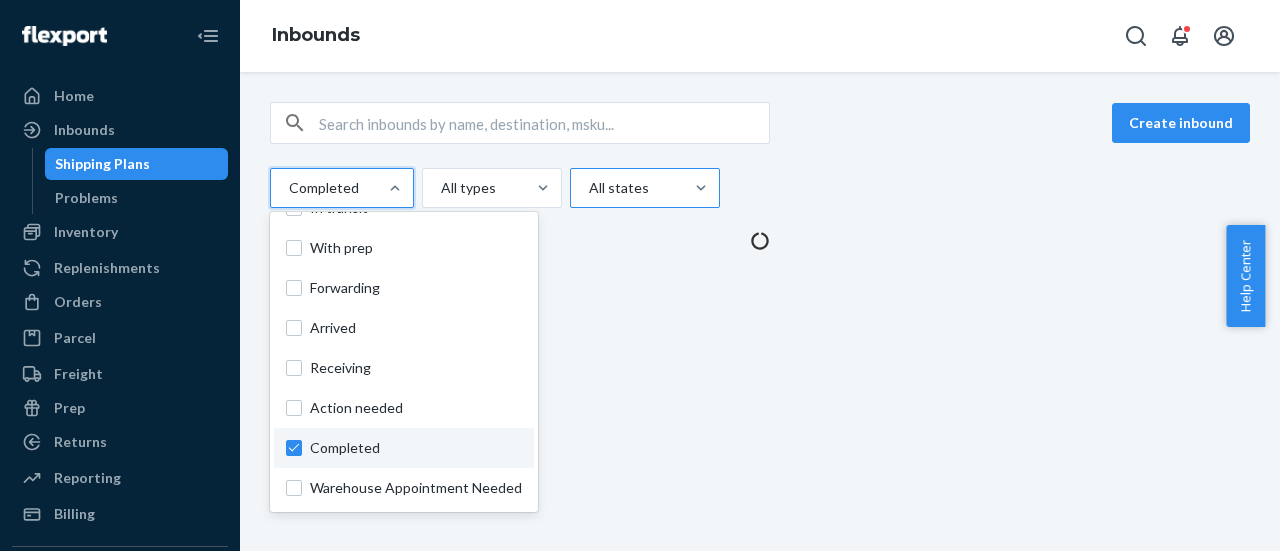 click at bounding box center [643, 188] 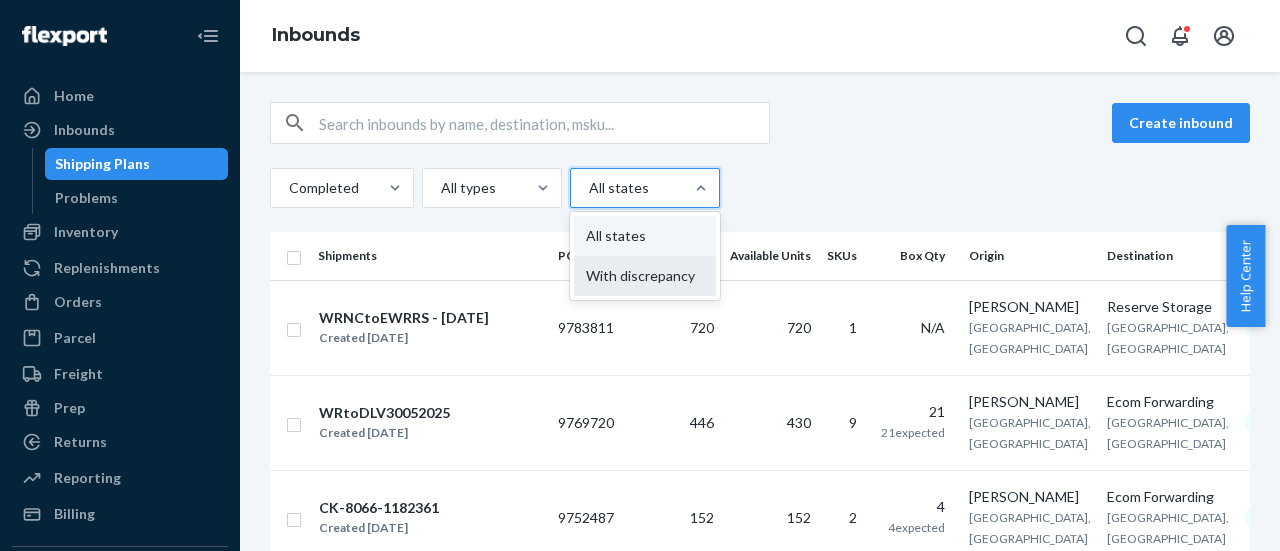 click on "With discrepancy" at bounding box center [645, 276] 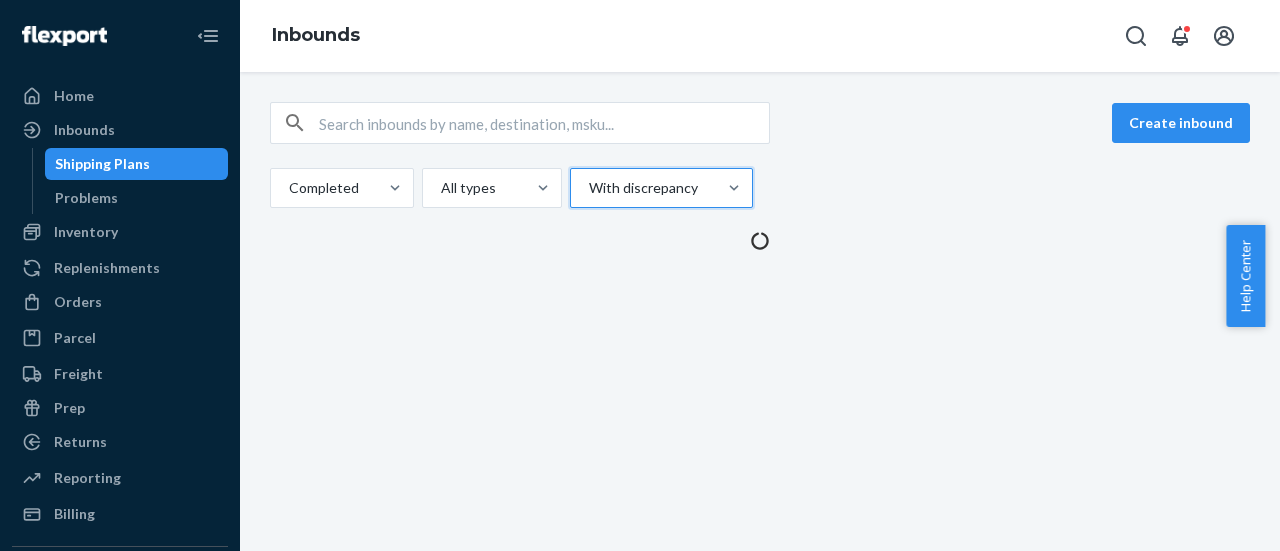 click on "Completed All types   option With discrepancy, selected.     0 results available. Select is focused ,type to refine list, press Down to open the menu,  With discrepancy" at bounding box center (760, 188) 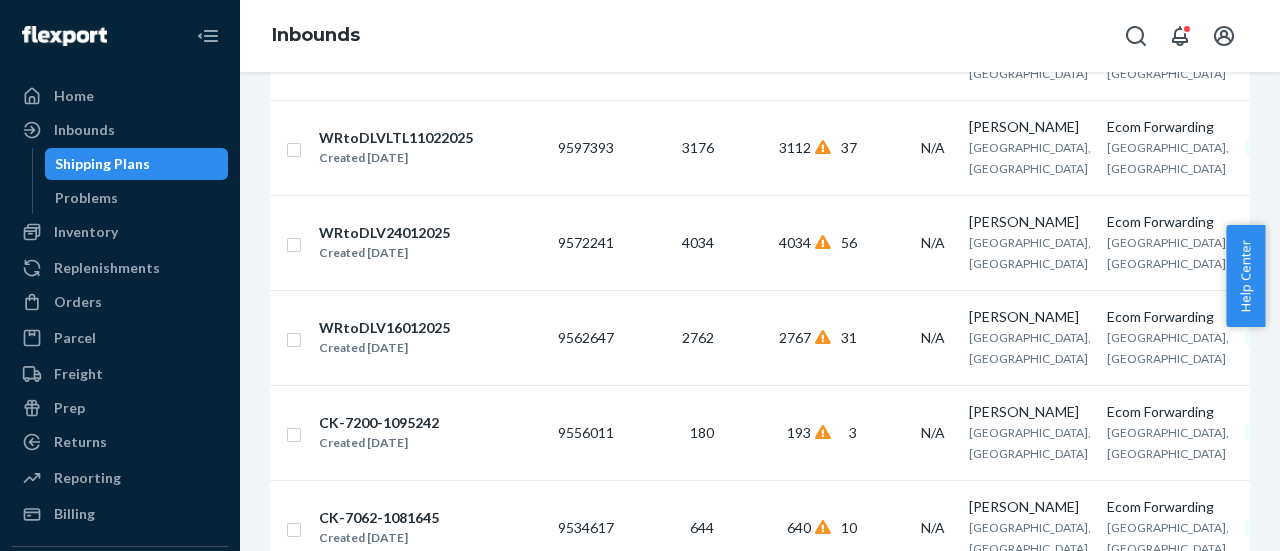 scroll, scrollTop: 400, scrollLeft: 0, axis: vertical 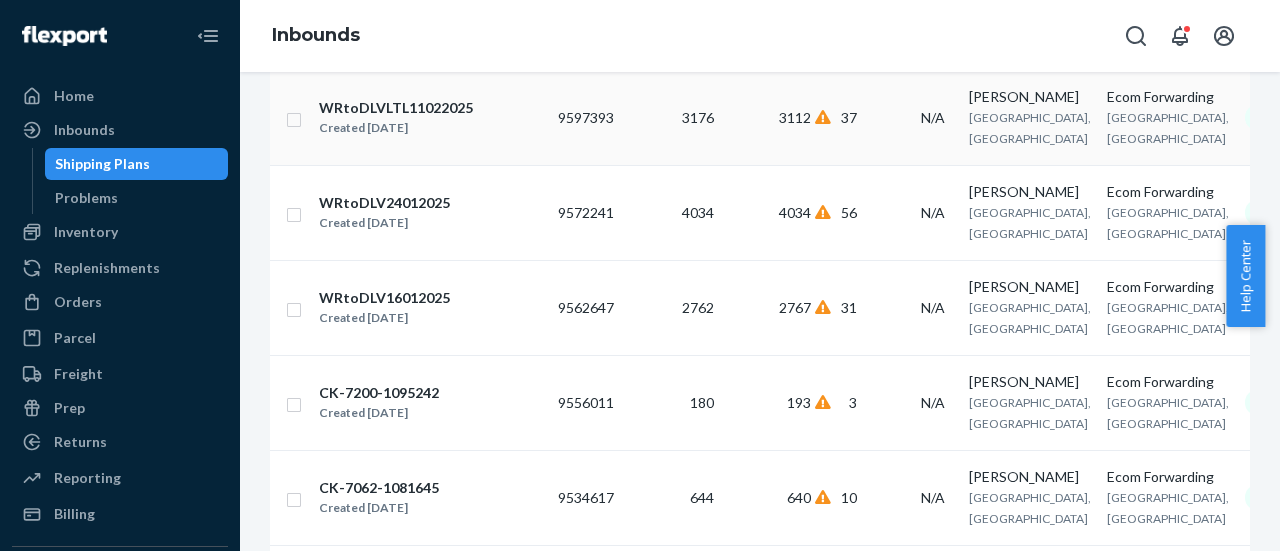 drag, startPoint x: 293, startPoint y: 165, endPoint x: 756, endPoint y: 183, distance: 463.34976 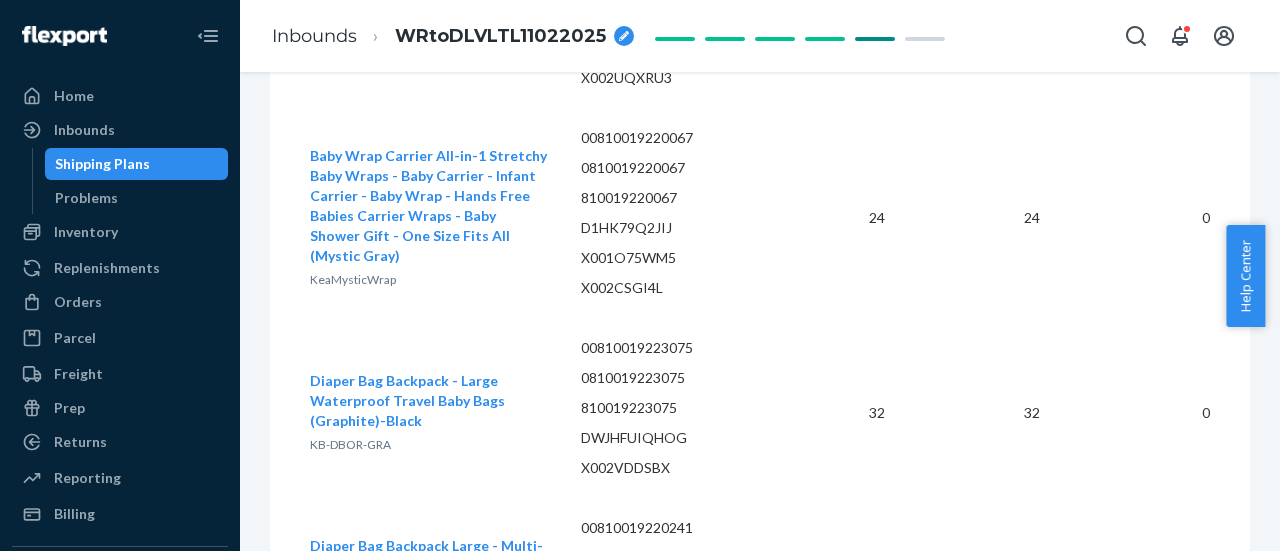 scroll, scrollTop: 7100, scrollLeft: 0, axis: vertical 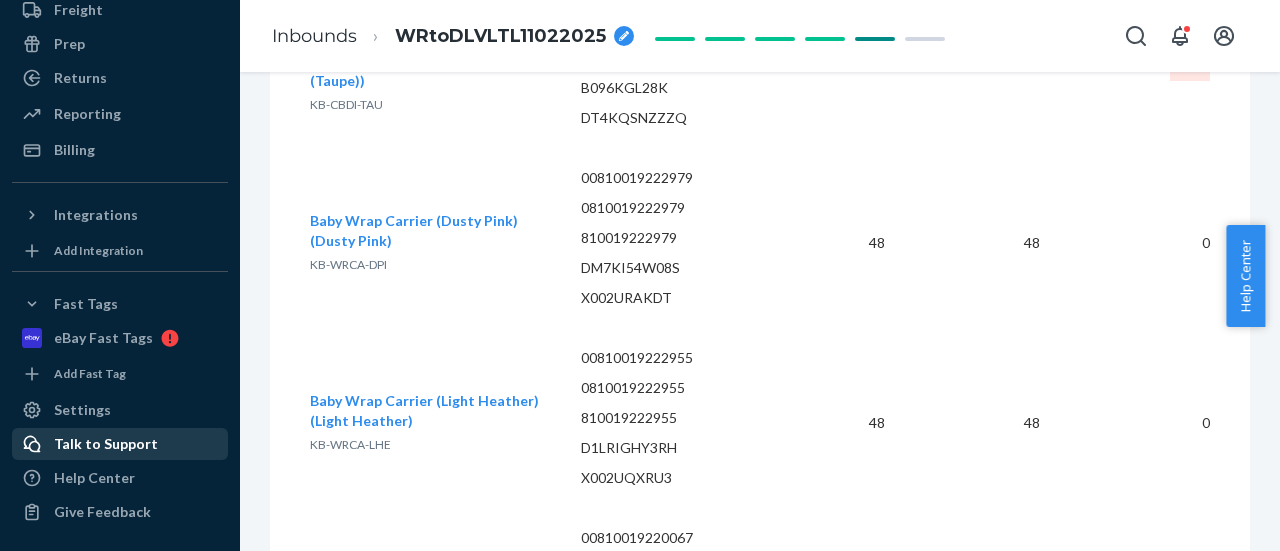 click on "Talk to Support" at bounding box center (106, 444) 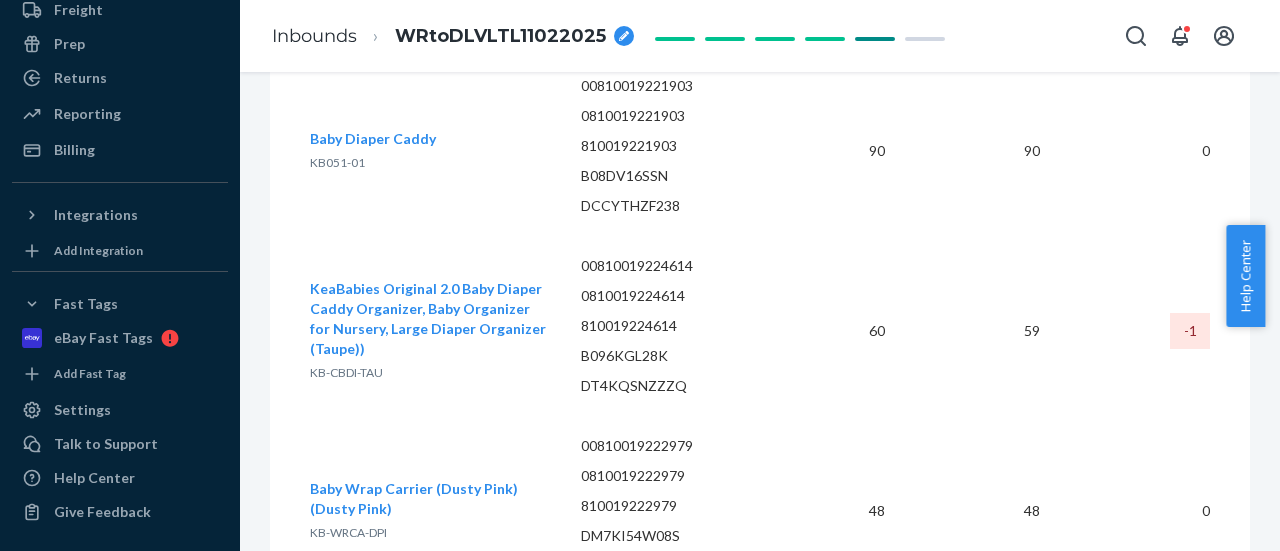 scroll, scrollTop: 6800, scrollLeft: 0, axis: vertical 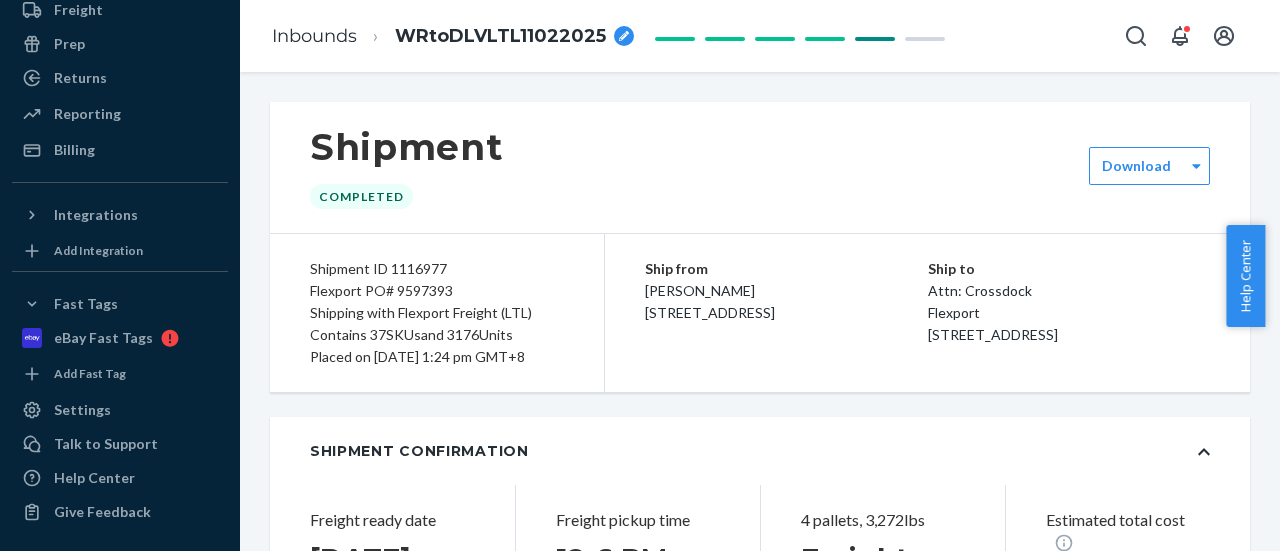 click on "Flexport PO# 9597393" at bounding box center (437, 291) 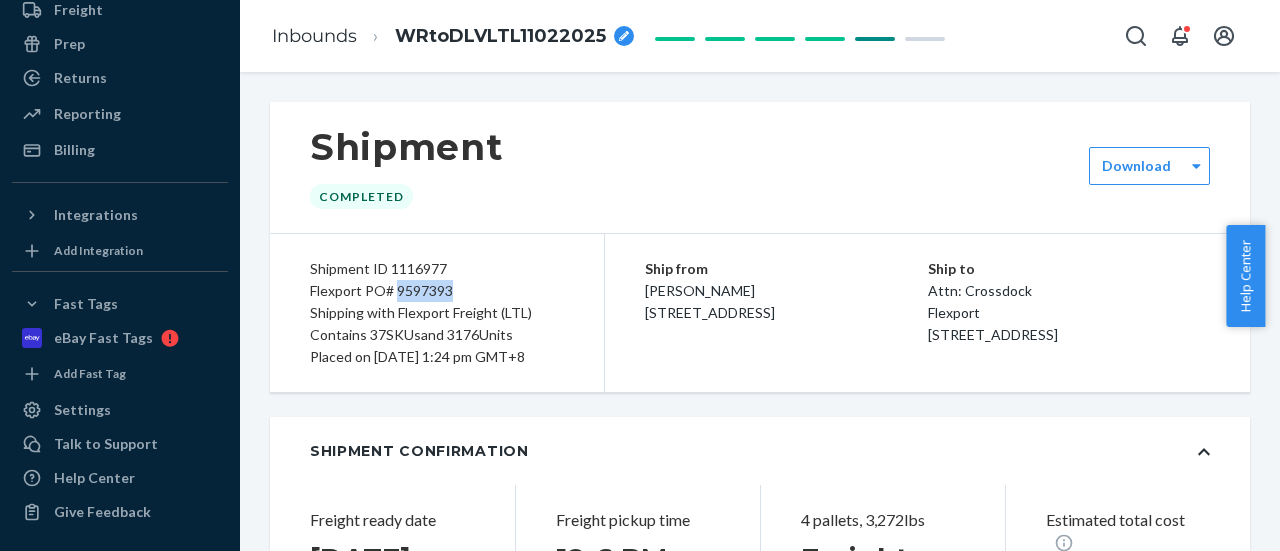 click on "Flexport PO# 9597393" at bounding box center (437, 291) 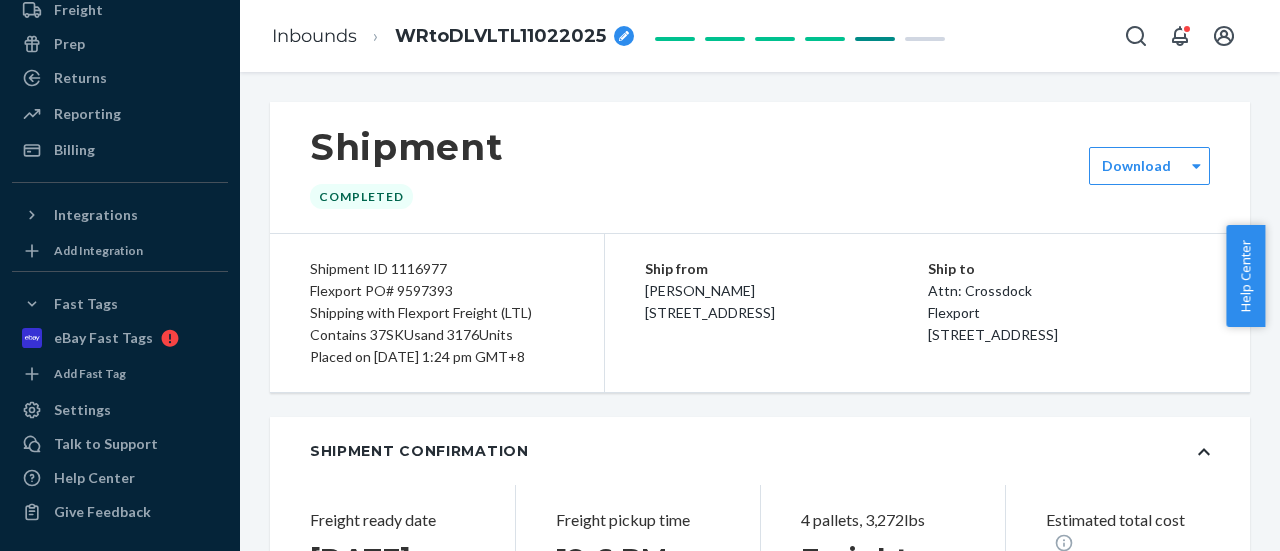 click on "Shipment ID 1116977" at bounding box center [437, 269] 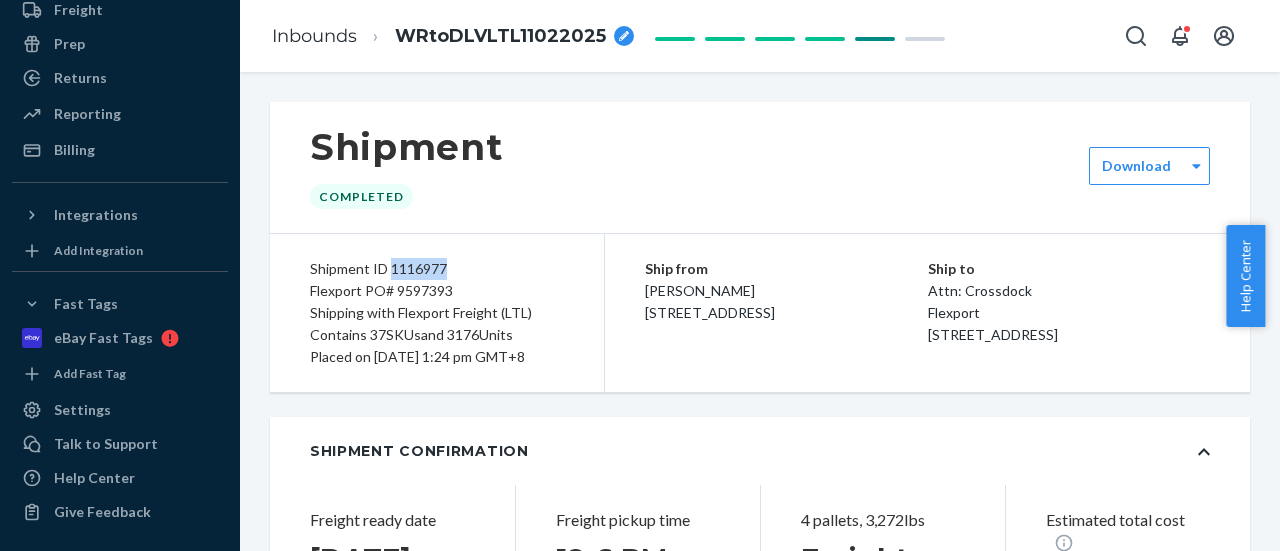 click on "Shipment ID 1116977" at bounding box center [437, 269] 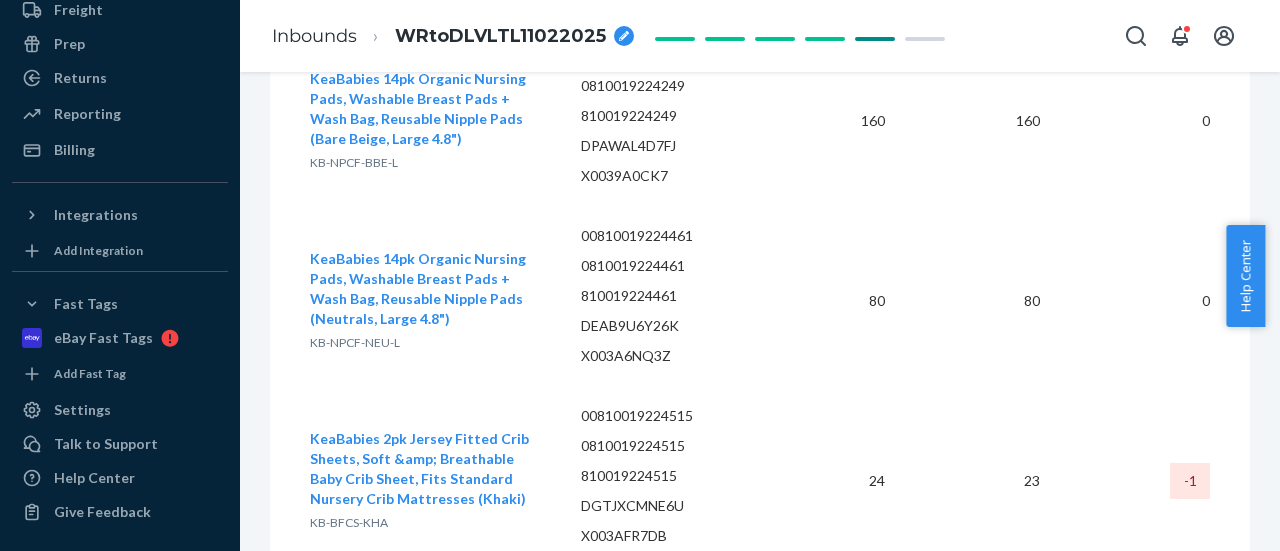 scroll, scrollTop: 2700, scrollLeft: 0, axis: vertical 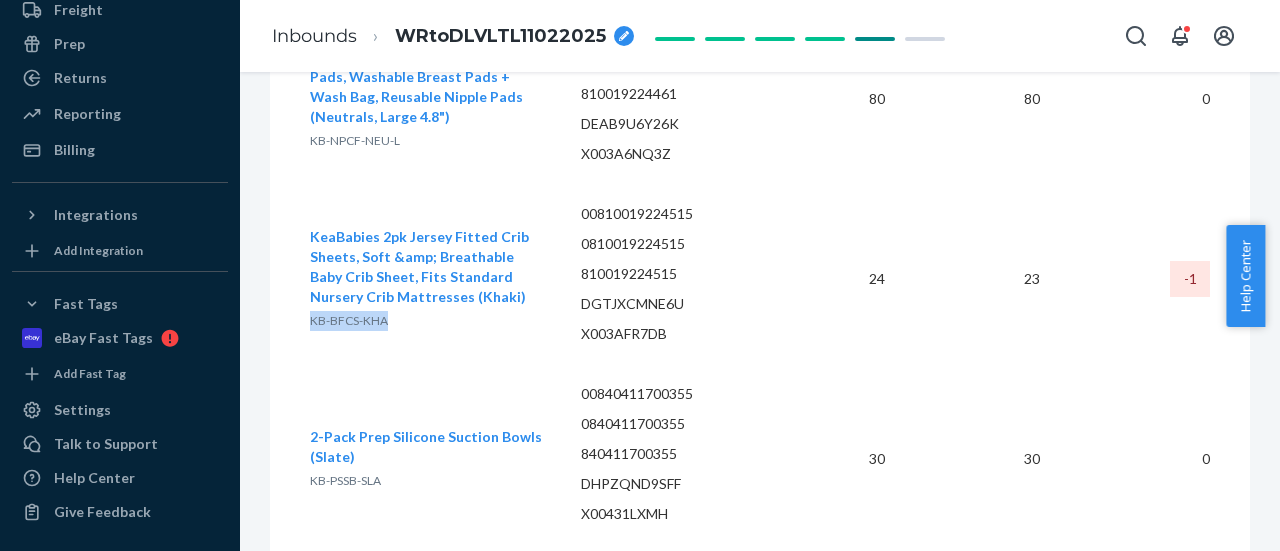 drag, startPoint x: 393, startPoint y: 324, endPoint x: 310, endPoint y: 331, distance: 83.294655 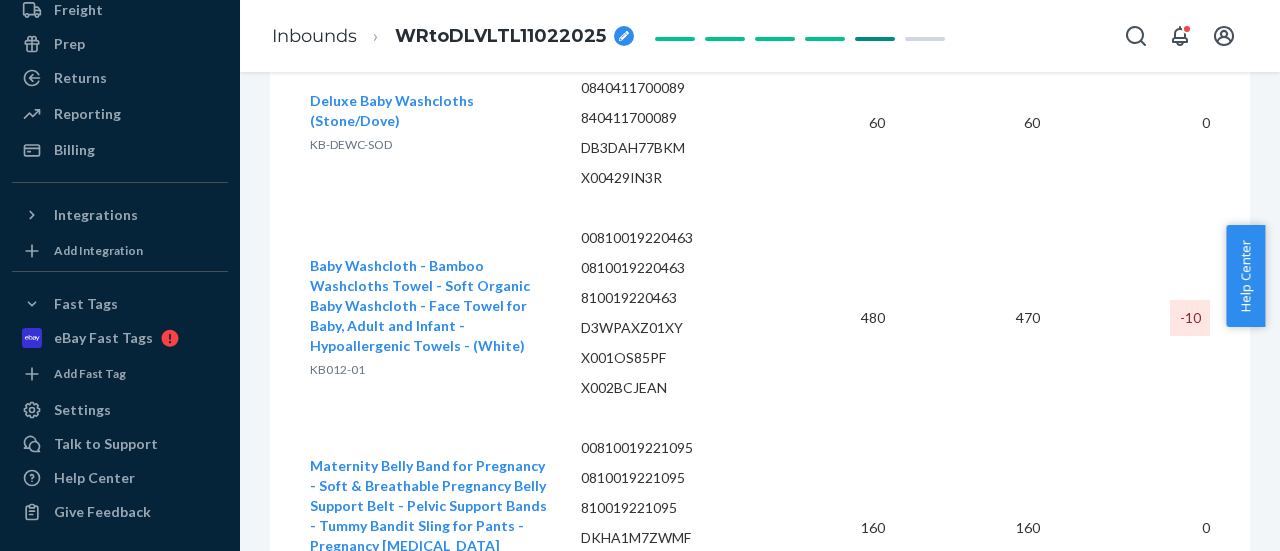 scroll, scrollTop: 6000, scrollLeft: 0, axis: vertical 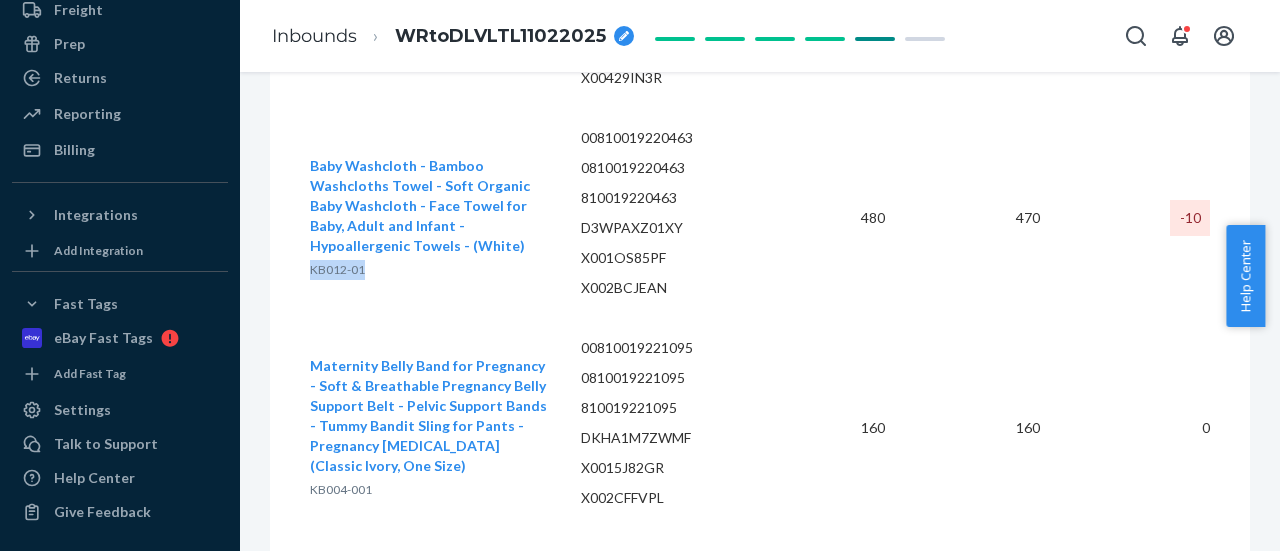 drag, startPoint x: 345, startPoint y: 263, endPoint x: 310, endPoint y: 260, distance: 35.128338 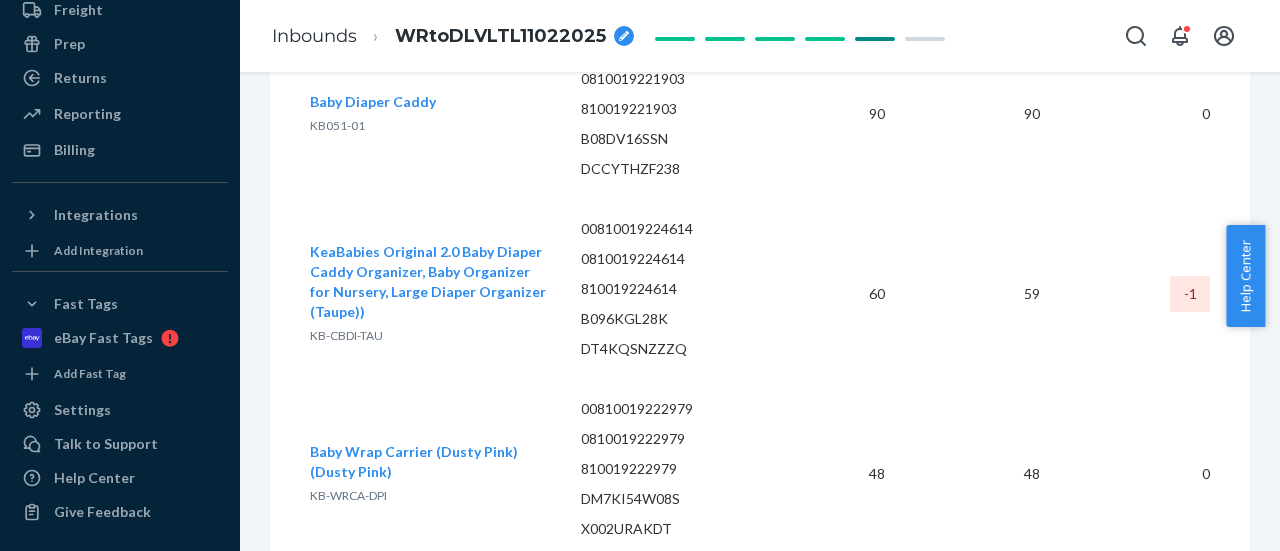 scroll, scrollTop: 6900, scrollLeft: 0, axis: vertical 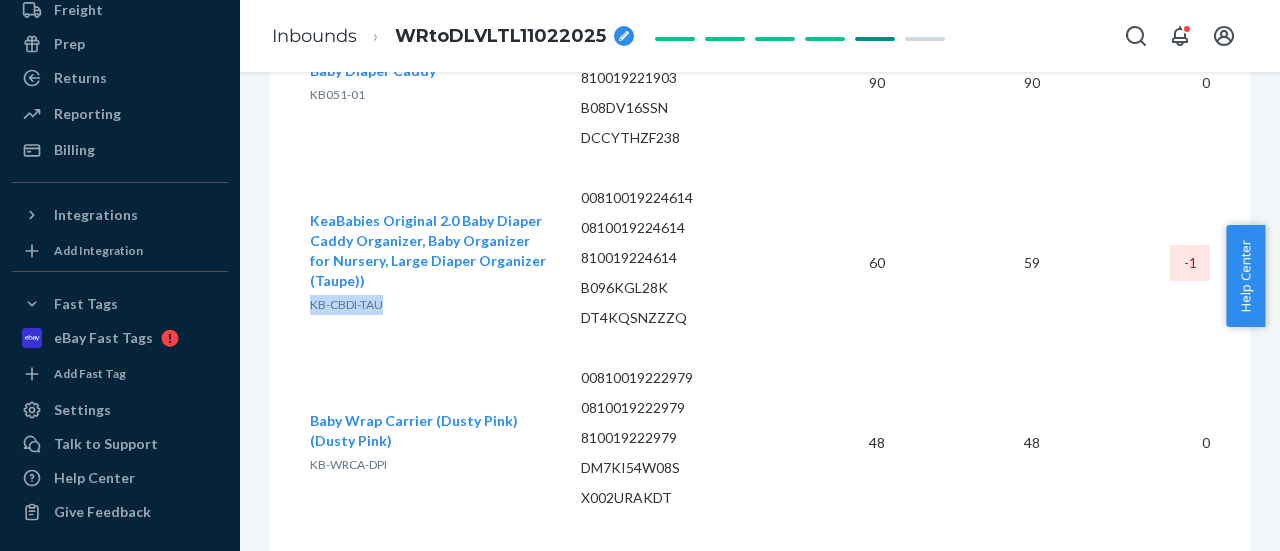 drag, startPoint x: 396, startPoint y: 297, endPoint x: 312, endPoint y: 302, distance: 84.14868 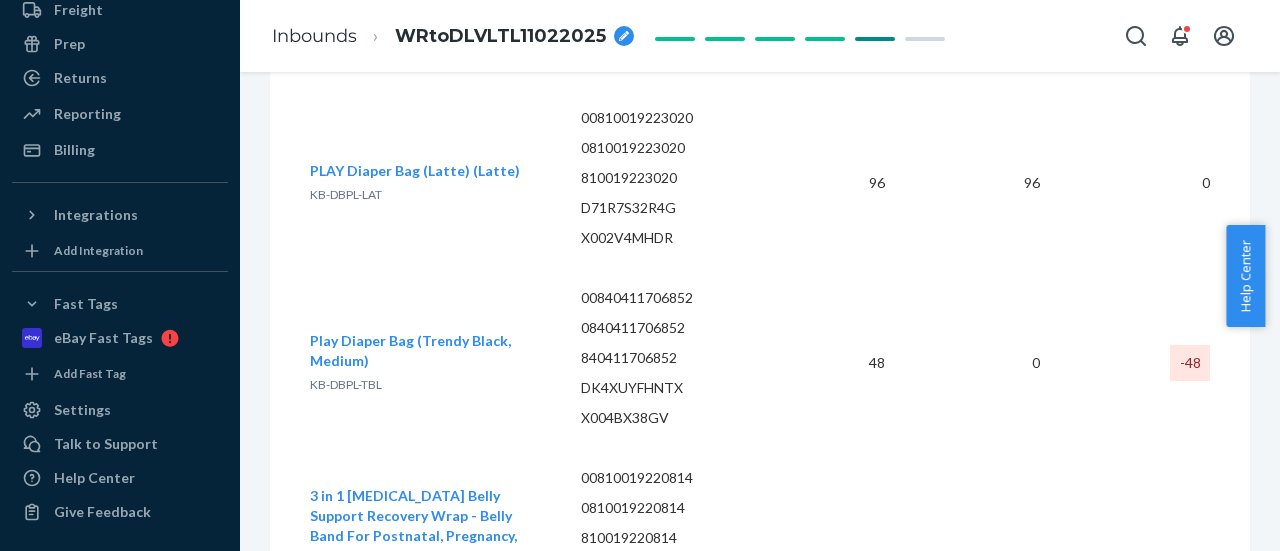 scroll, scrollTop: 8500, scrollLeft: 0, axis: vertical 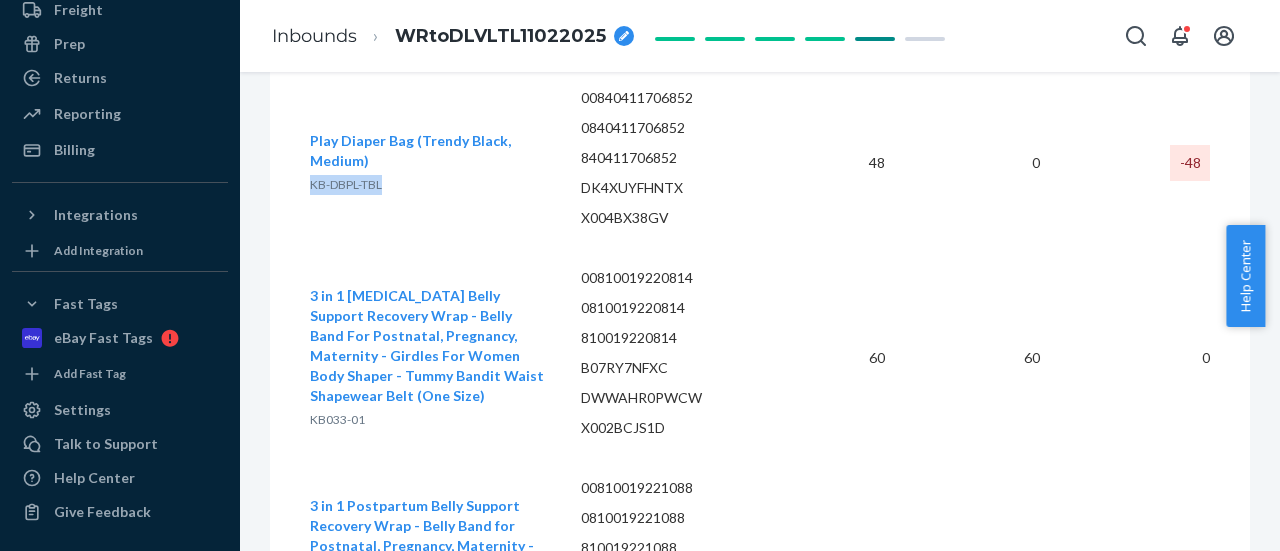 drag, startPoint x: 362, startPoint y: 175, endPoint x: 314, endPoint y: 181, distance: 48.373547 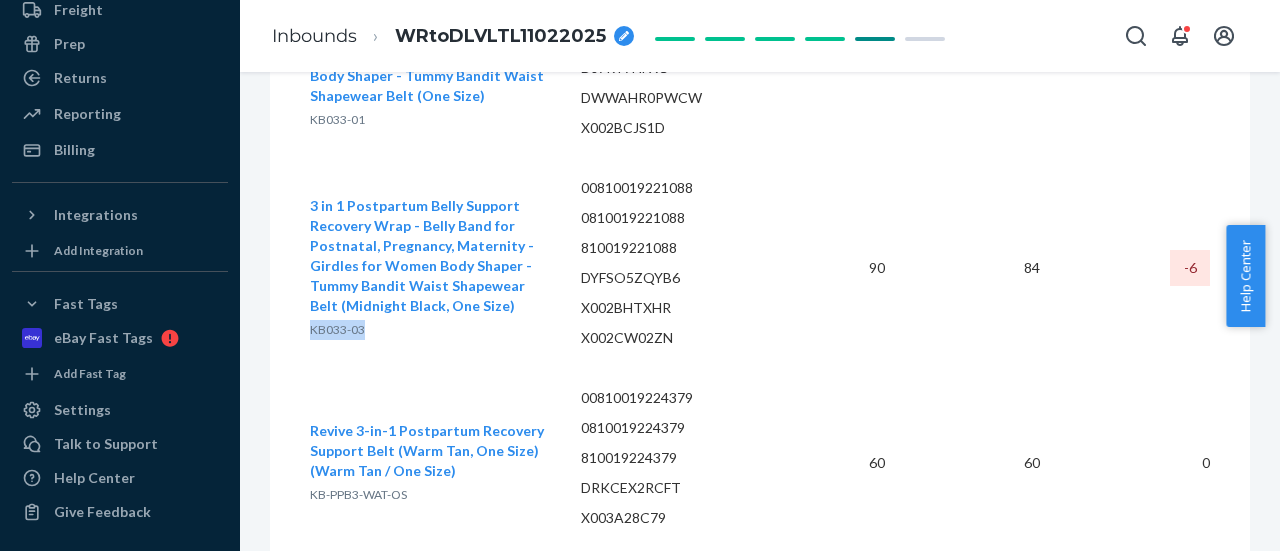 drag, startPoint x: 361, startPoint y: 333, endPoint x: 312, endPoint y: 331, distance: 49.0408 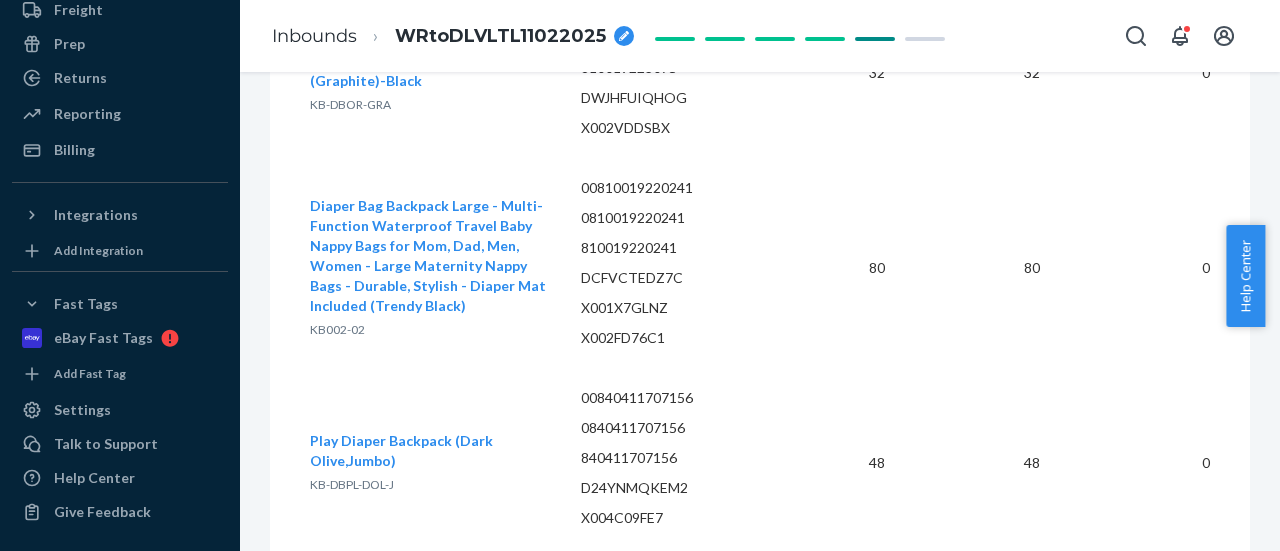 scroll, scrollTop: 7758, scrollLeft: 0, axis: vertical 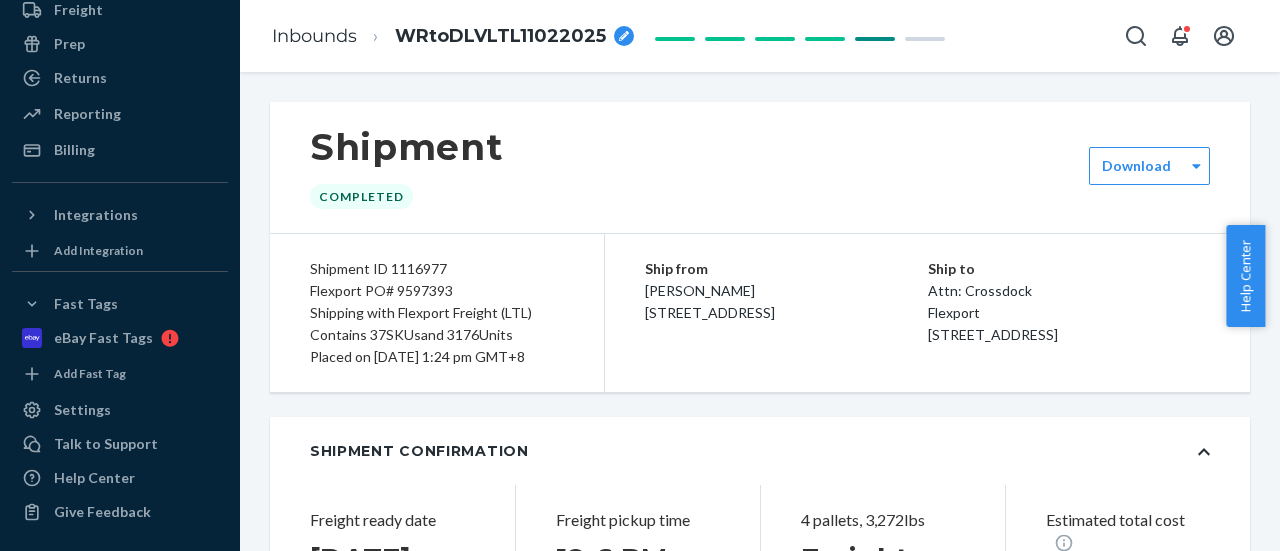 click on "Shipment ID 1116977" at bounding box center (437, 269) 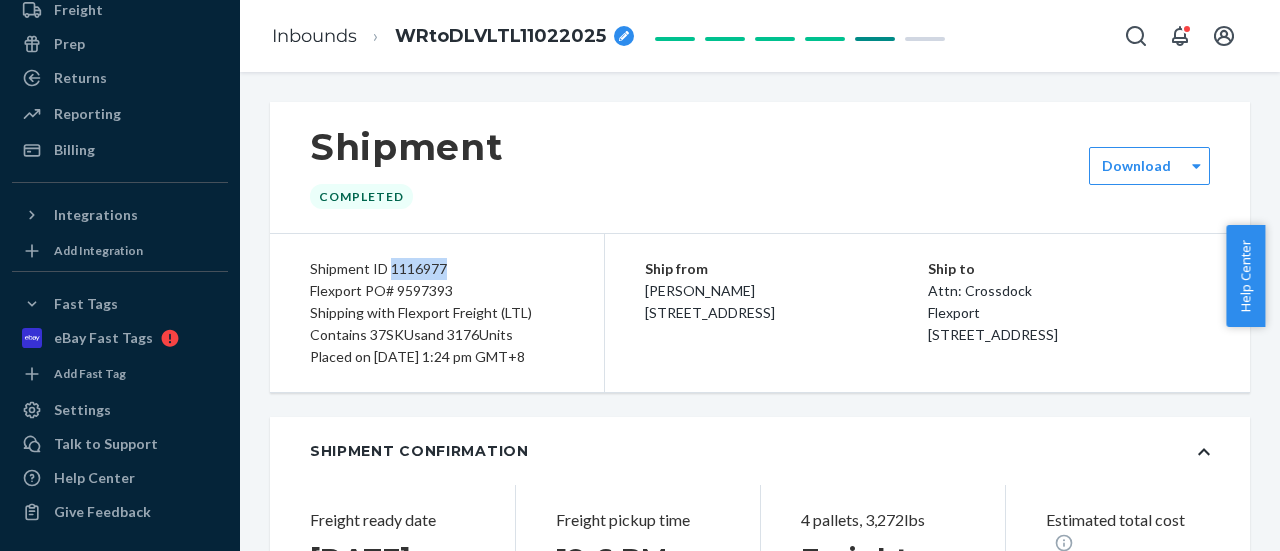 click on "Shipment ID 1116977" at bounding box center (437, 269) 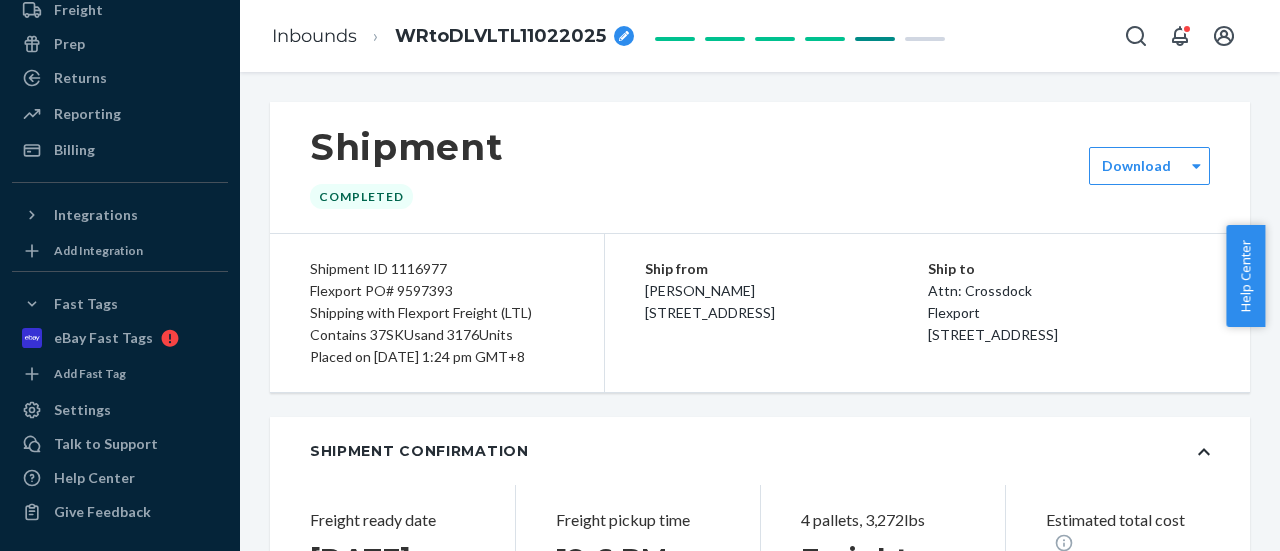 click on "Flexport PO# 9597393" at bounding box center [437, 291] 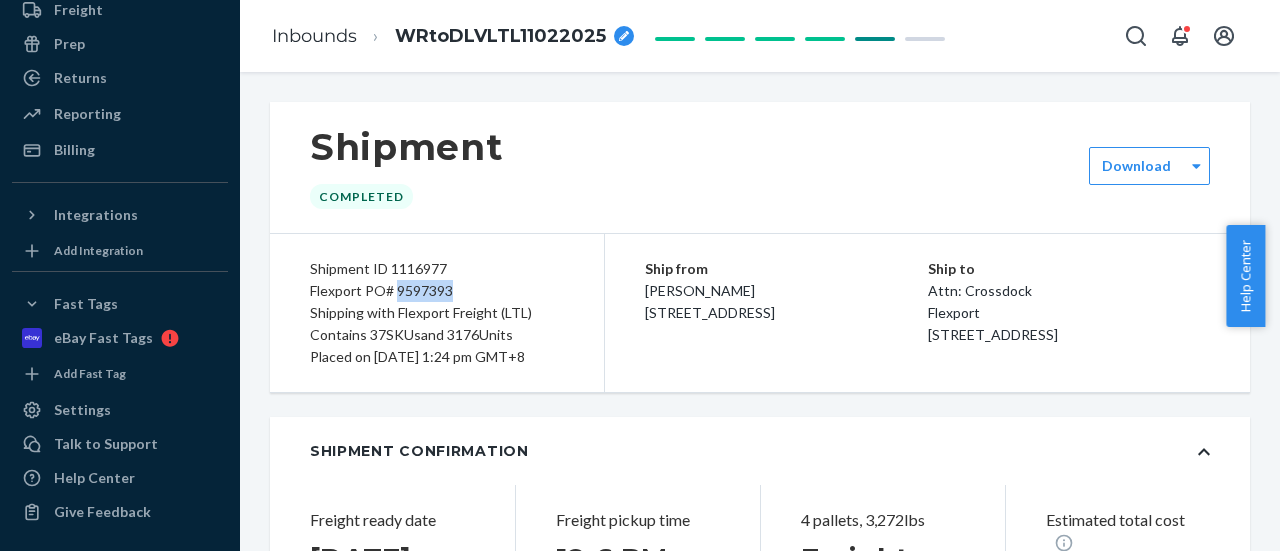 click on "Flexport PO# 9597393" at bounding box center [437, 291] 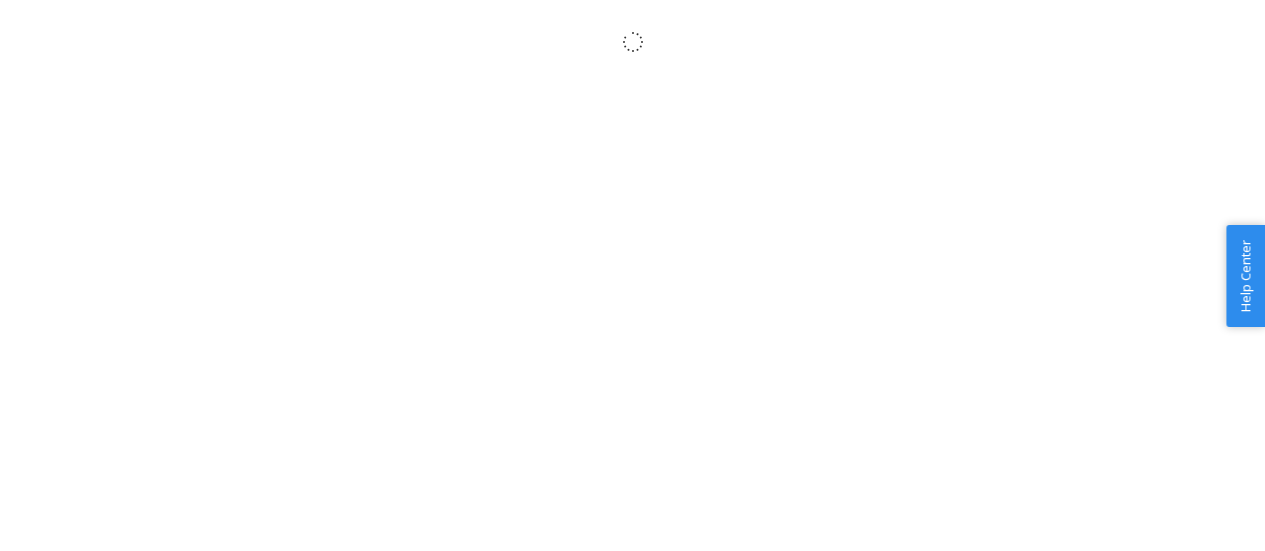 scroll, scrollTop: 0, scrollLeft: 0, axis: both 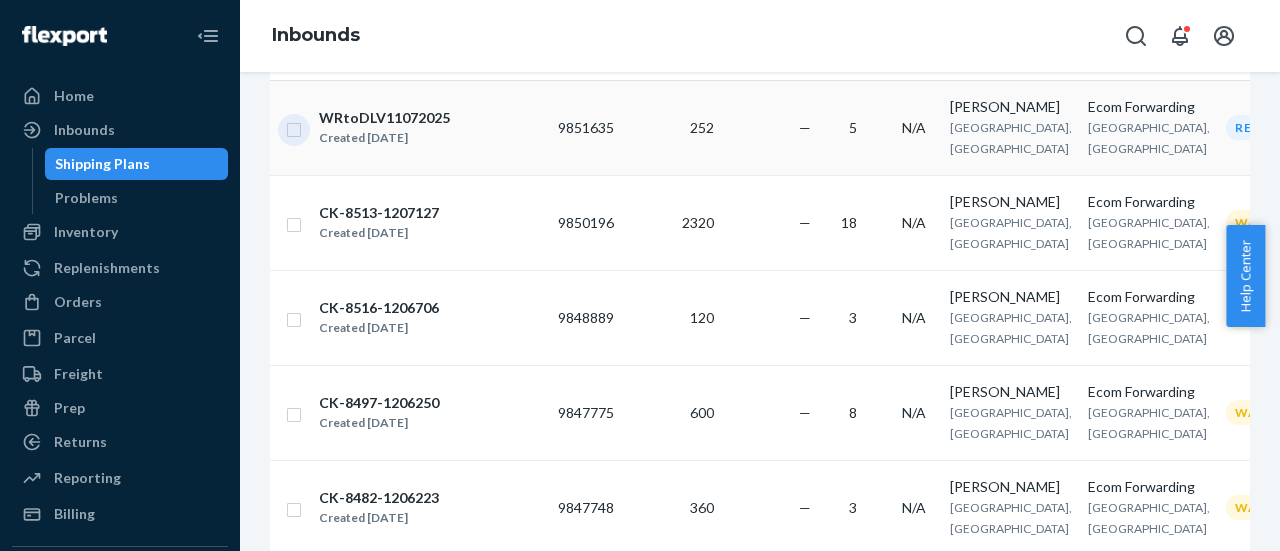 click at bounding box center (294, 127) 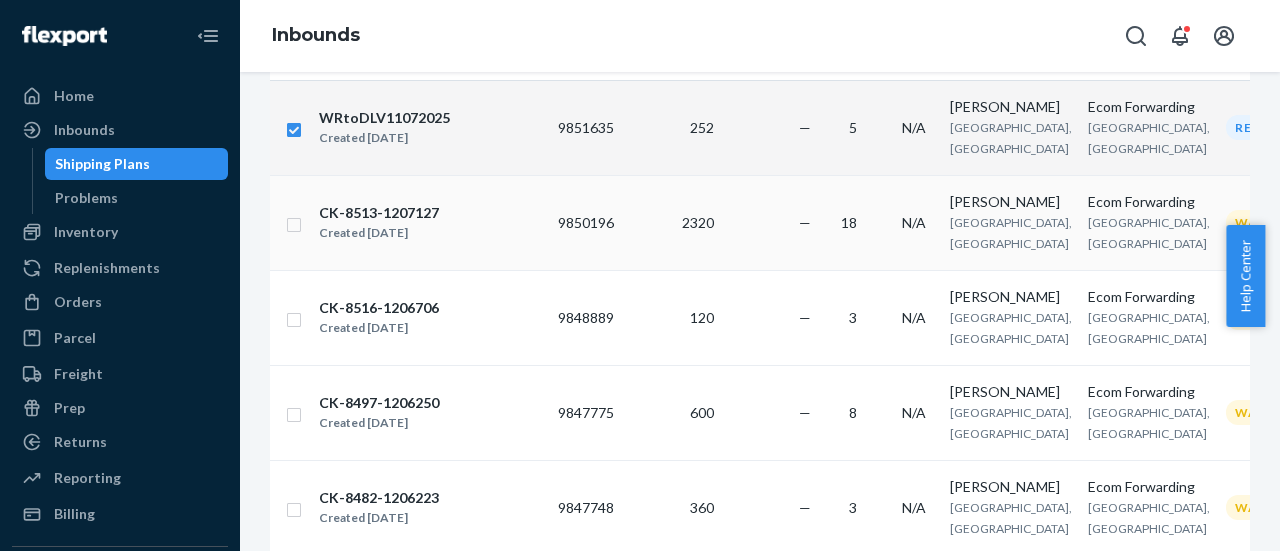 click at bounding box center [294, 222] 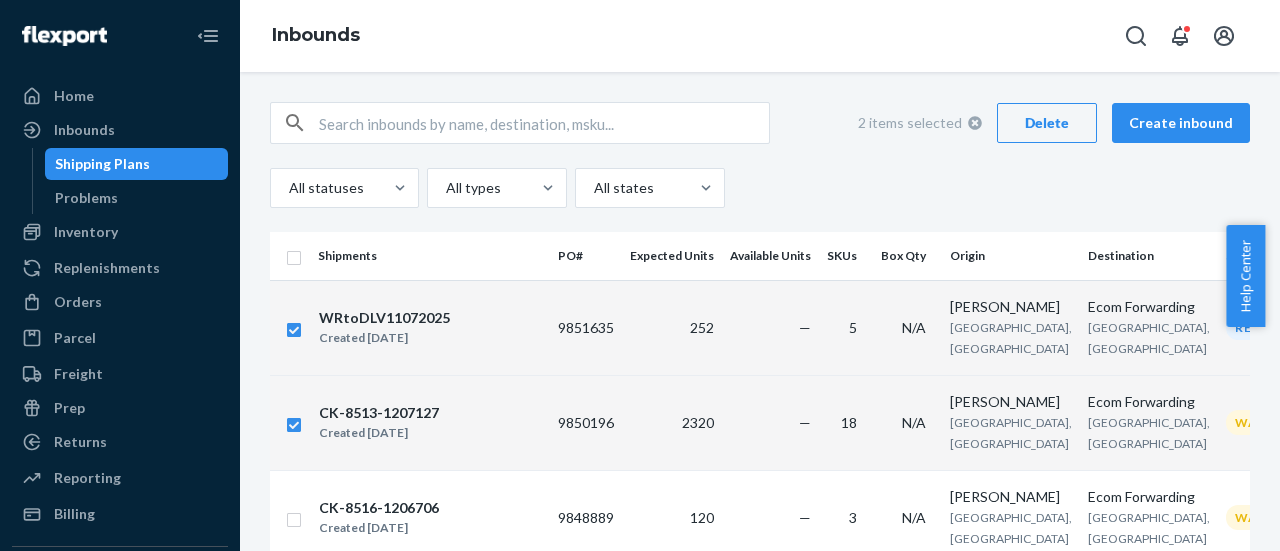 scroll, scrollTop: 300, scrollLeft: 0, axis: vertical 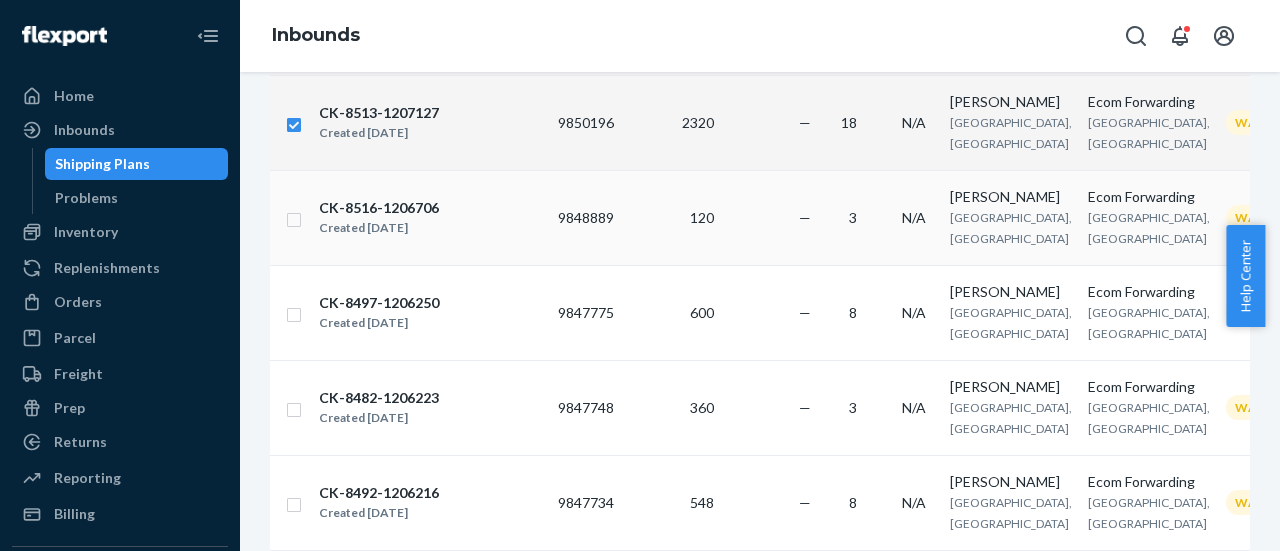 click at bounding box center [290, 217] 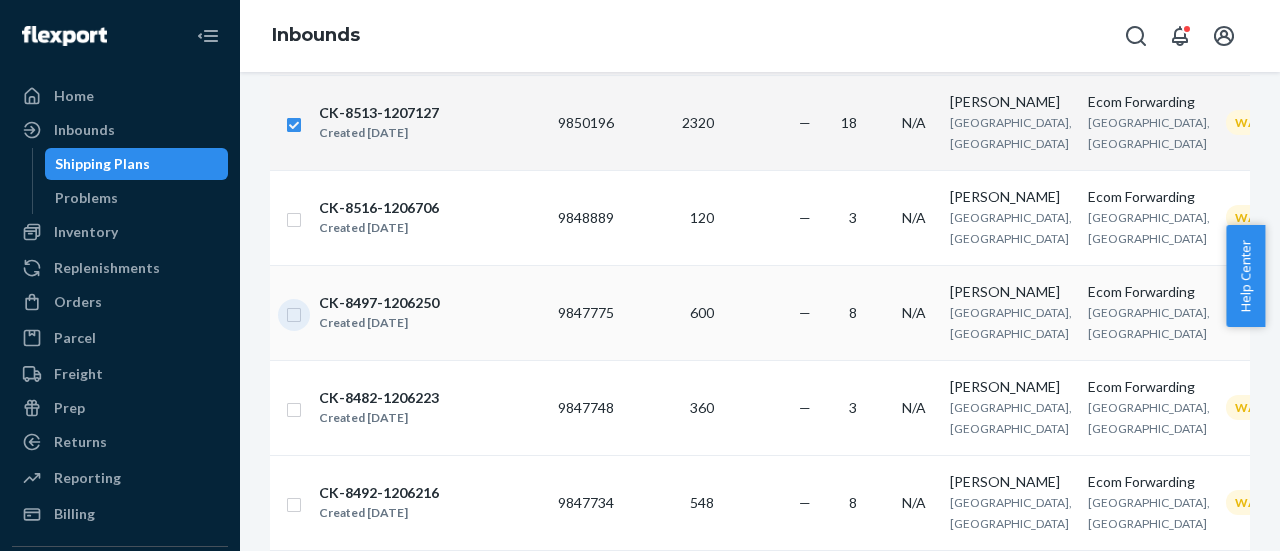 click at bounding box center (294, 312) 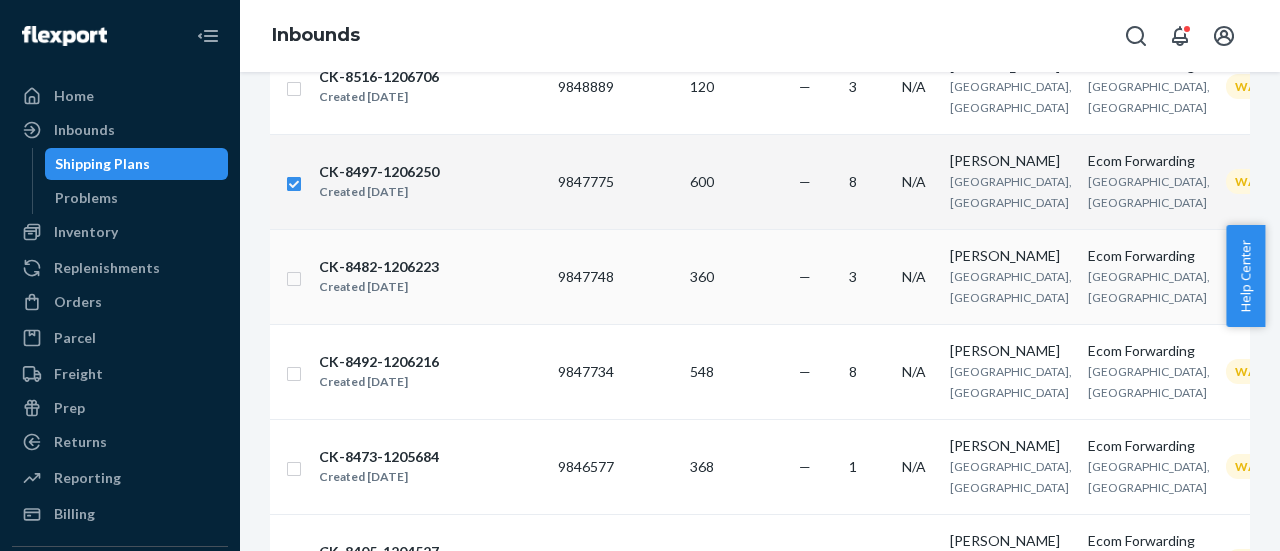 scroll, scrollTop: 500, scrollLeft: 0, axis: vertical 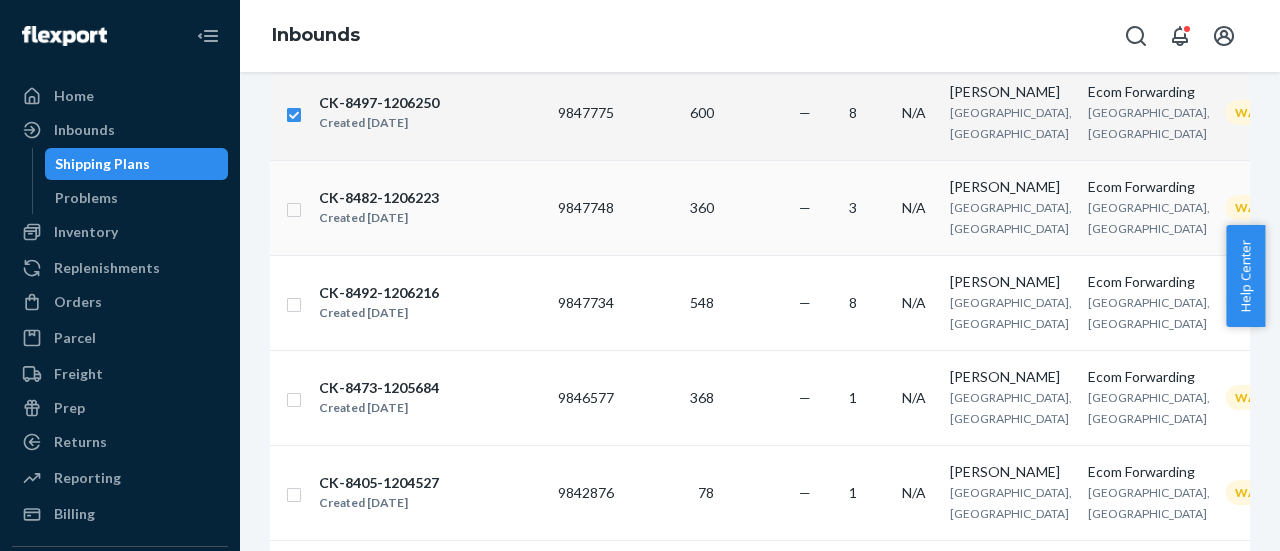 click on "Created [DATE]" at bounding box center [379, 218] 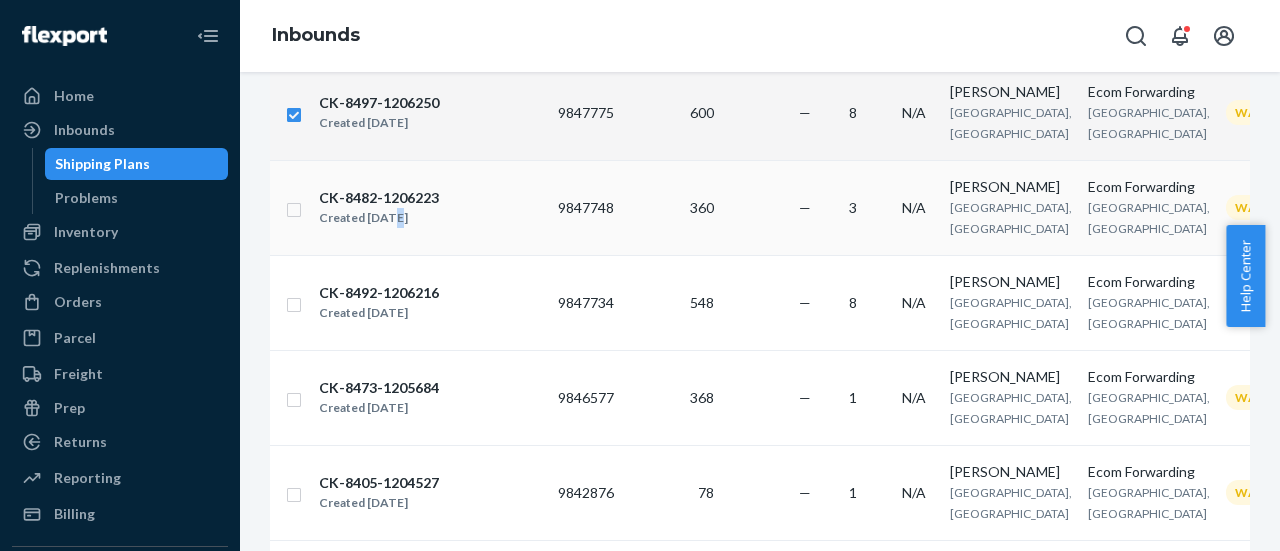 click on "Created [DATE]" at bounding box center (379, 218) 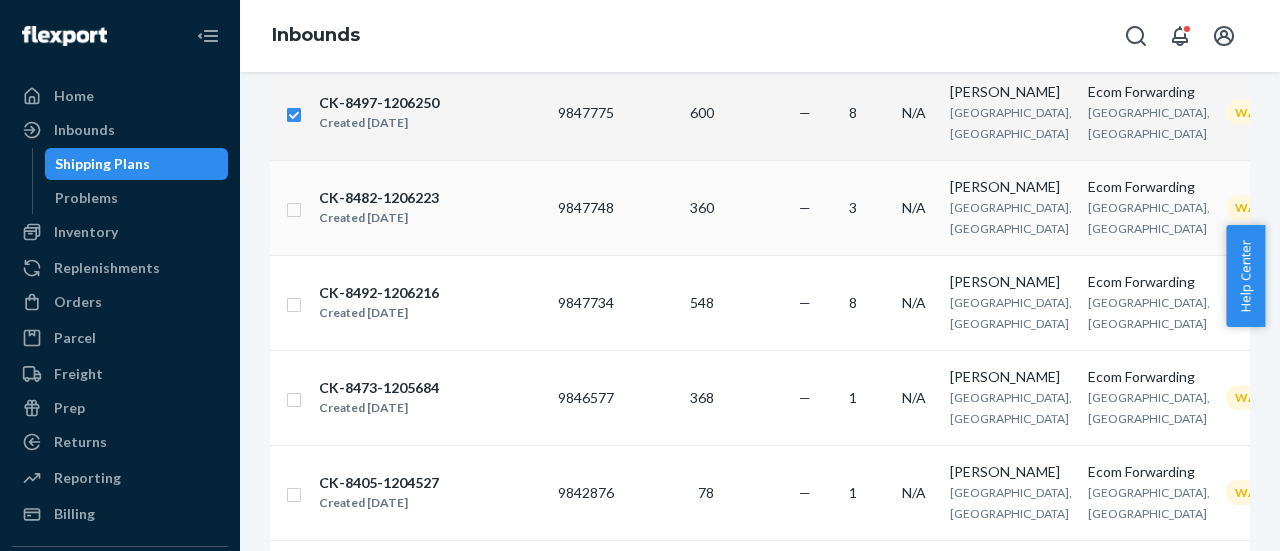 click on "CK-8482-1206223 Created [DATE]" at bounding box center (430, 208) 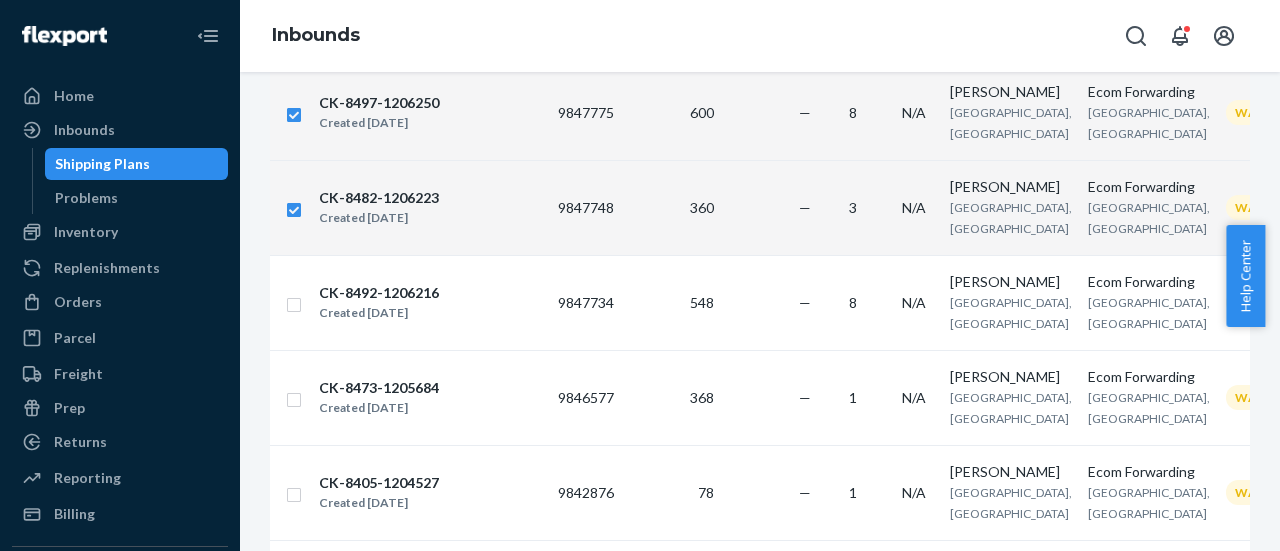 click on "360" at bounding box center (672, 207) 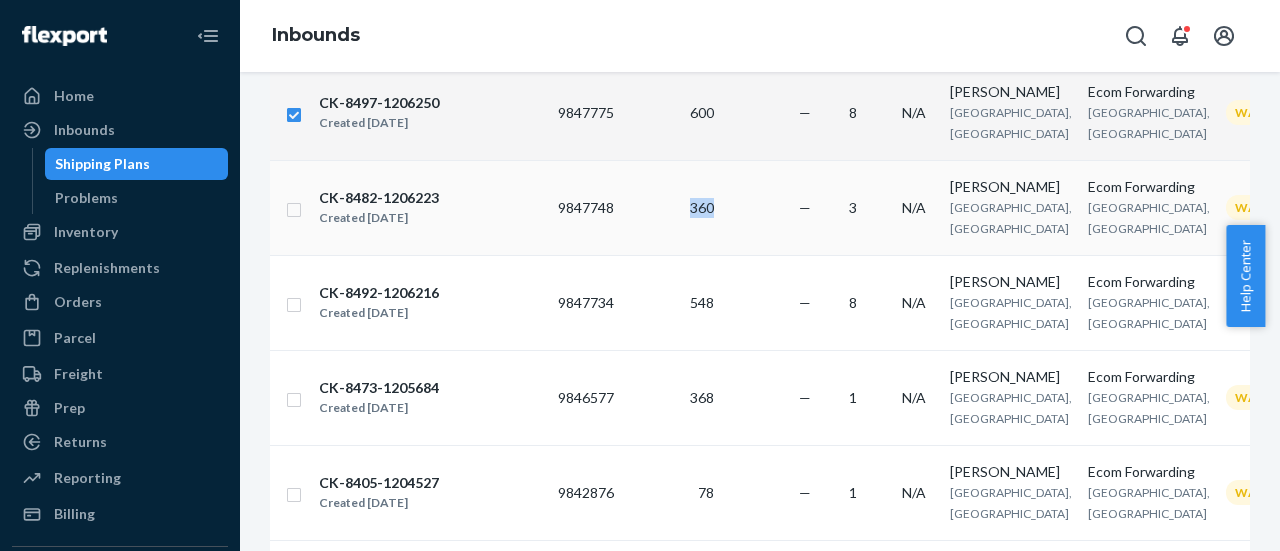 click on "360" at bounding box center [672, 207] 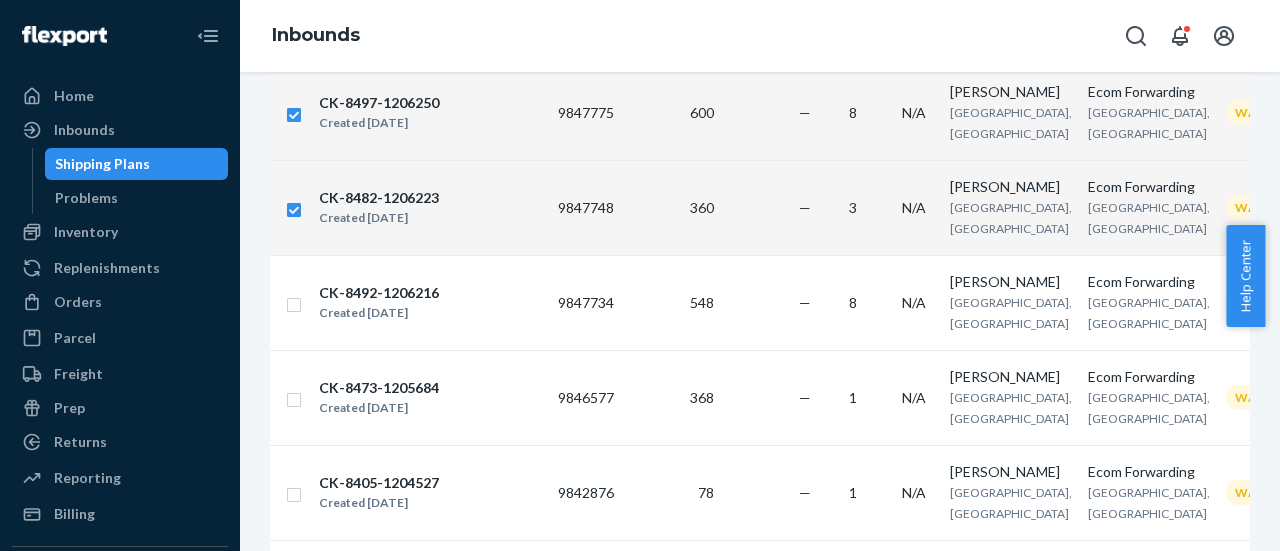 click on "CK-8482-1206223 Created [DATE]" at bounding box center (430, 208) 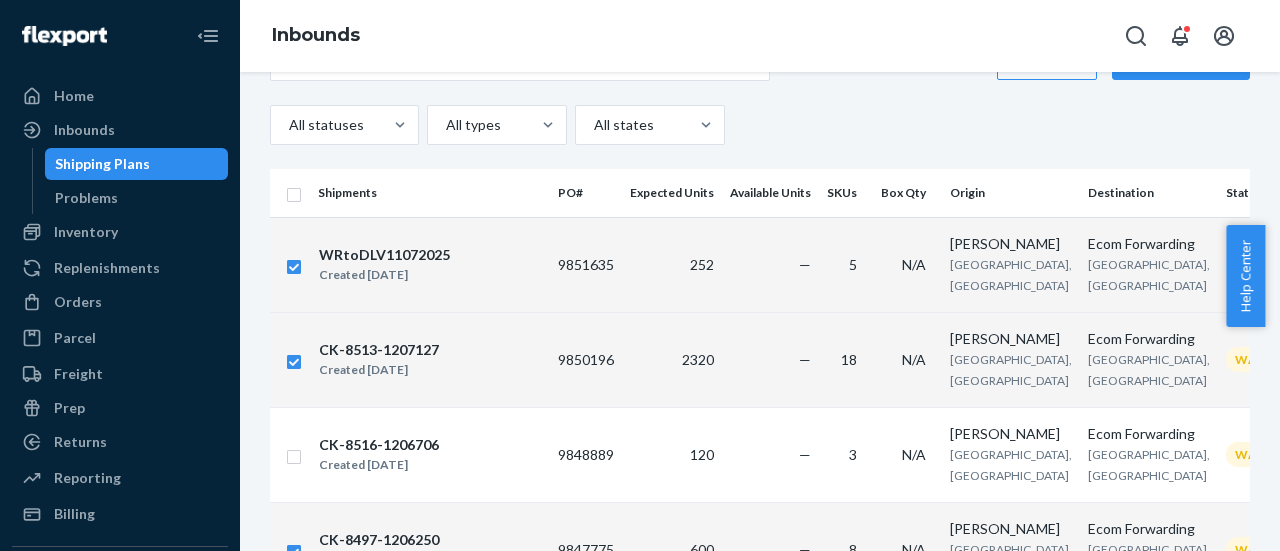 scroll, scrollTop: 0, scrollLeft: 0, axis: both 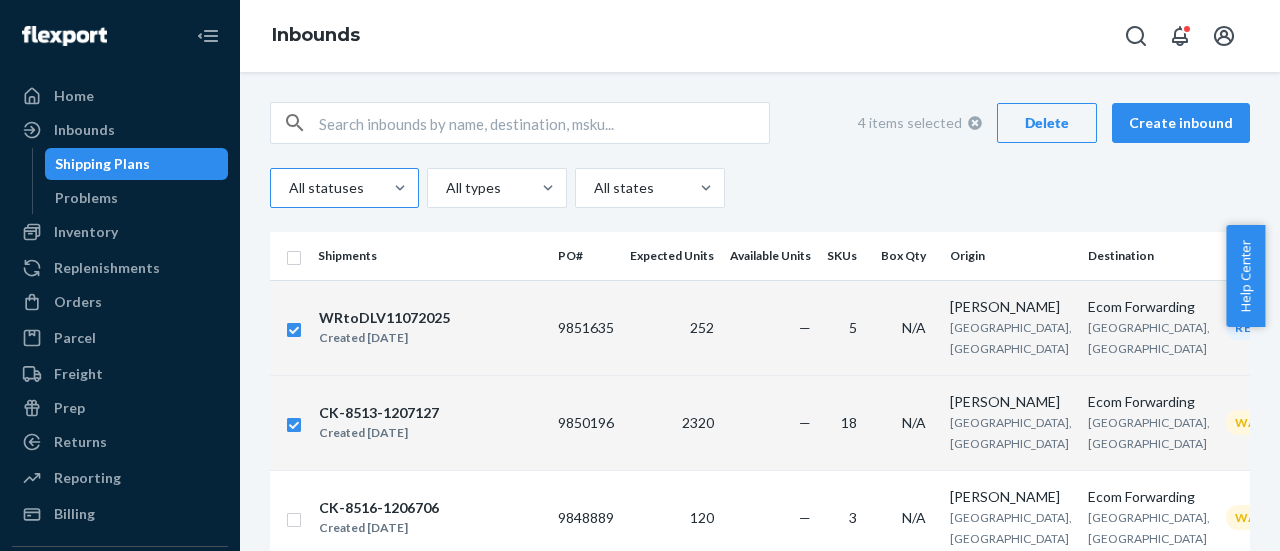 click at bounding box center (342, 188) 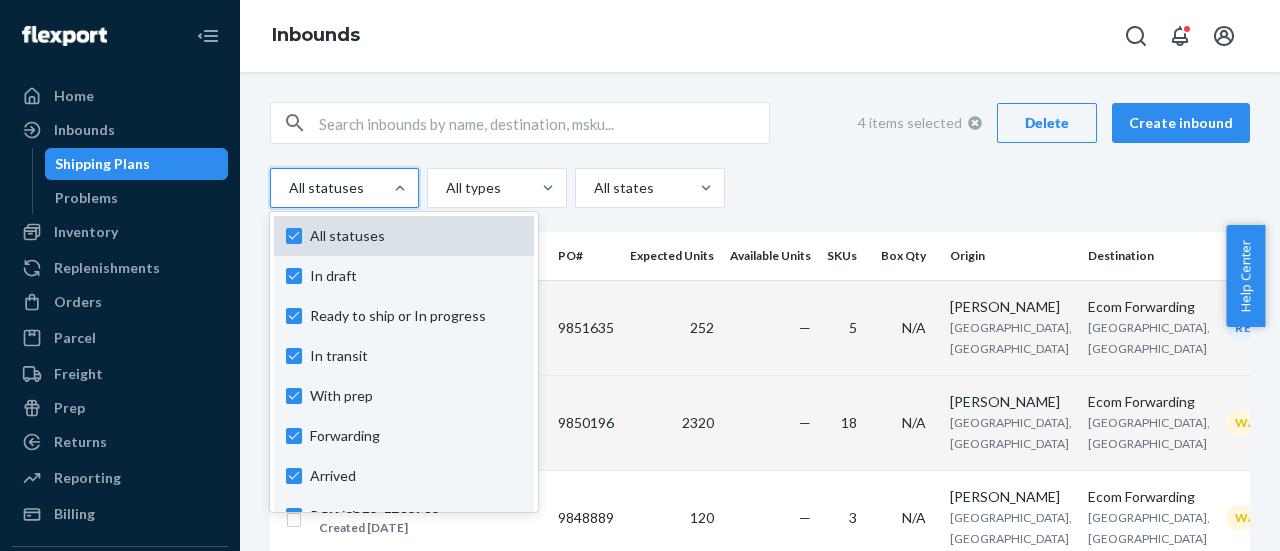 click on "All statuses" at bounding box center (416, 236) 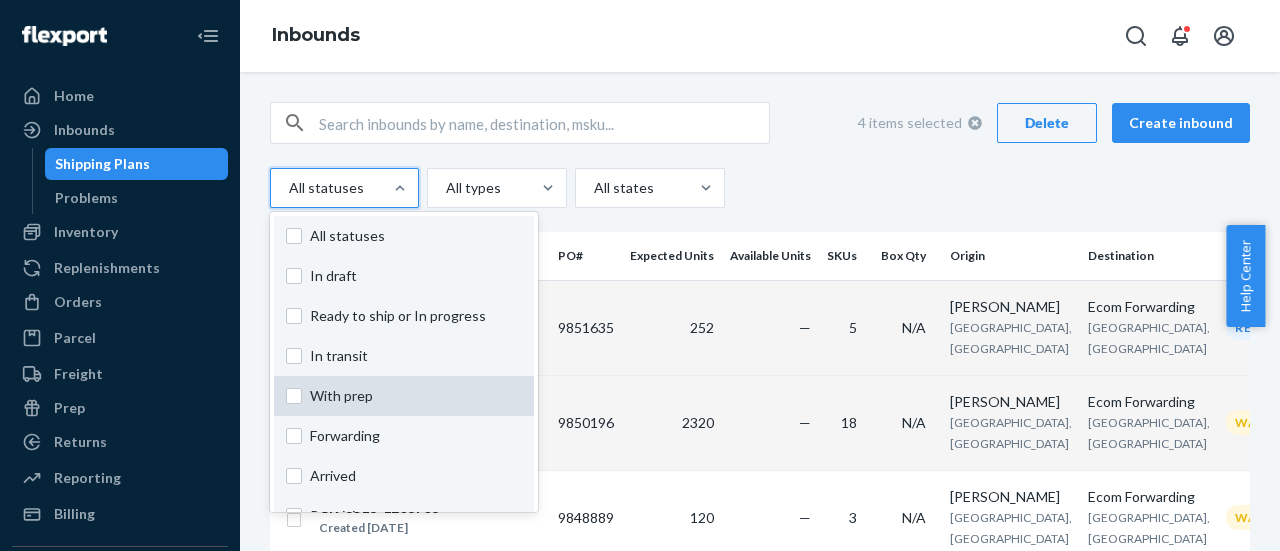 checkbox on "false" 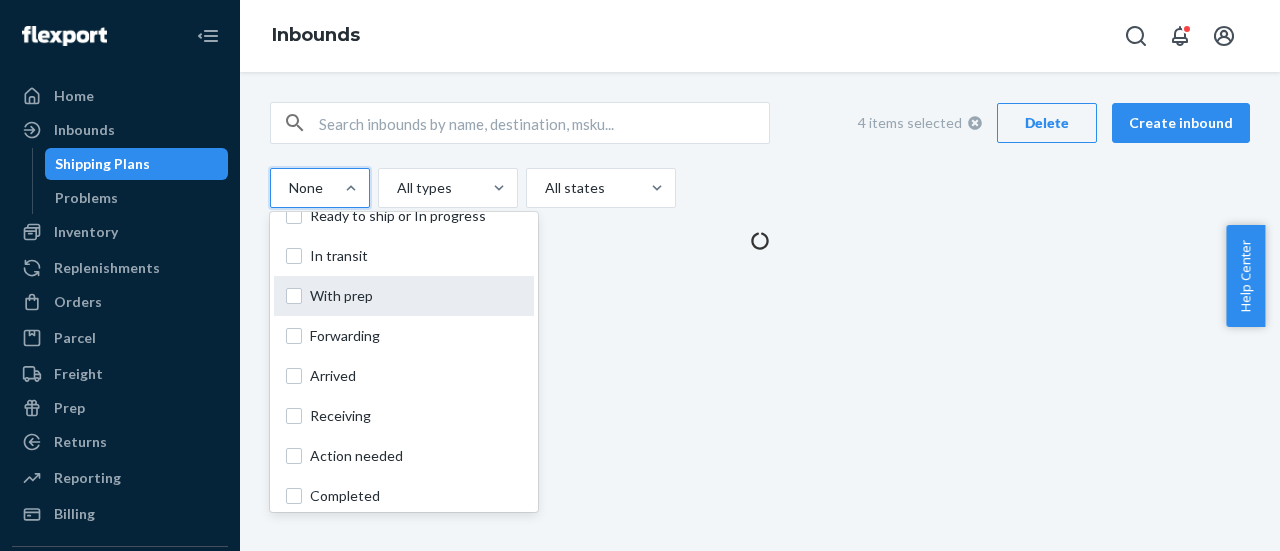 scroll, scrollTop: 148, scrollLeft: 0, axis: vertical 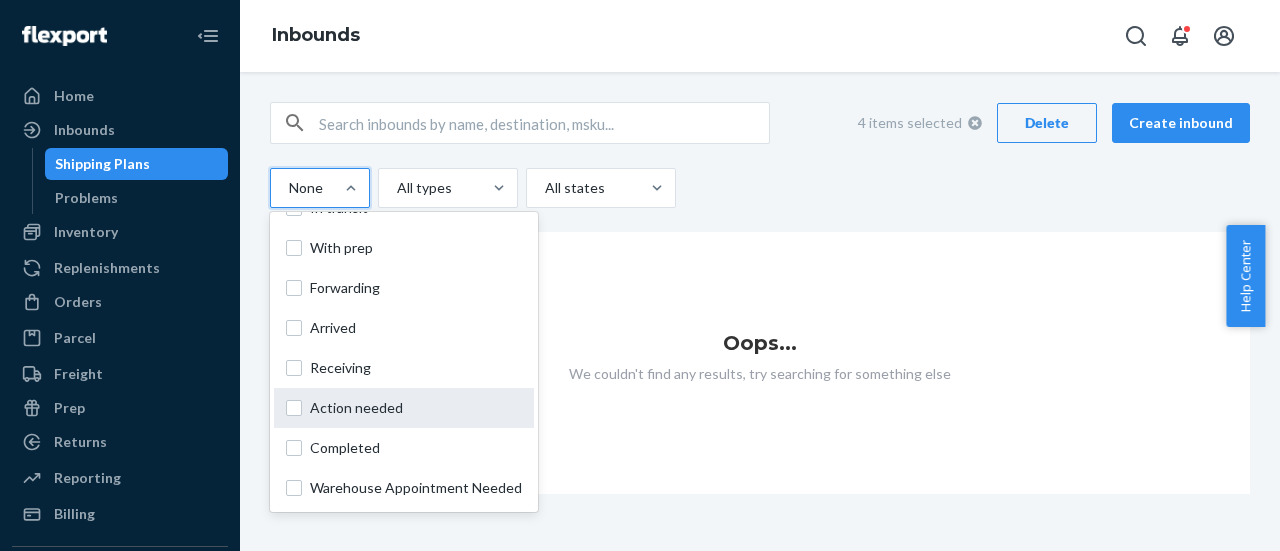 click on "Completed" at bounding box center [416, 448] 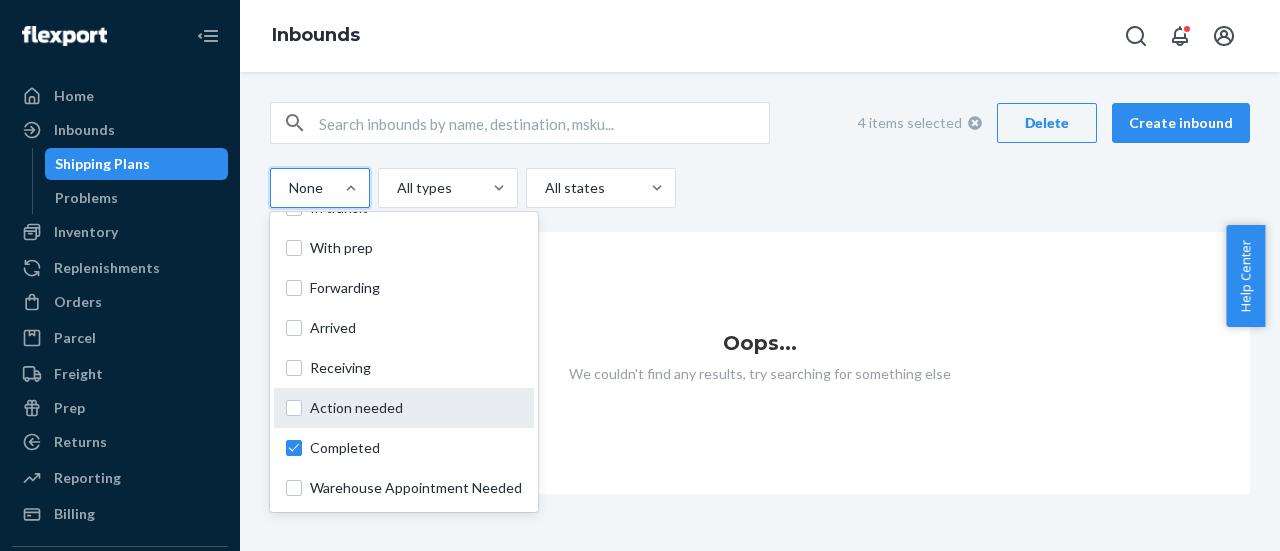 checkbox on "true" 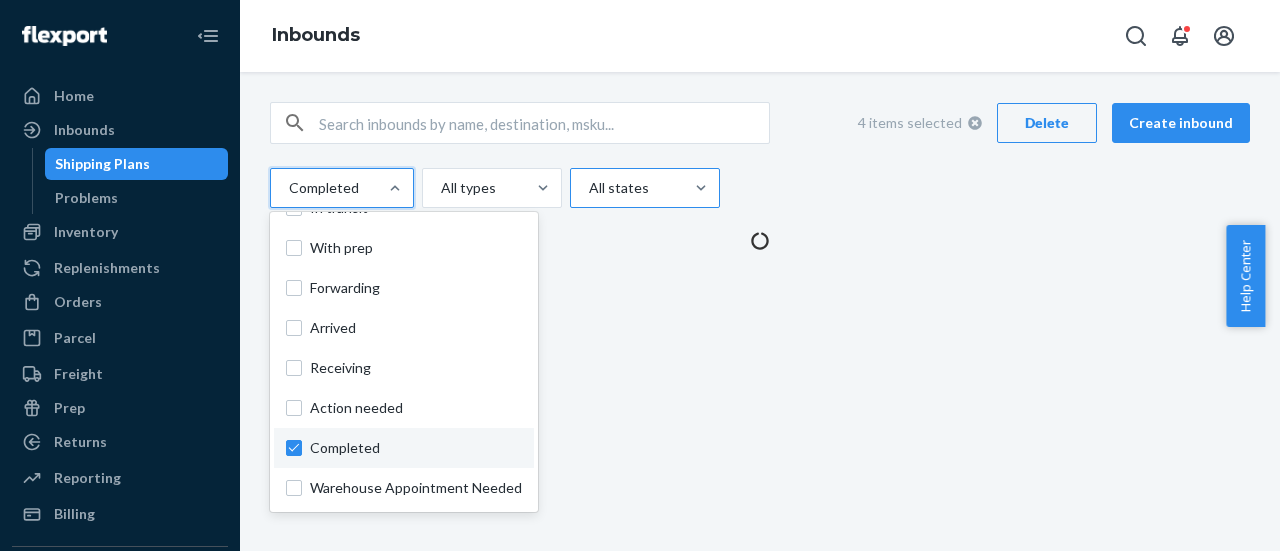 click at bounding box center (643, 188) 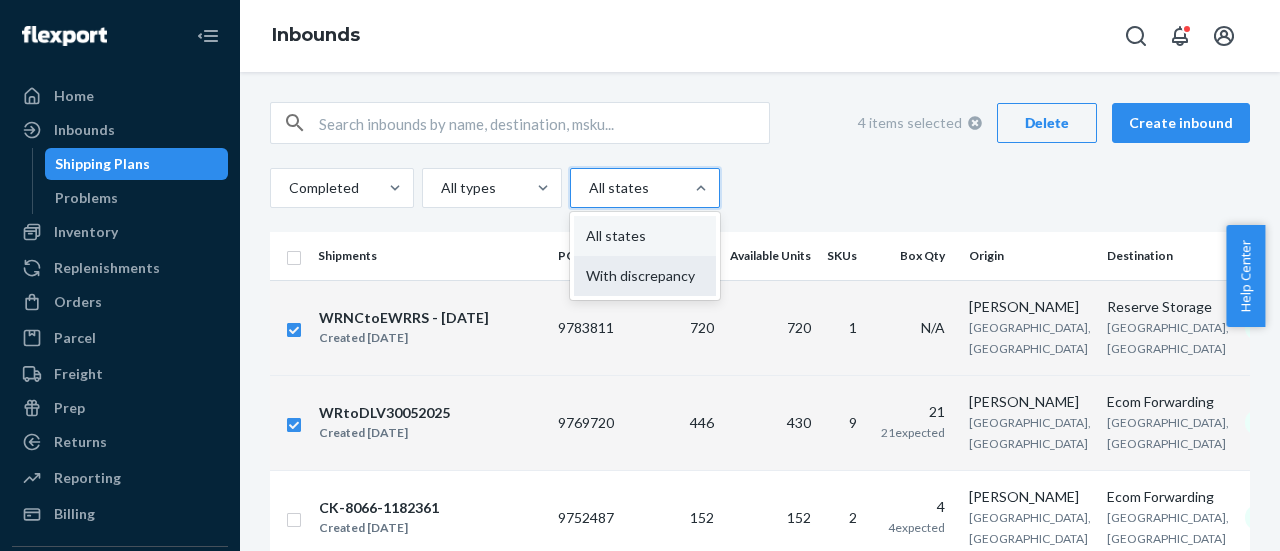 click on "With discrepancy" at bounding box center (645, 276) 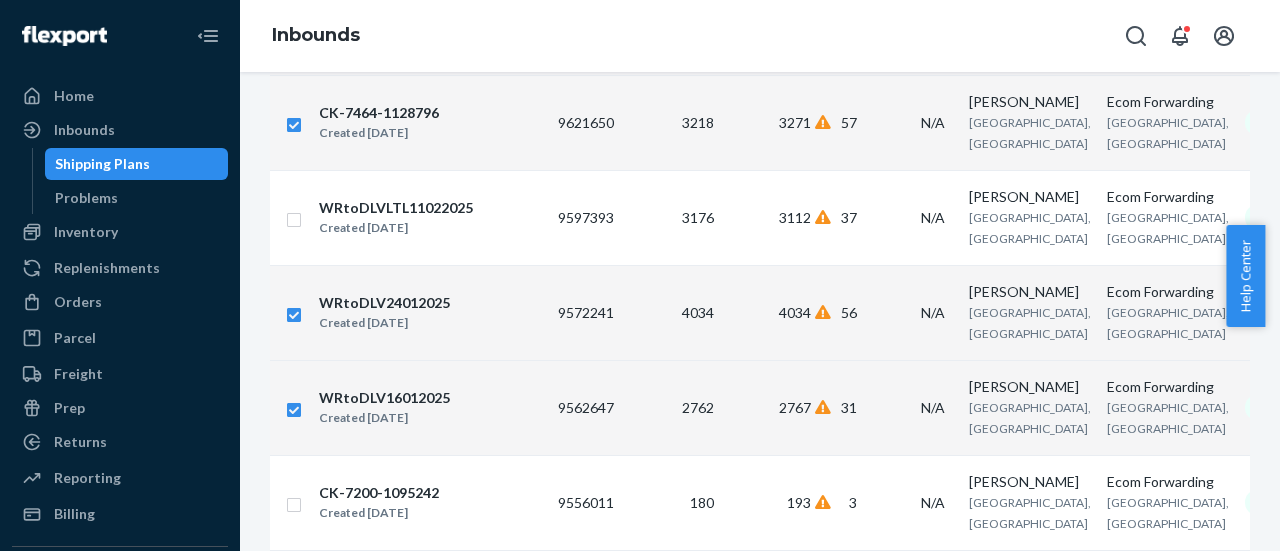 scroll, scrollTop: 0, scrollLeft: 0, axis: both 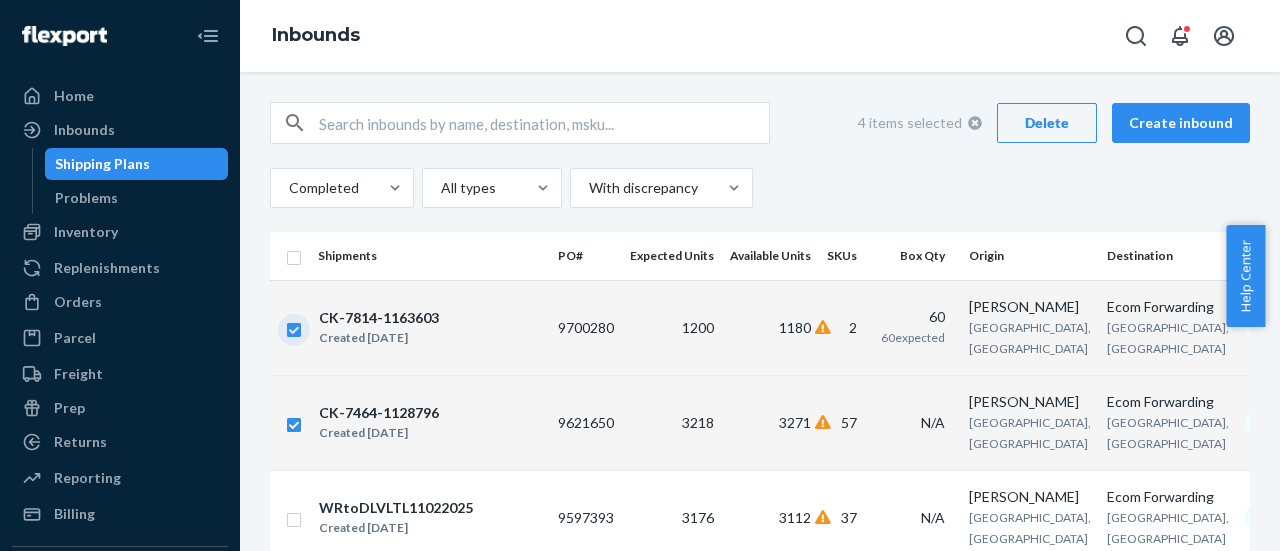 click at bounding box center (294, 327) 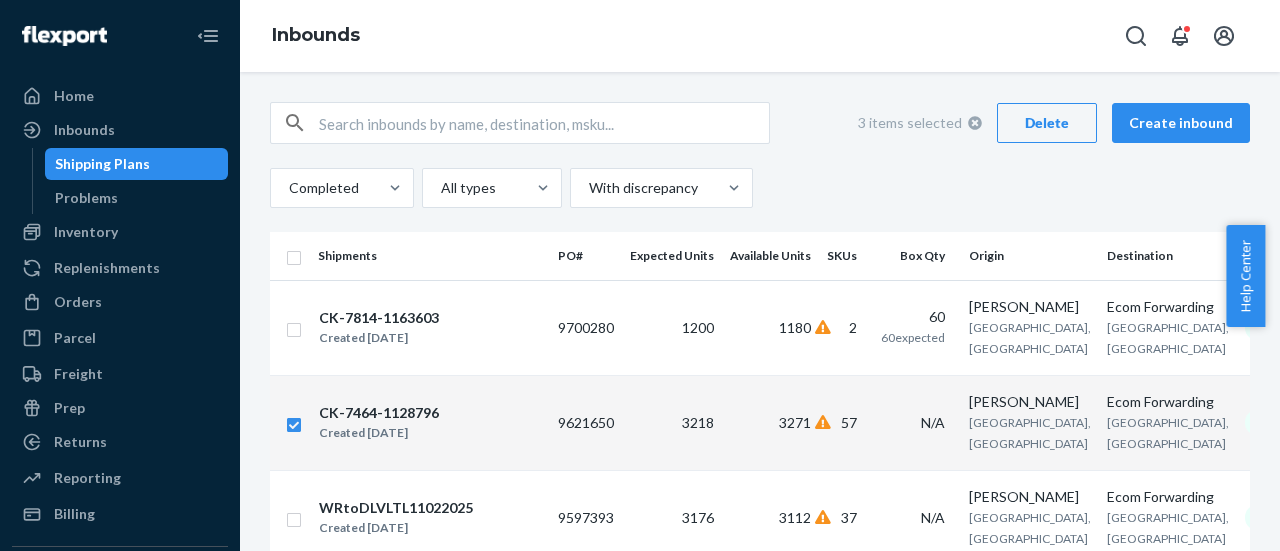 click at bounding box center [294, 422] 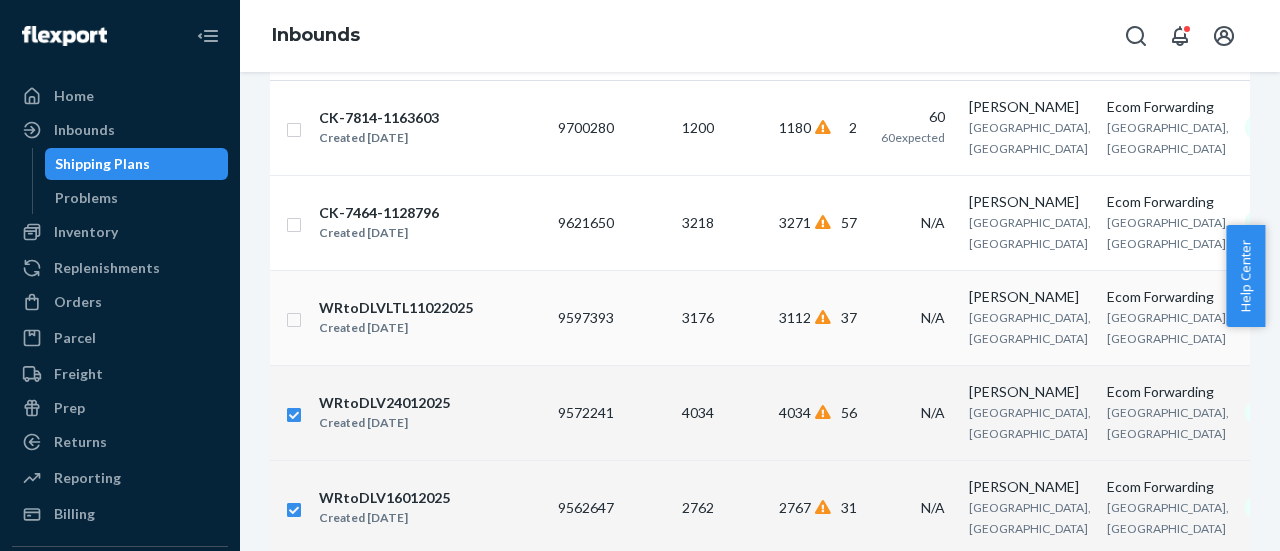 scroll, scrollTop: 400, scrollLeft: 0, axis: vertical 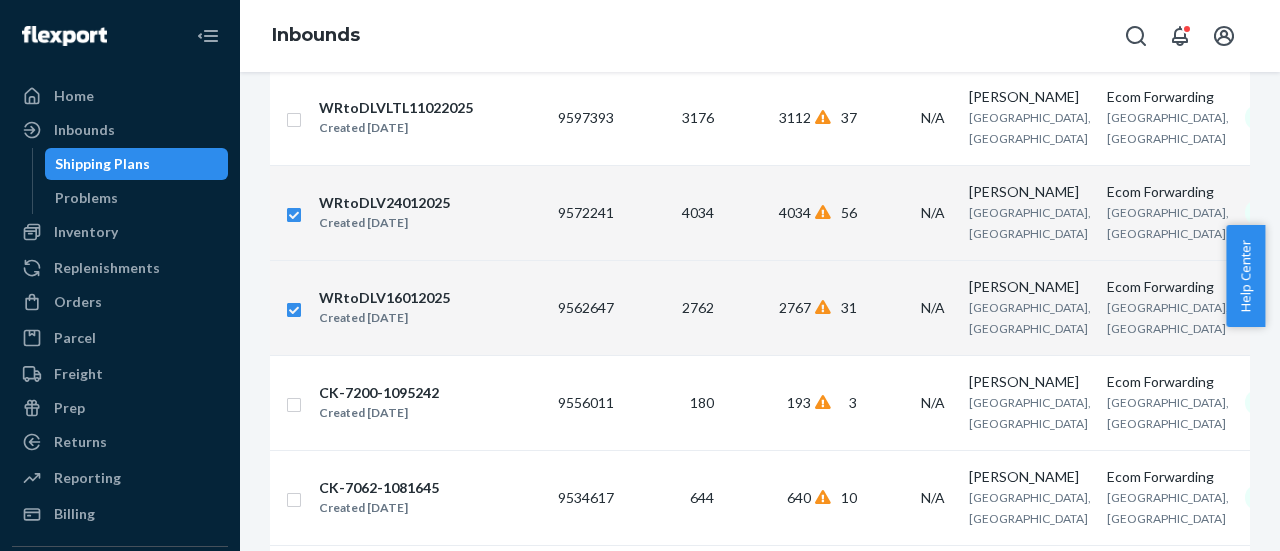 click at bounding box center (290, 212) 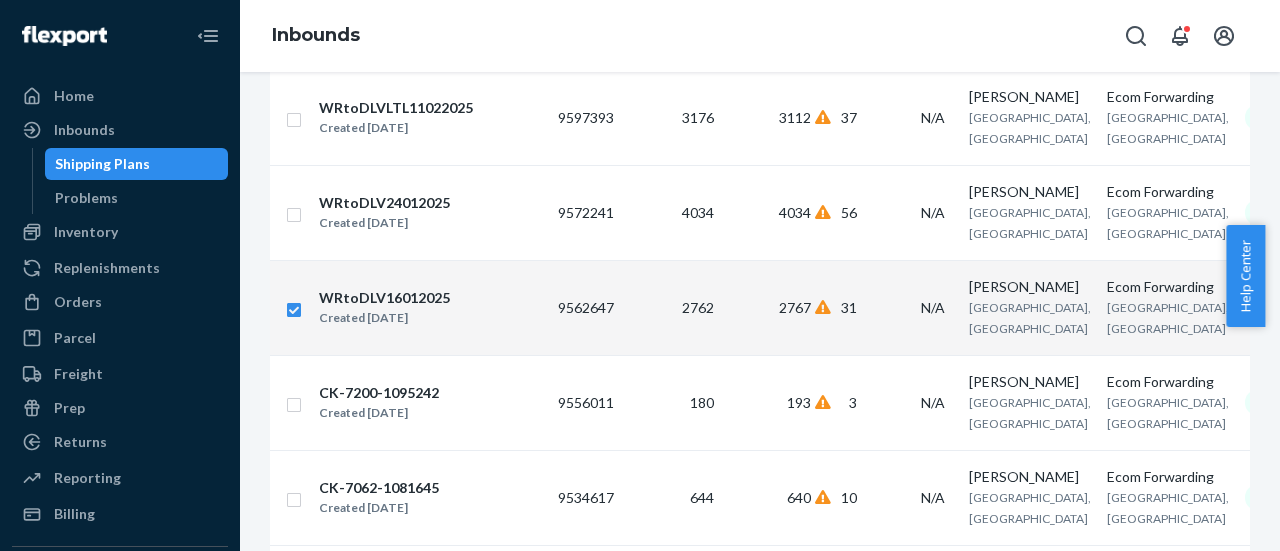 click at bounding box center (290, 307) 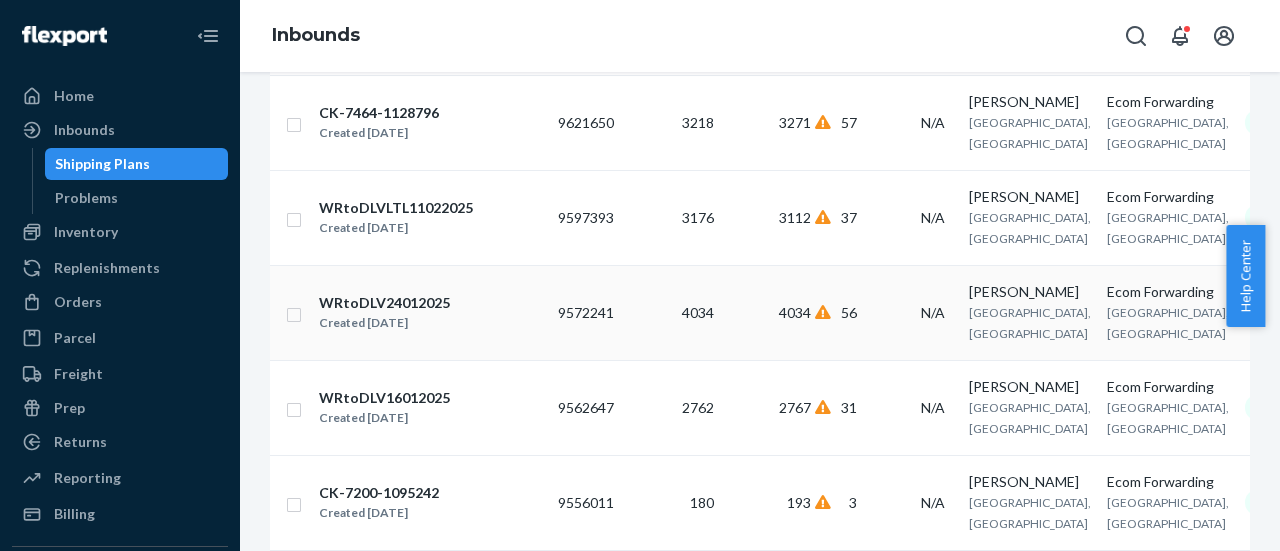 scroll, scrollTop: 500, scrollLeft: 0, axis: vertical 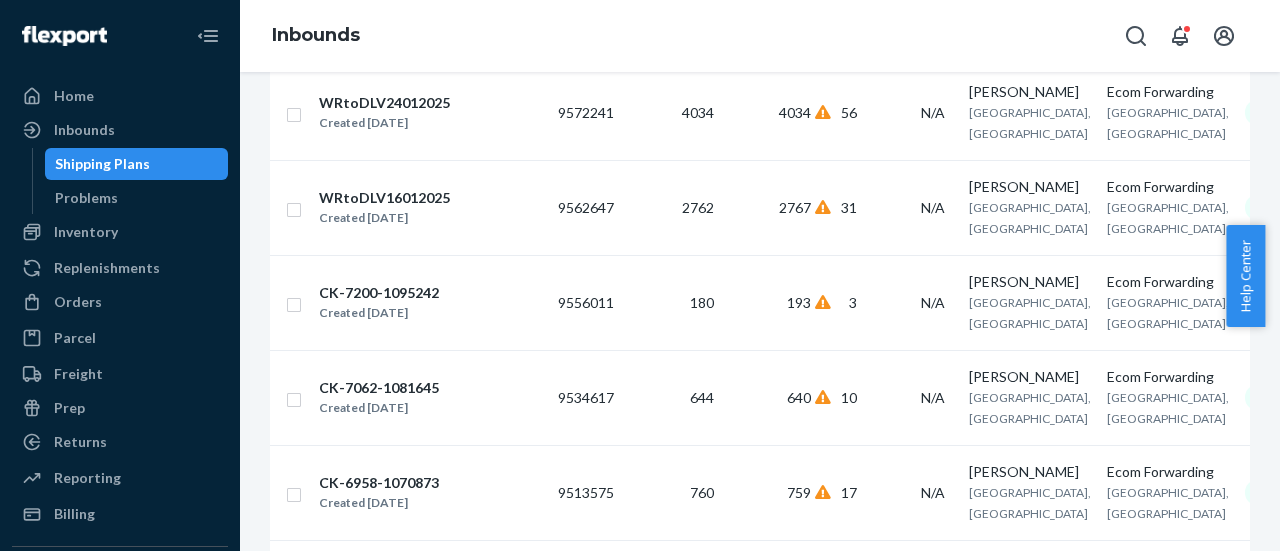 click on "WRtoDLV16012025 Created [DATE]" at bounding box center [430, 207] 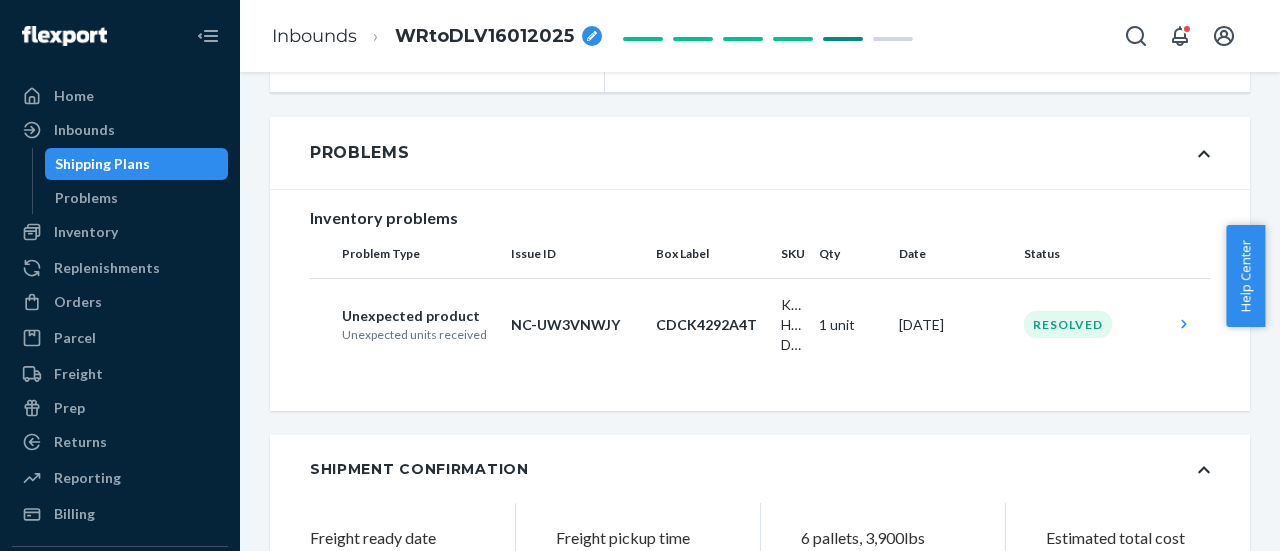 scroll, scrollTop: 0, scrollLeft: 0, axis: both 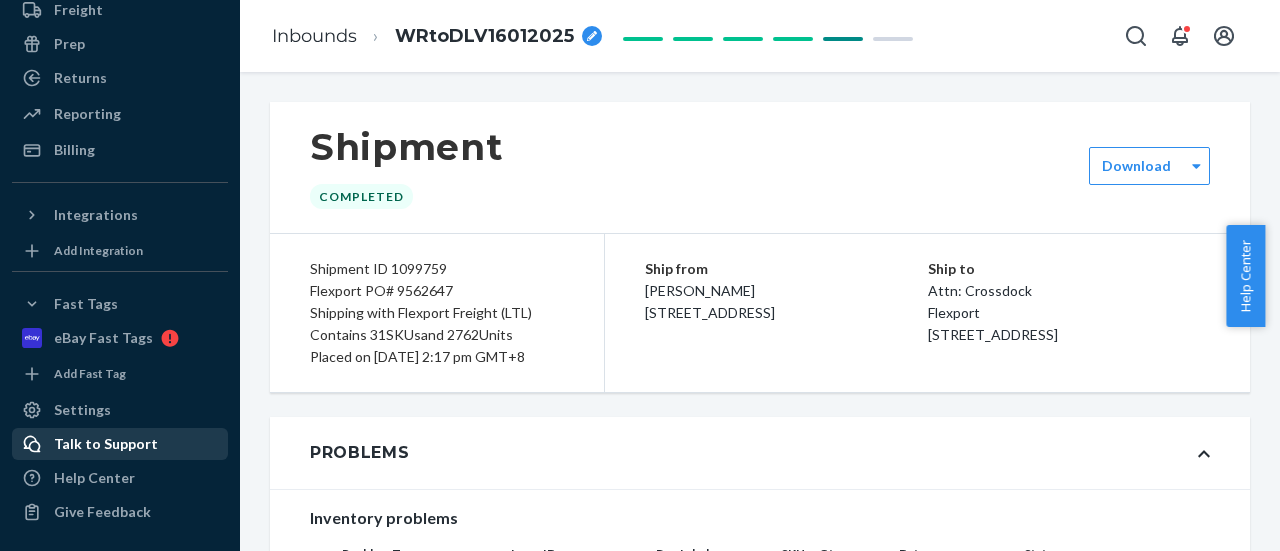 click on "Talk to Support" at bounding box center [120, 444] 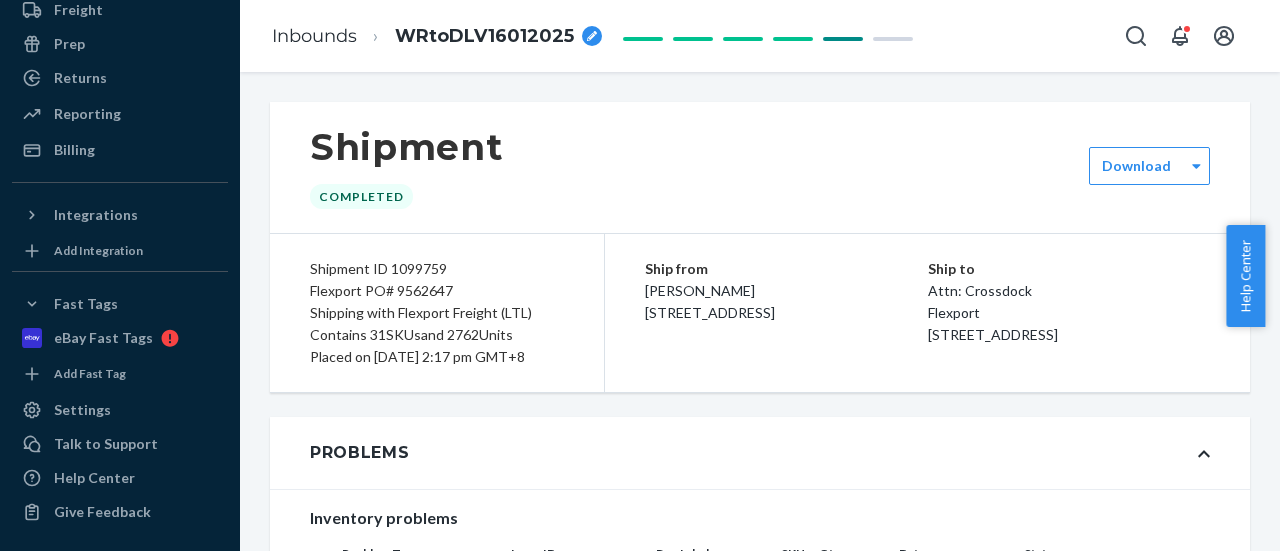 click on "Flexport PO# 9562647" at bounding box center [437, 291] 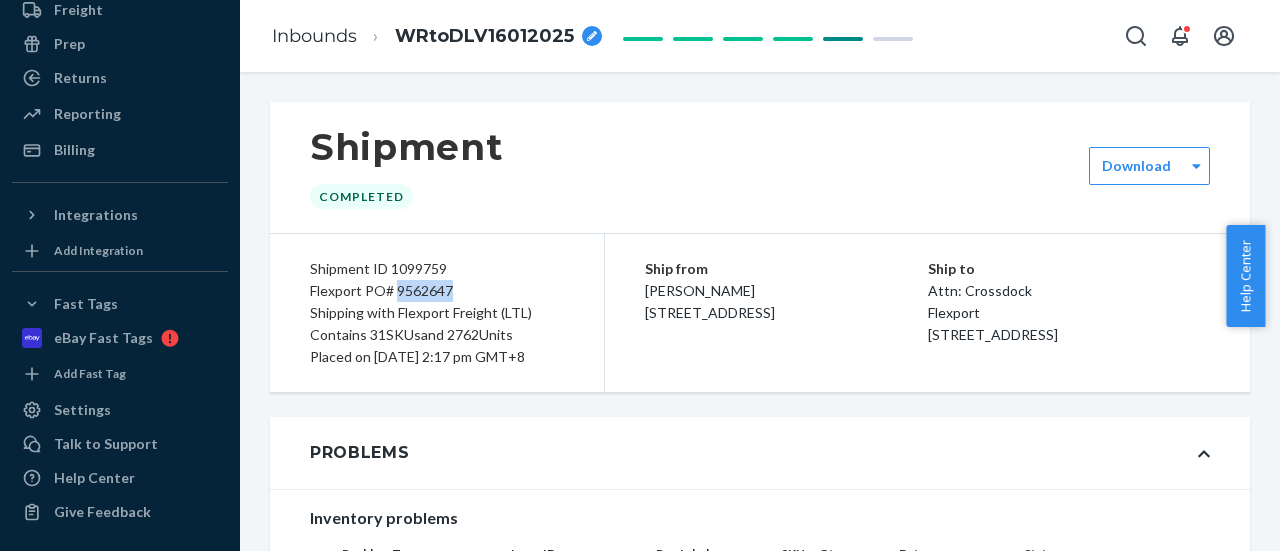 click on "Flexport PO# 9562647" at bounding box center [437, 291] 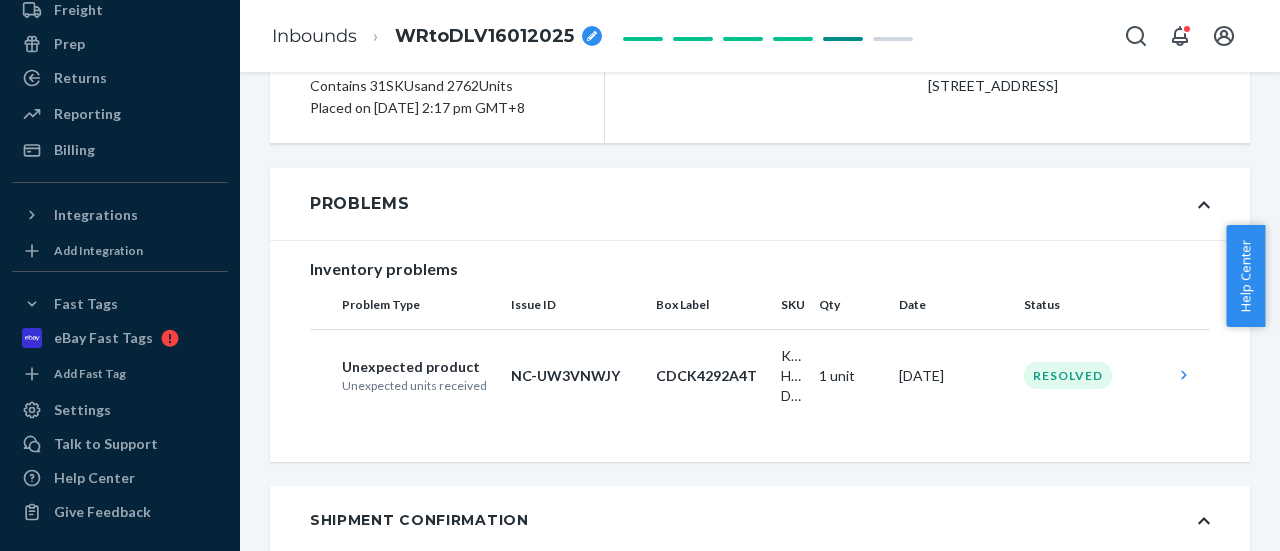 scroll, scrollTop: 0, scrollLeft: 0, axis: both 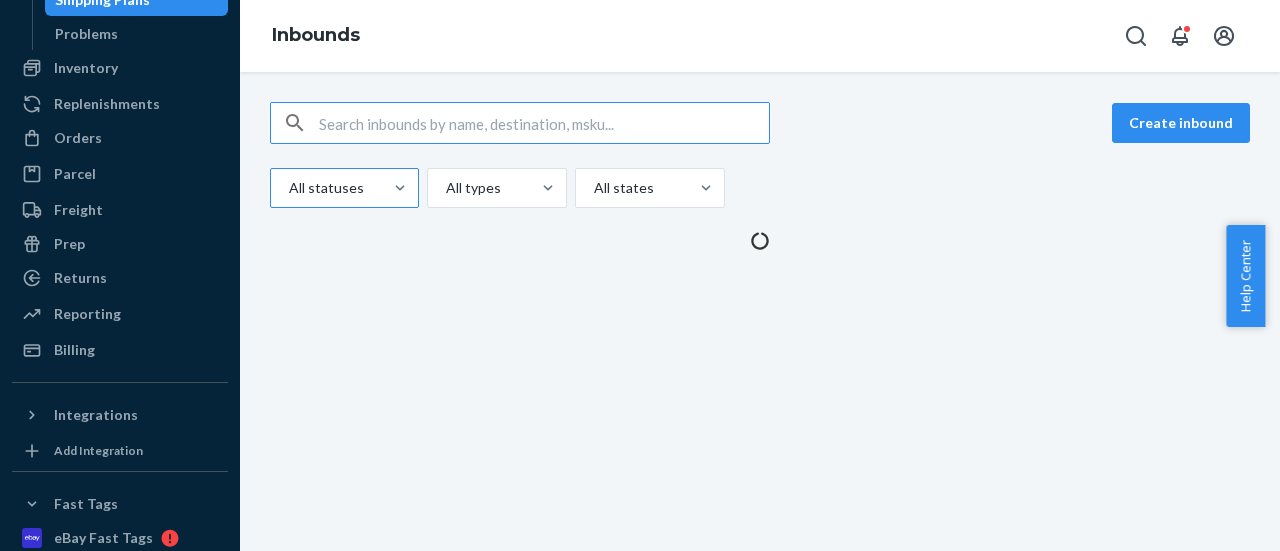 click at bounding box center (342, 188) 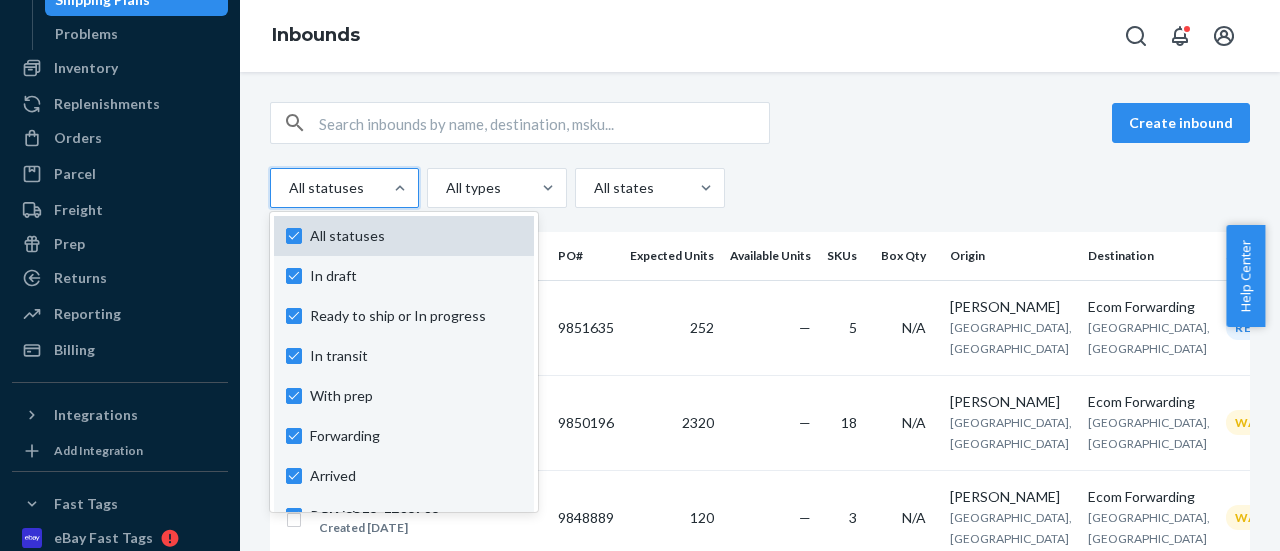 click on "All statuses" at bounding box center (416, 236) 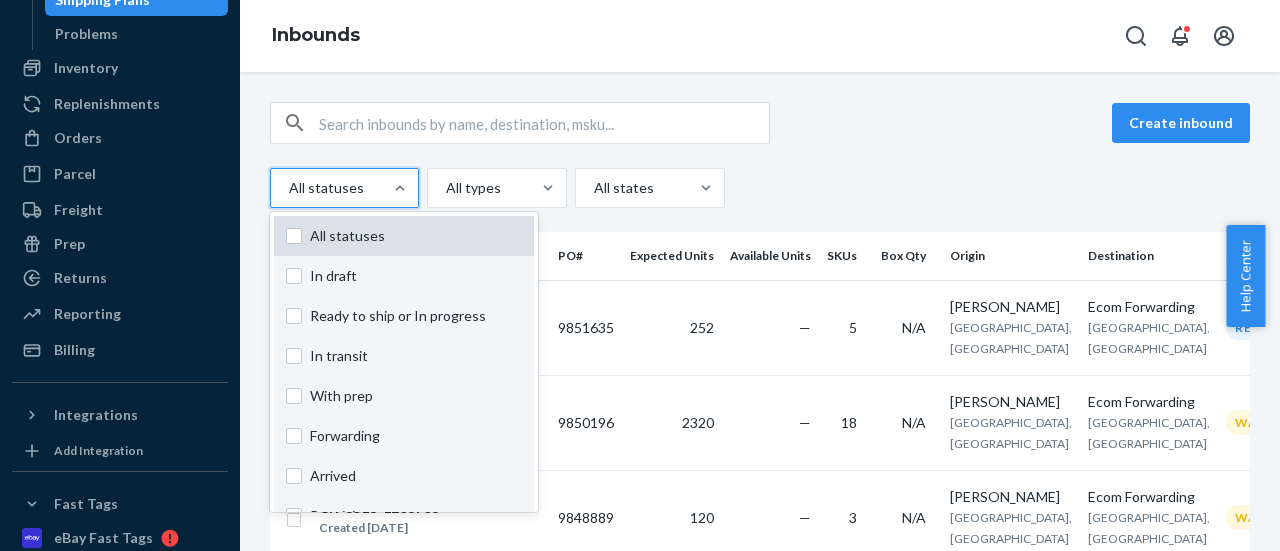 checkbox on "false" 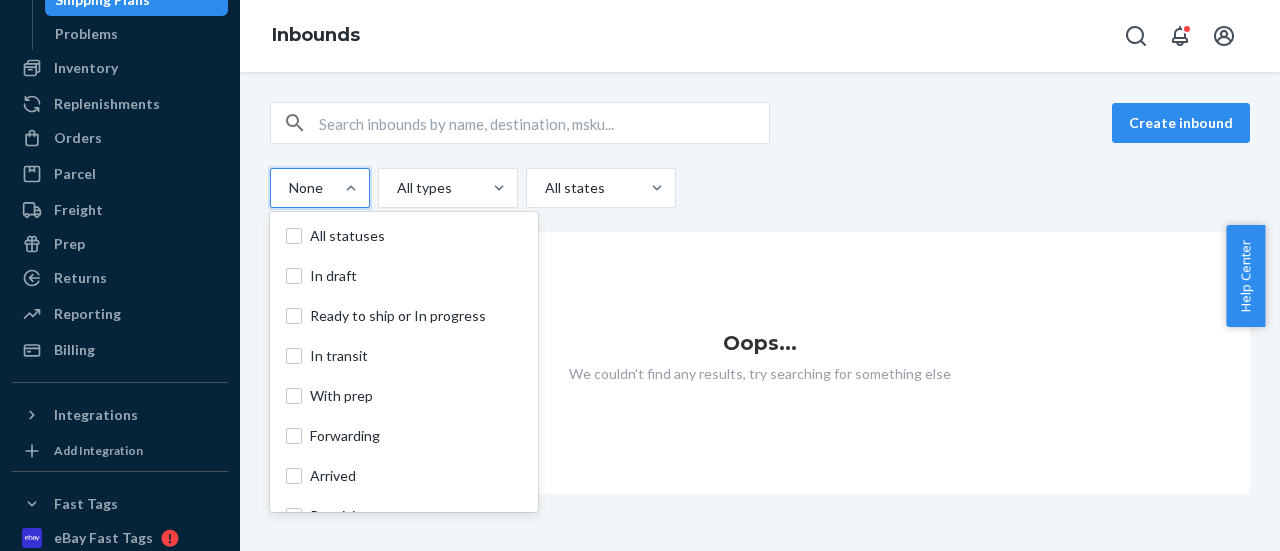 scroll, scrollTop: 148, scrollLeft: 0, axis: vertical 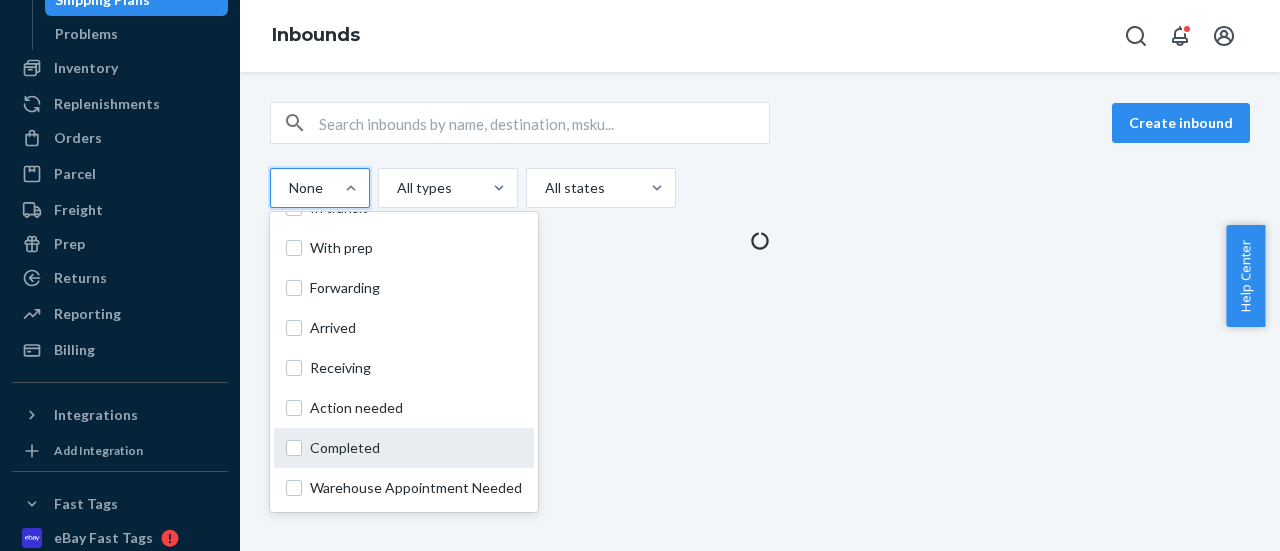 click on "Completed" at bounding box center (416, 448) 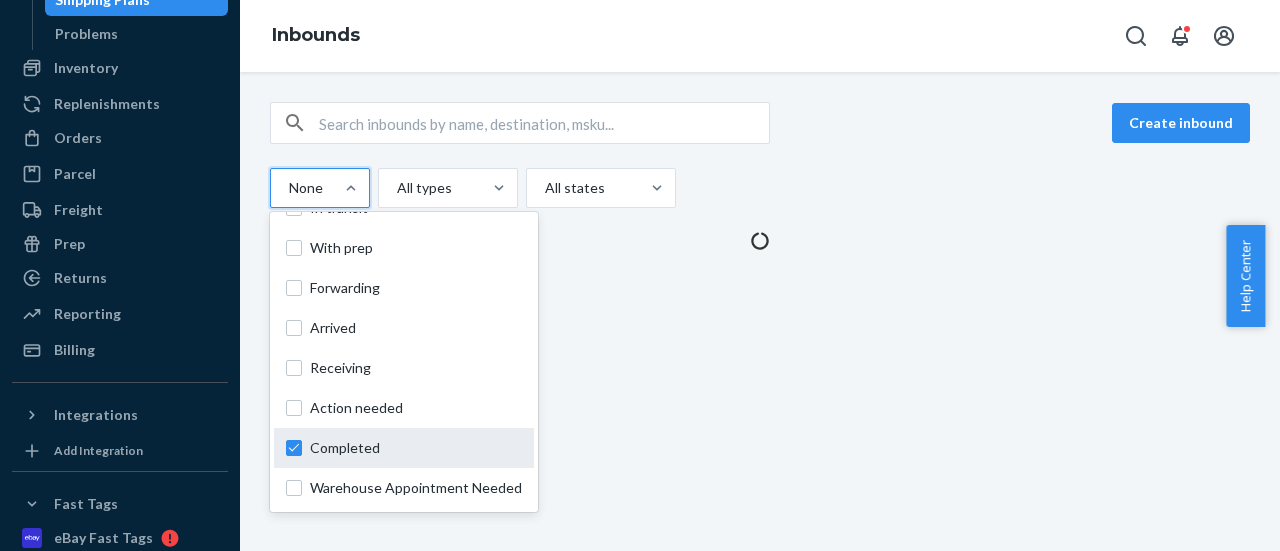 checkbox on "true" 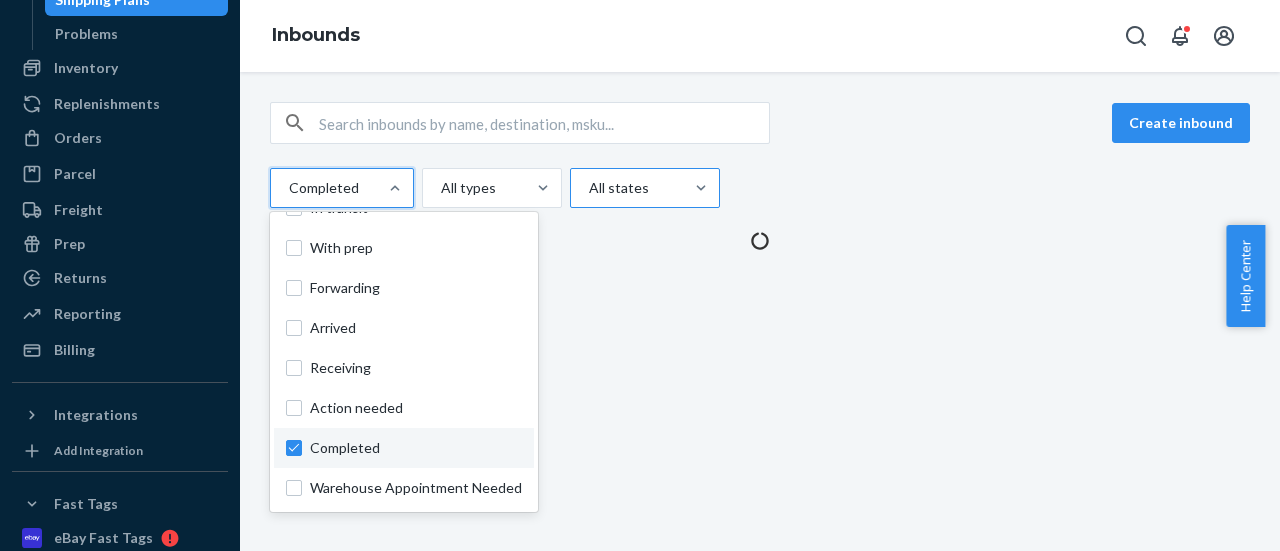 click at bounding box center (643, 188) 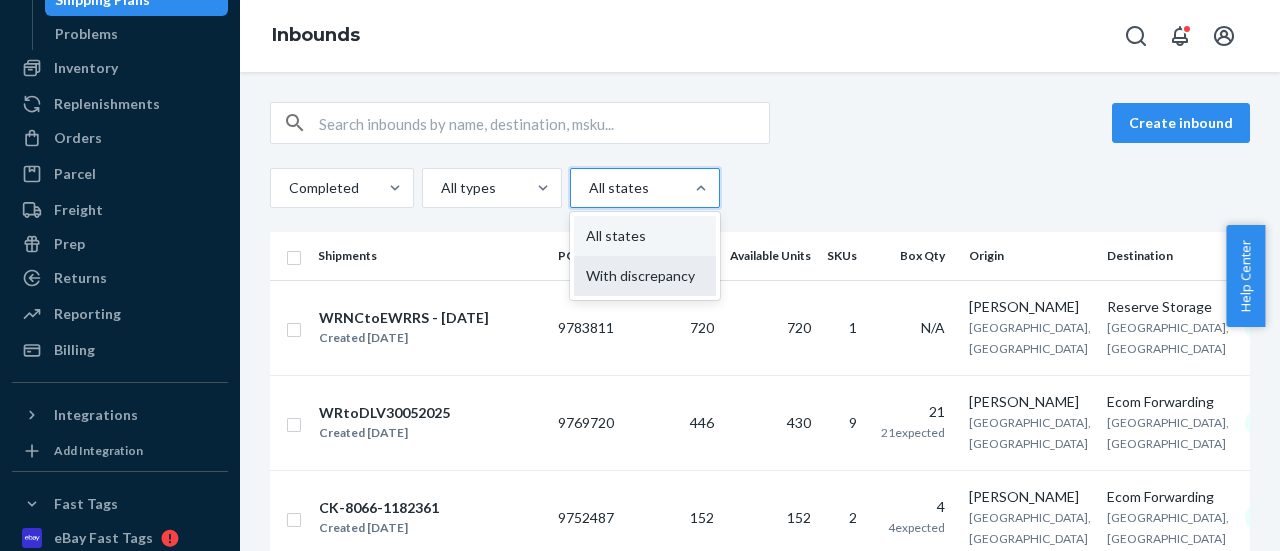 click on "With discrepancy" at bounding box center [645, 276] 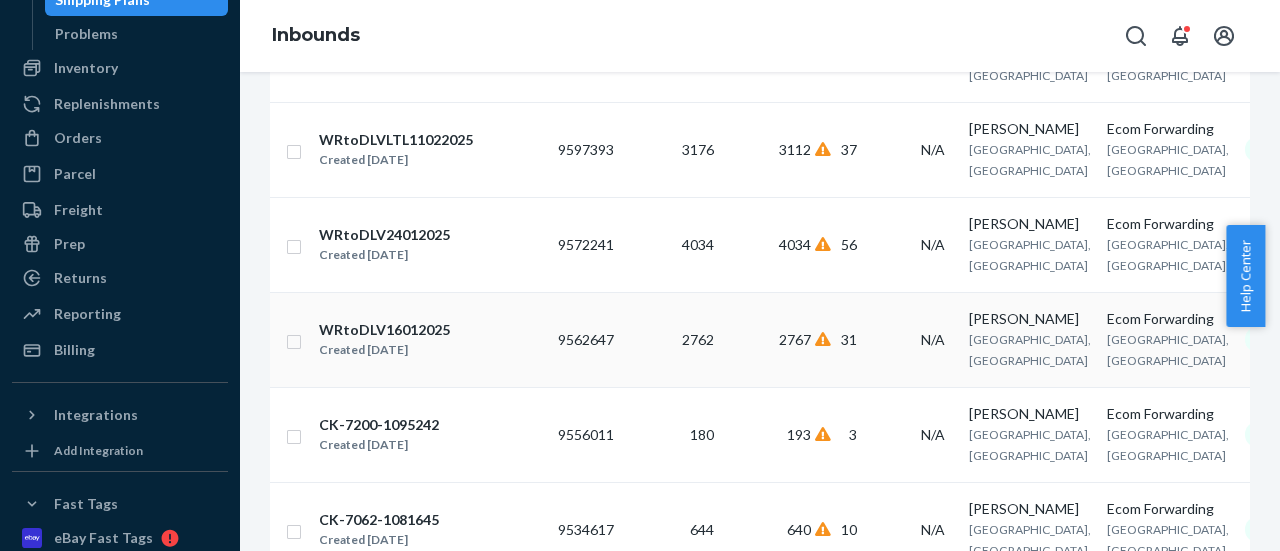 scroll, scrollTop: 400, scrollLeft: 0, axis: vertical 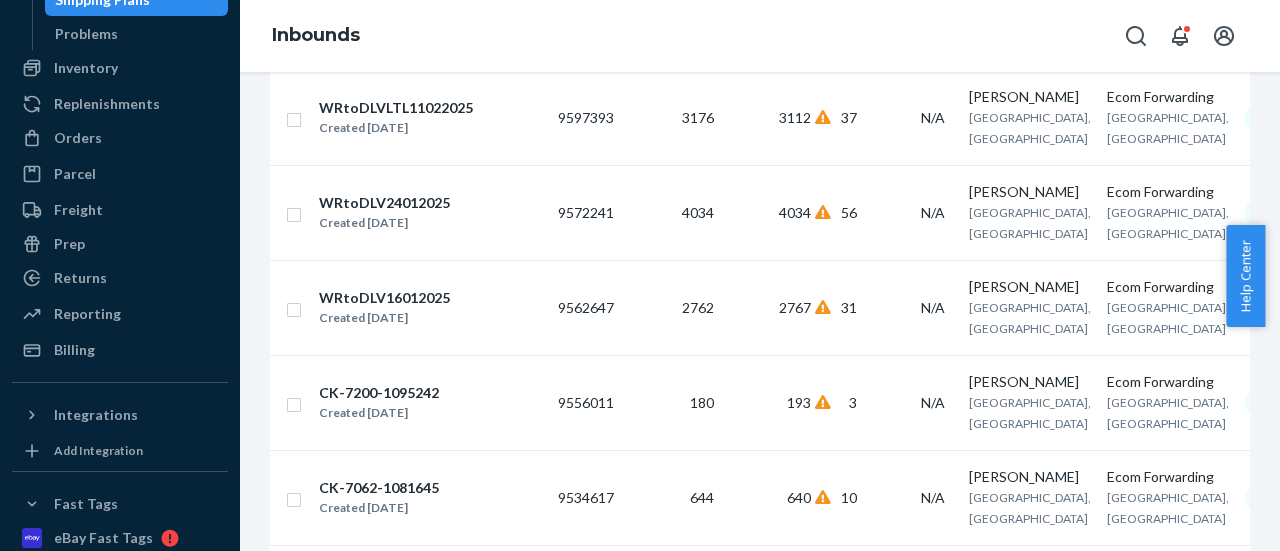 click on "CK-7200-1095242" at bounding box center (379, 393) 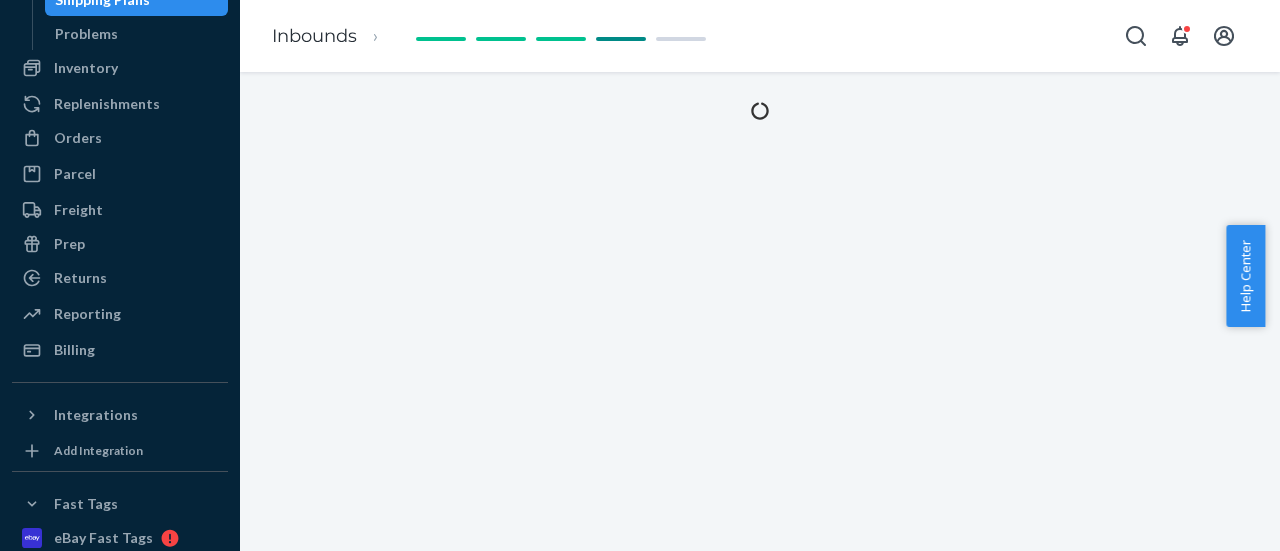 scroll, scrollTop: 0, scrollLeft: 0, axis: both 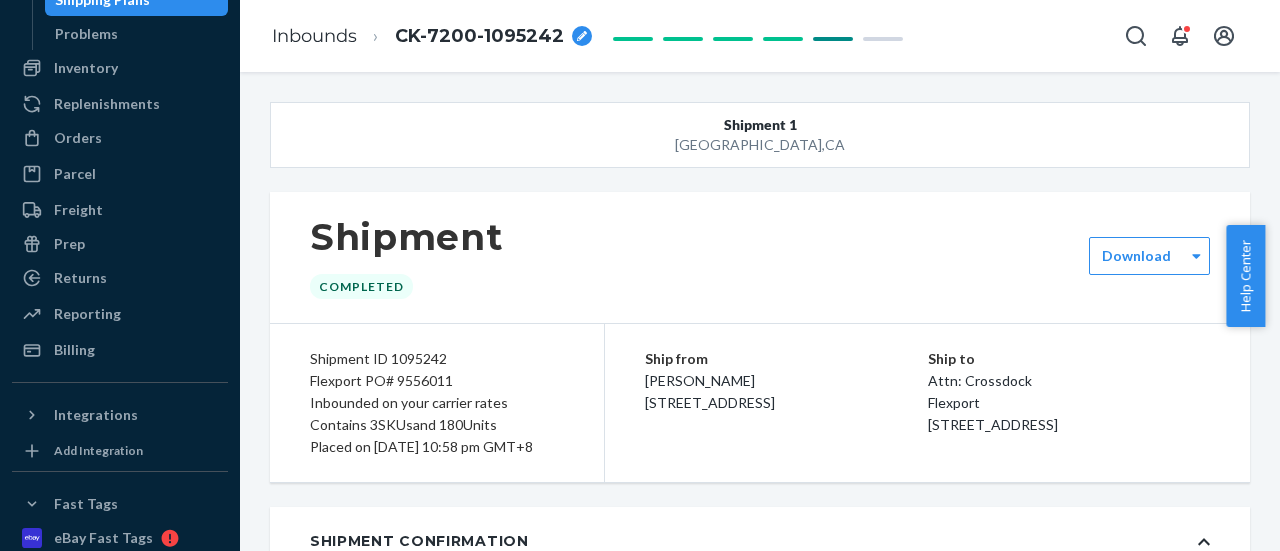 click on "Flexport PO# 9556011" at bounding box center (437, 381) 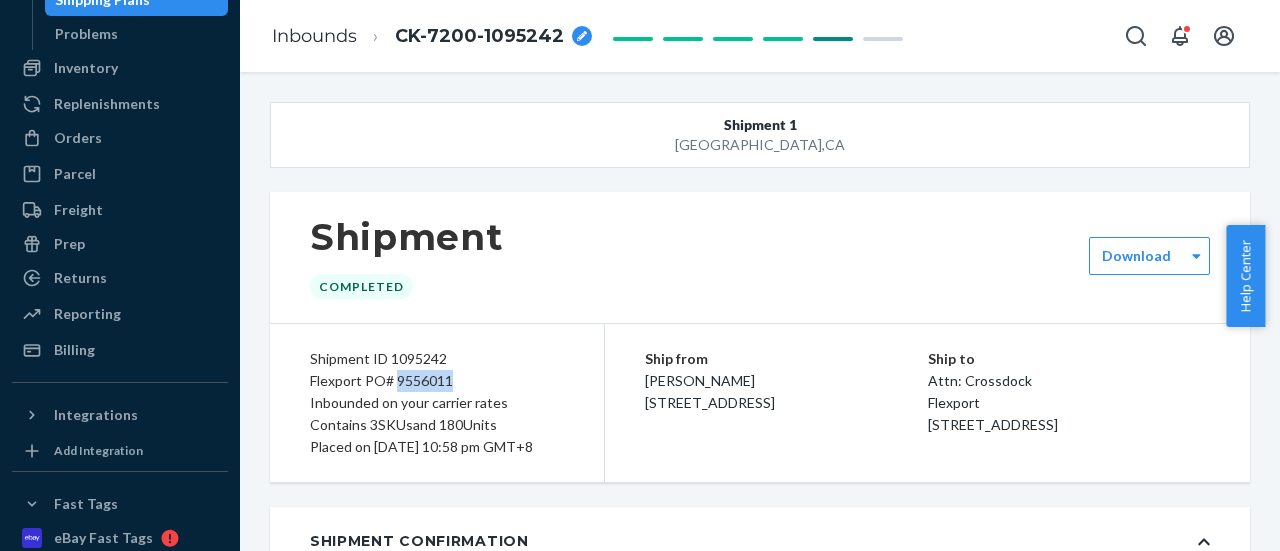 click on "Flexport PO# 9556011" at bounding box center (437, 381) 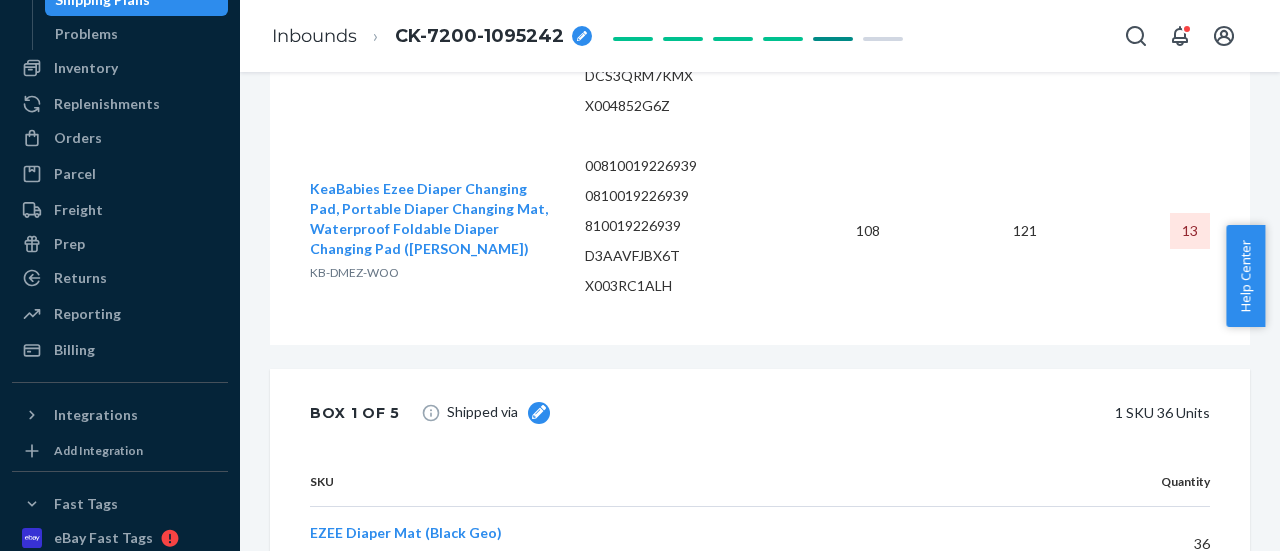 scroll, scrollTop: 1000, scrollLeft: 0, axis: vertical 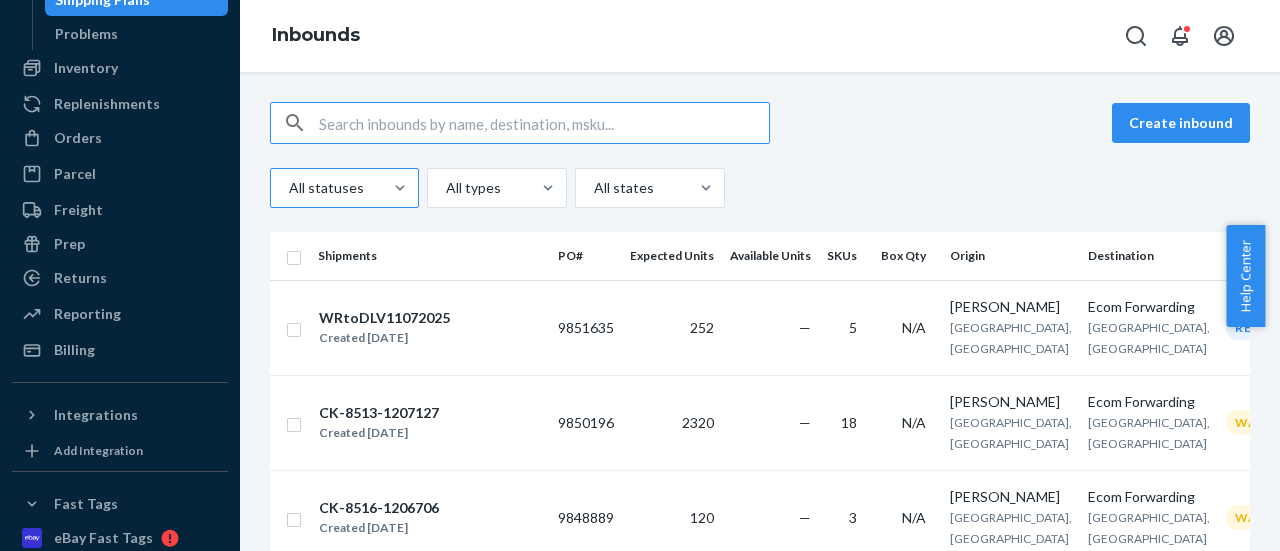 click at bounding box center (342, 188) 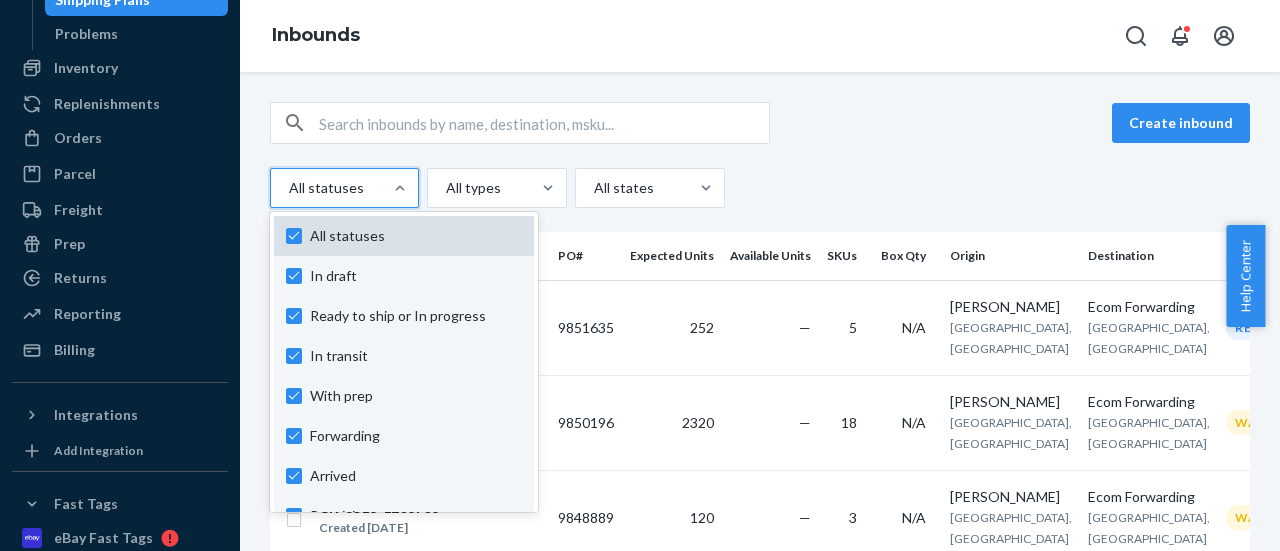 click on "All statuses" at bounding box center [416, 236] 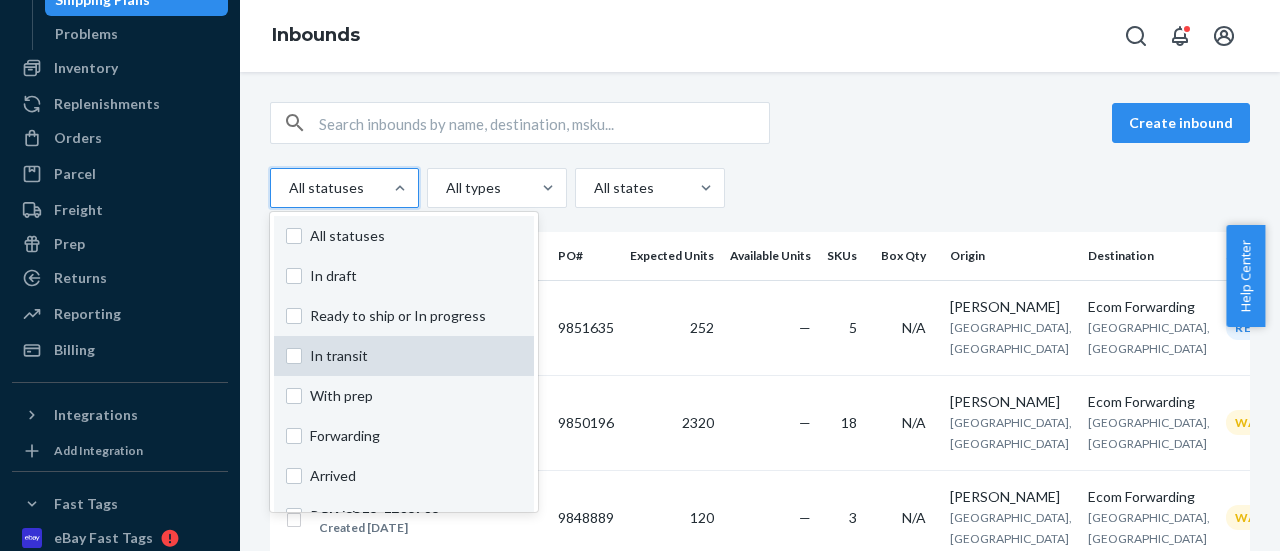 checkbox on "false" 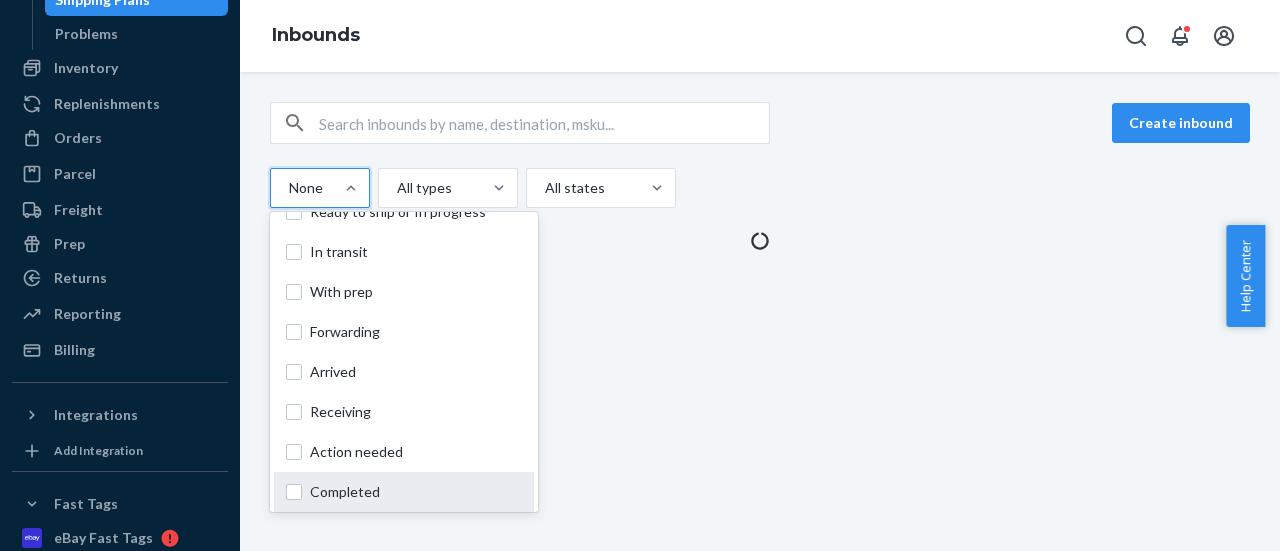 scroll, scrollTop: 148, scrollLeft: 0, axis: vertical 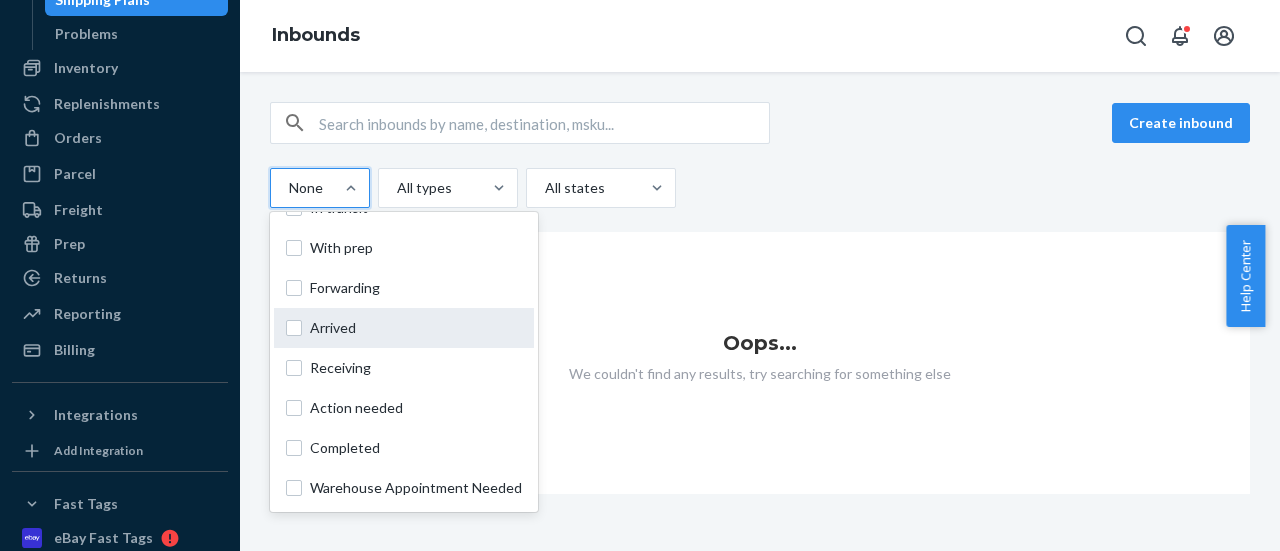 drag, startPoint x: 360, startPoint y: 449, endPoint x: 422, endPoint y: 325, distance: 138.63622 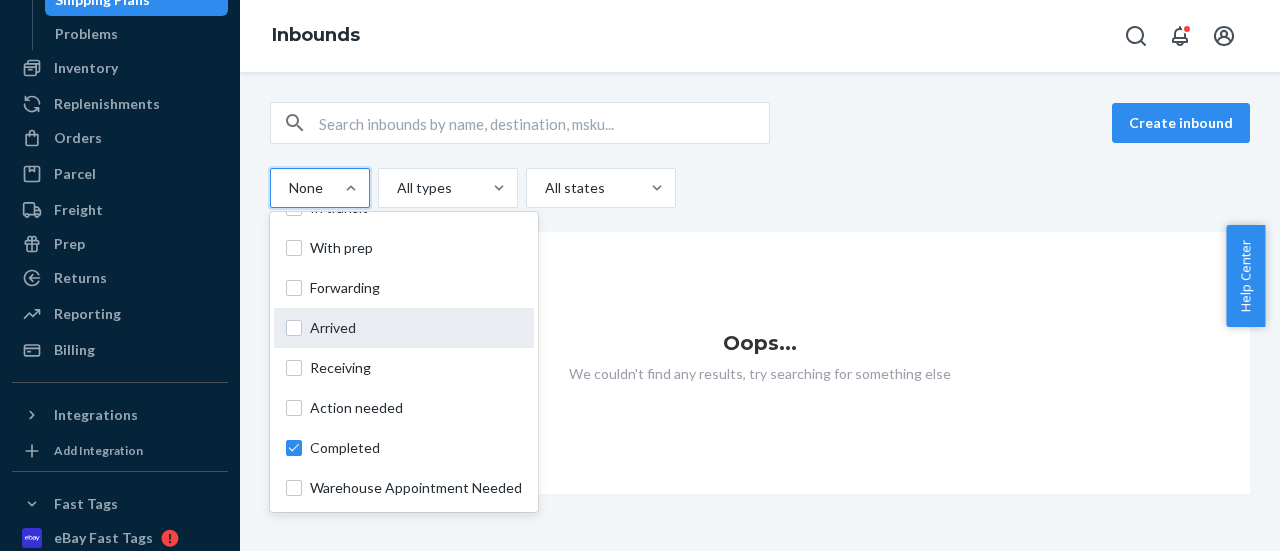 checkbox on "true" 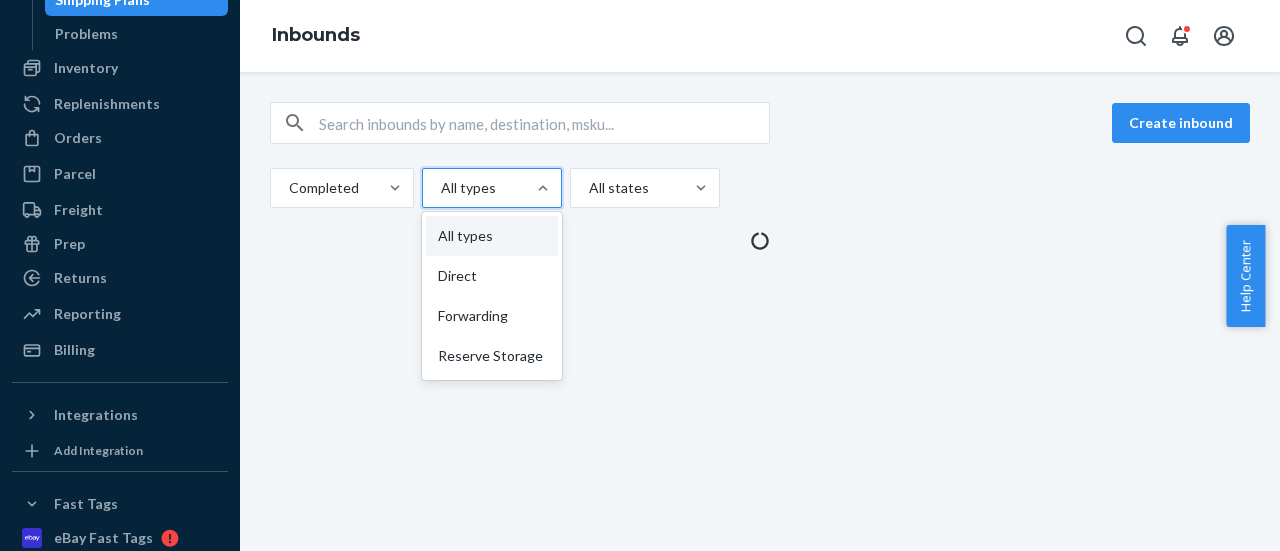 click at bounding box center (490, 188) 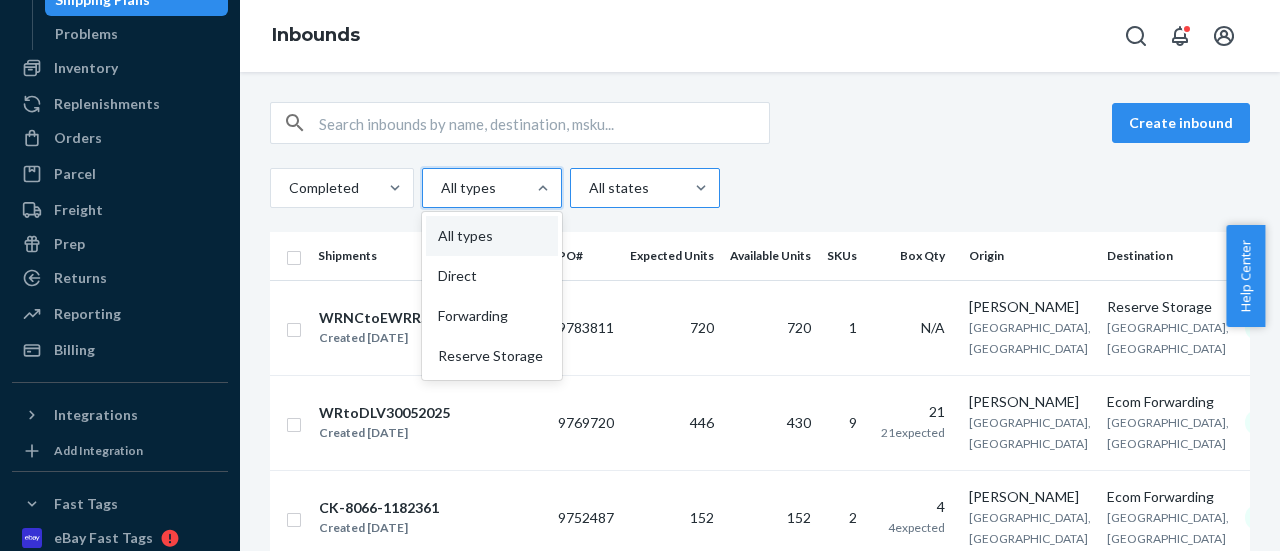 click at bounding box center [643, 188] 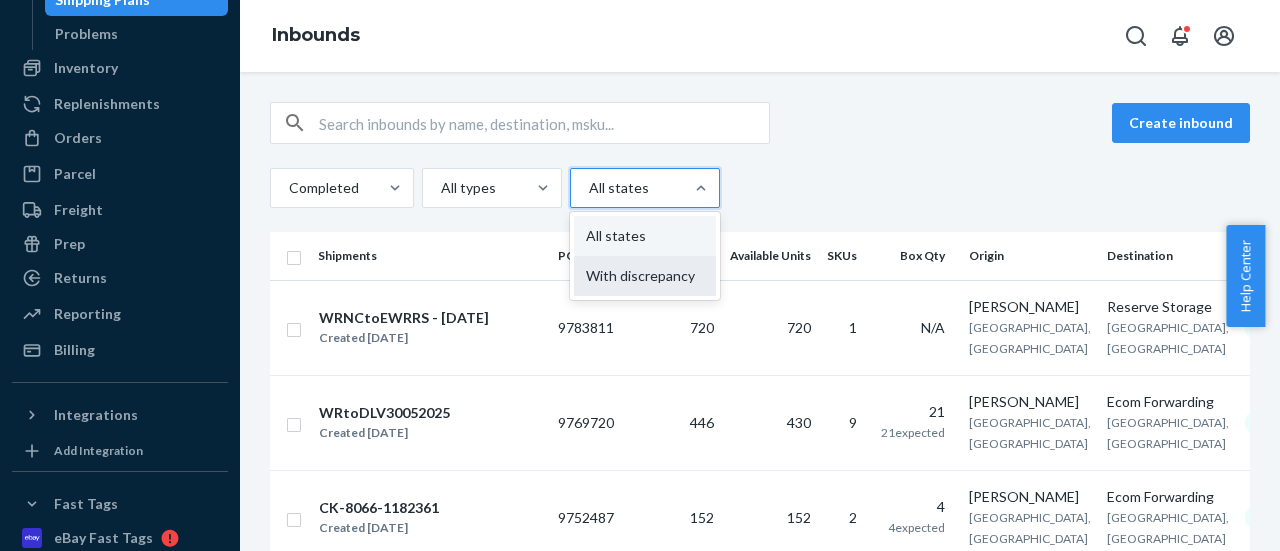 click on "With discrepancy" at bounding box center [645, 276] 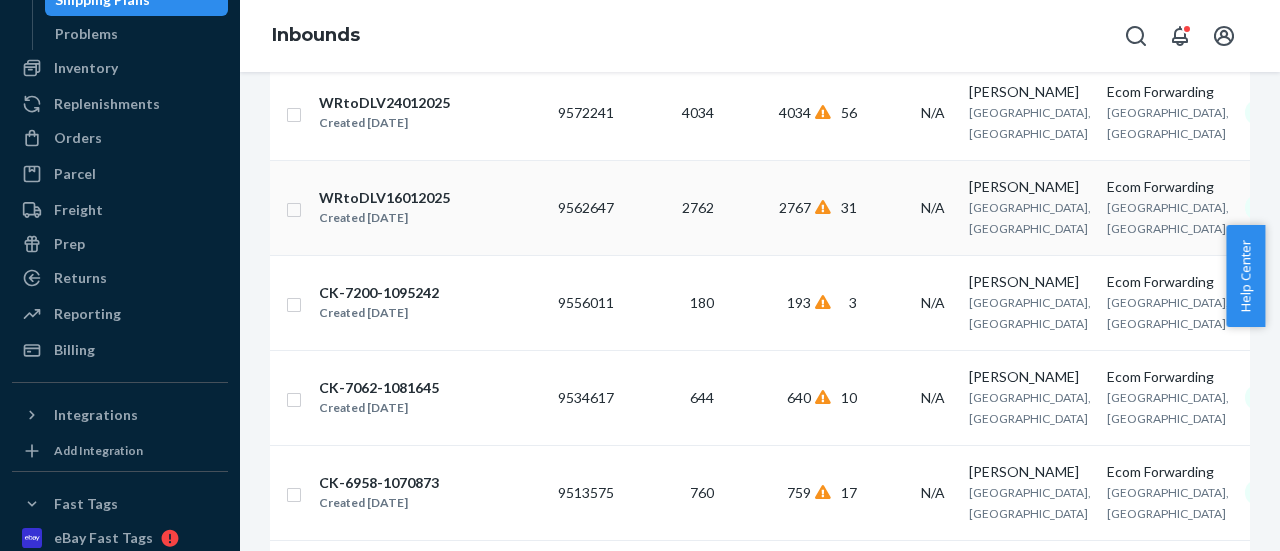 scroll, scrollTop: 600, scrollLeft: 0, axis: vertical 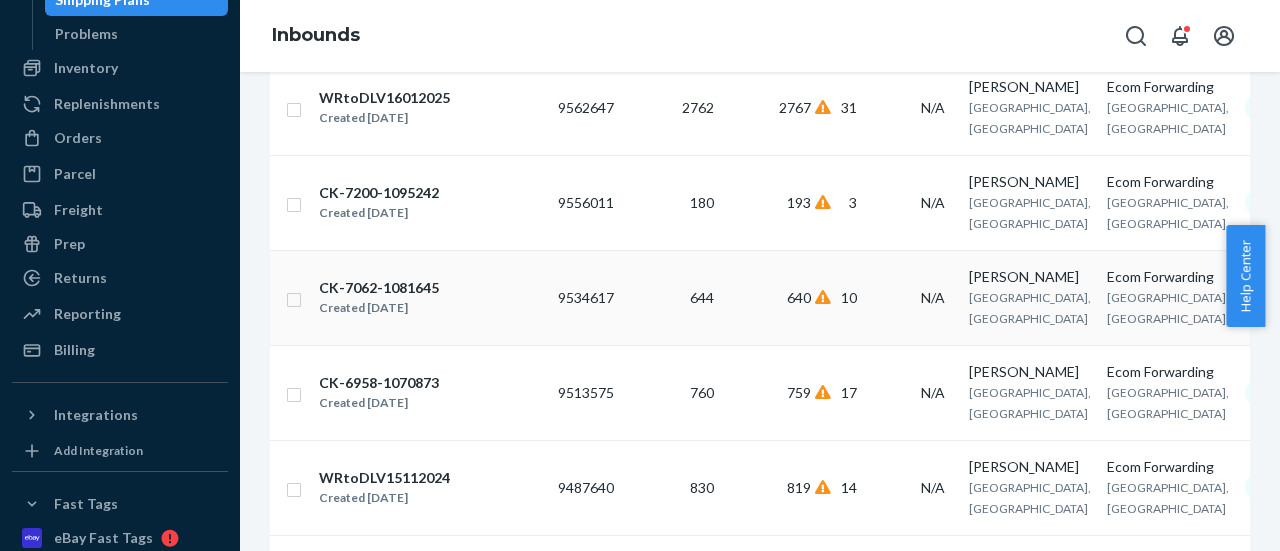 drag, startPoint x: 582, startPoint y: 420, endPoint x: 408, endPoint y: 411, distance: 174.2326 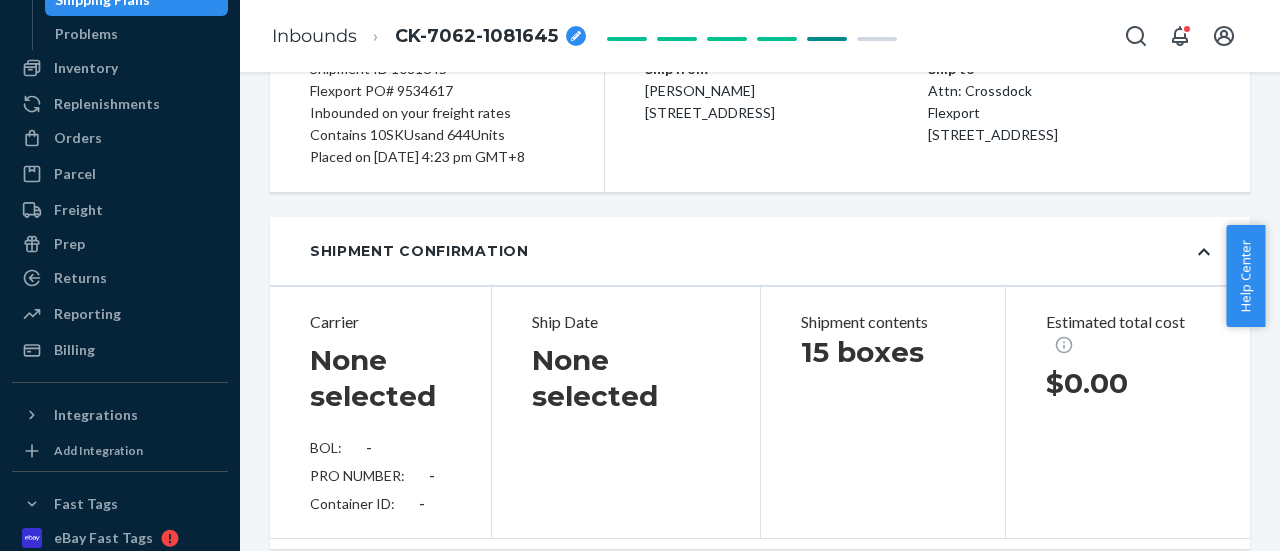 scroll, scrollTop: 0, scrollLeft: 0, axis: both 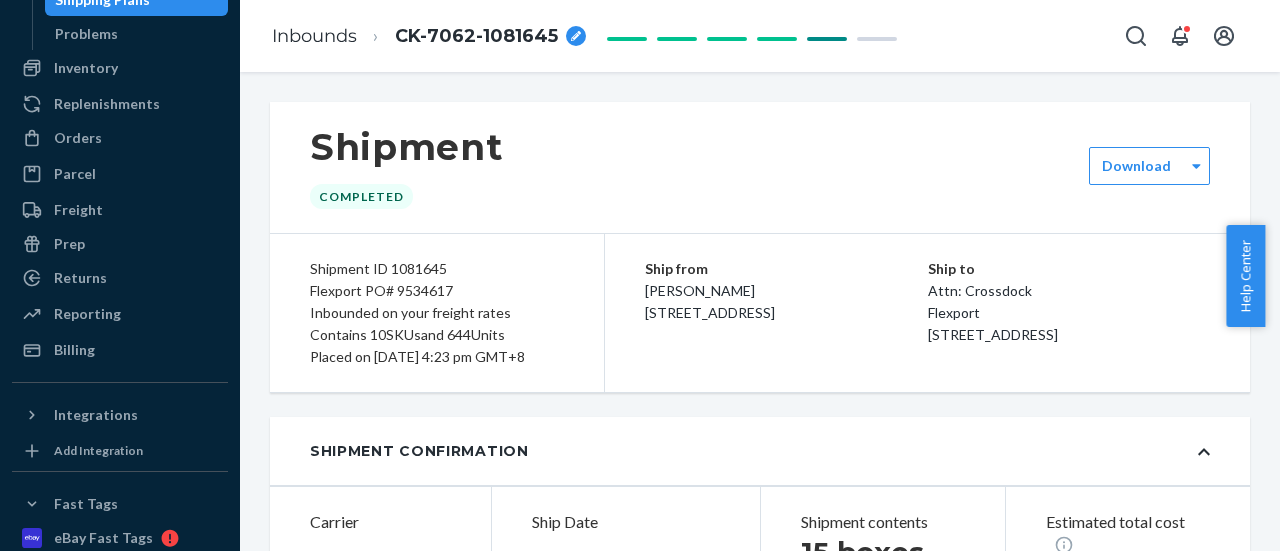 click on "Shipment ID 1081645" at bounding box center [437, 269] 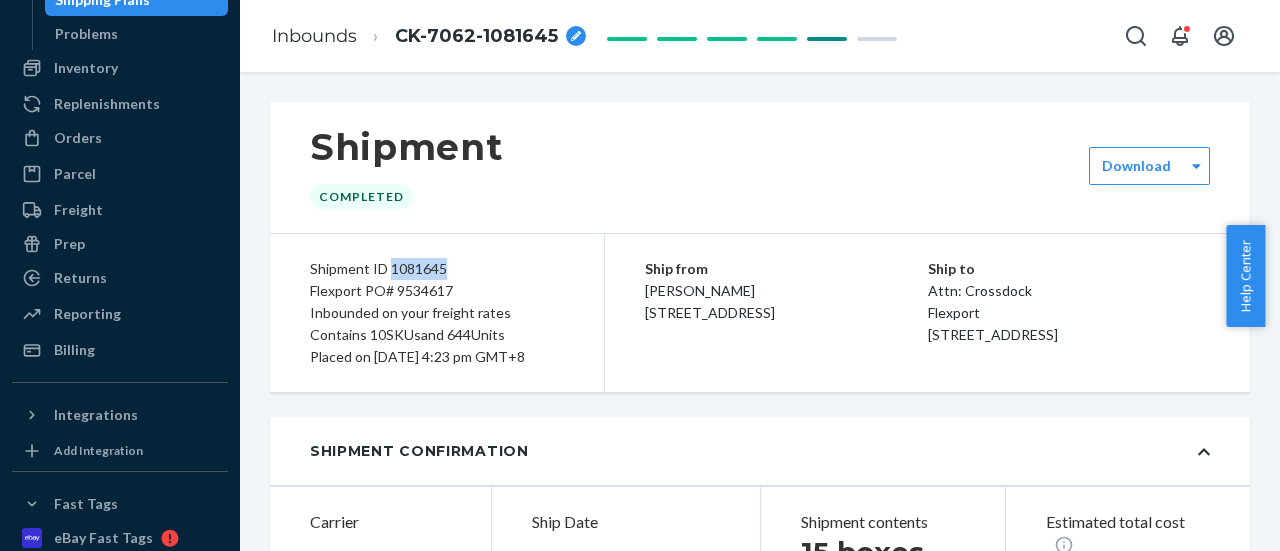 click on "Shipment ID 1081645" at bounding box center (437, 269) 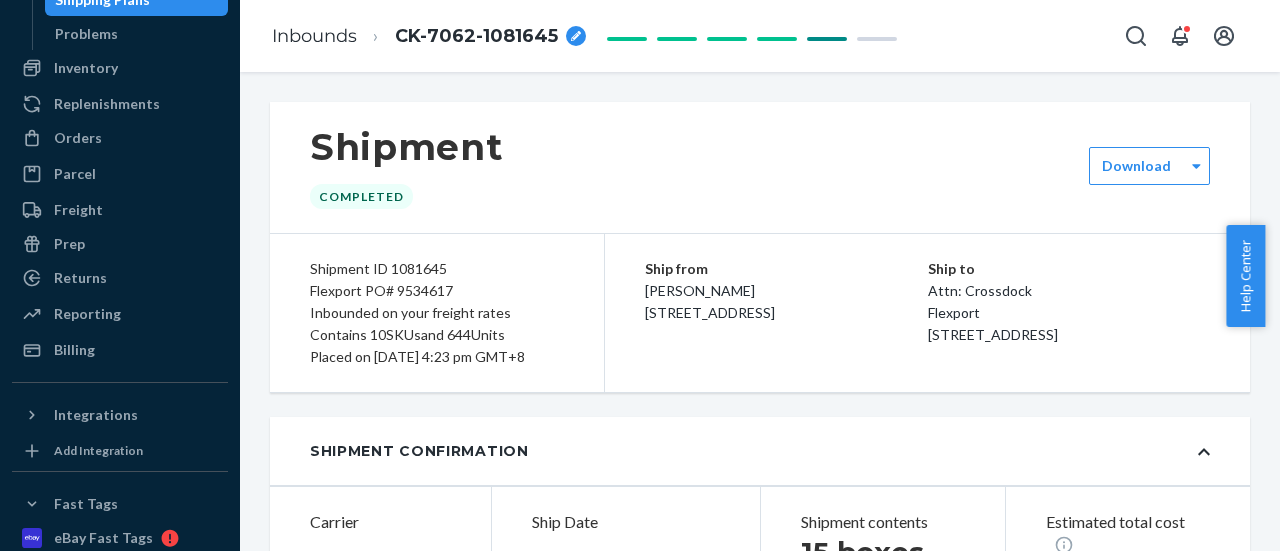 click on "Flexport PO# 9534617" at bounding box center [437, 291] 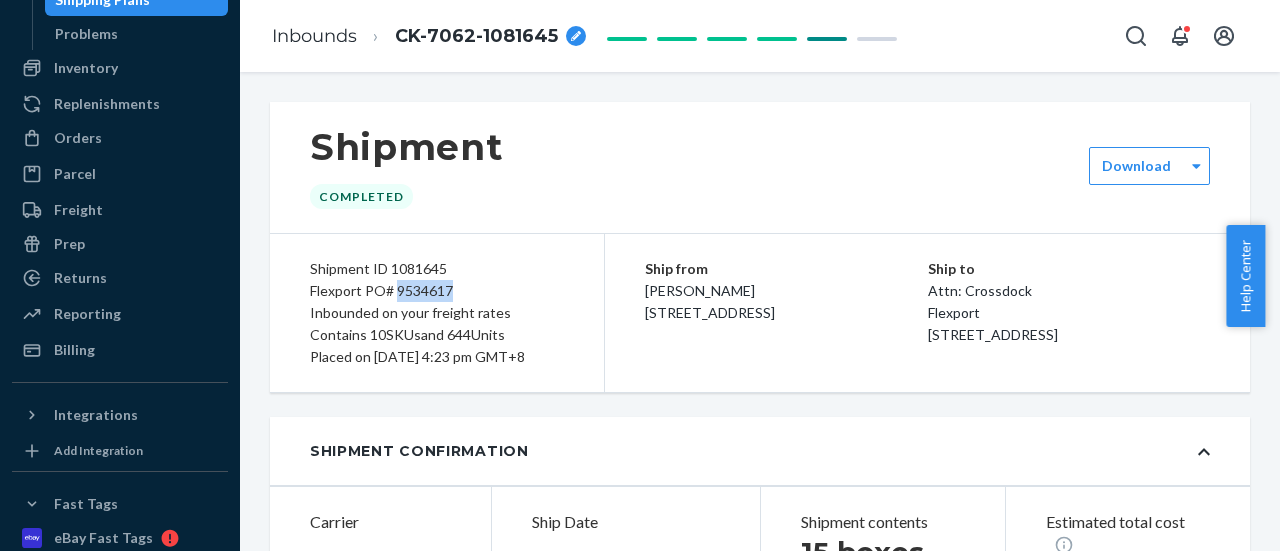 click on "Flexport PO# 9534617" at bounding box center (437, 291) 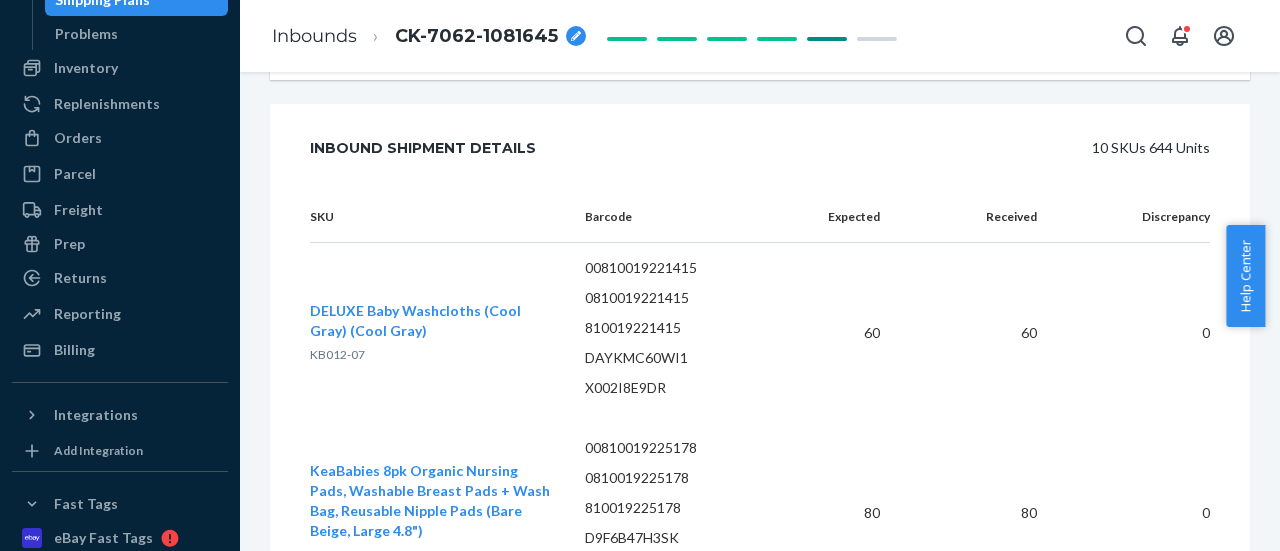 scroll, scrollTop: 2900, scrollLeft: 0, axis: vertical 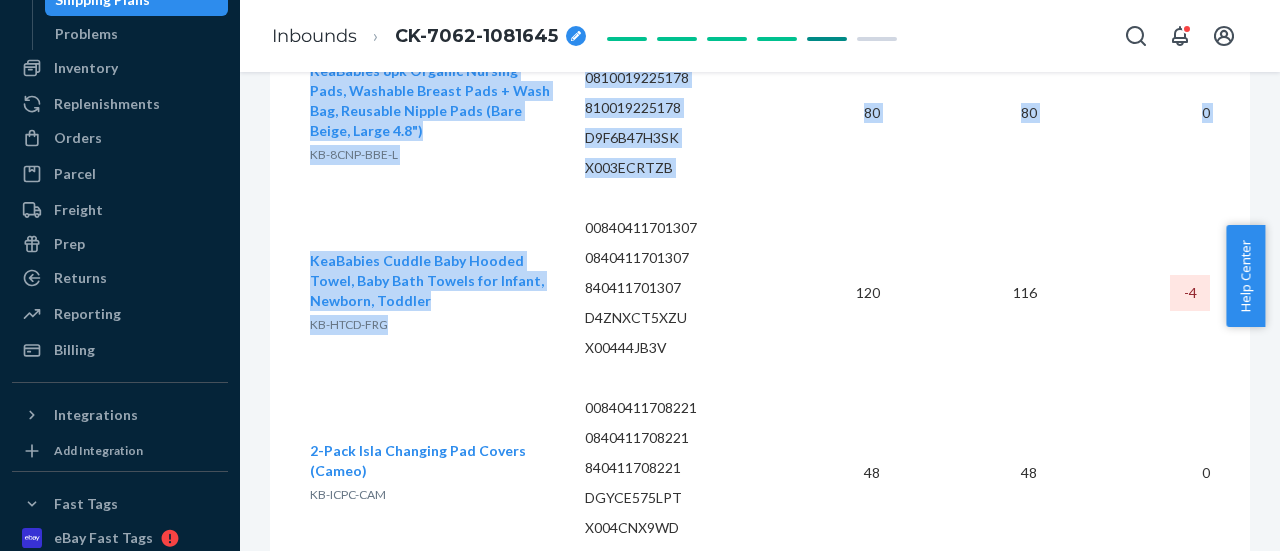 drag, startPoint x: 414, startPoint y: 349, endPoint x: 309, endPoint y: 357, distance: 105.30432 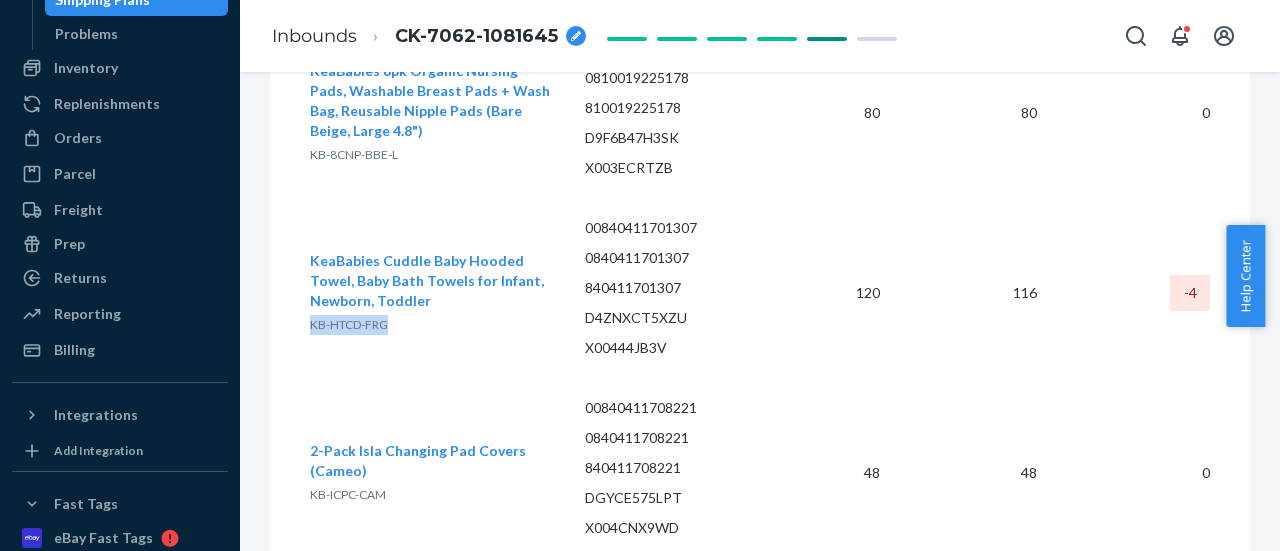drag, startPoint x: 313, startPoint y: 345, endPoint x: 398, endPoint y: 348, distance: 85.052925 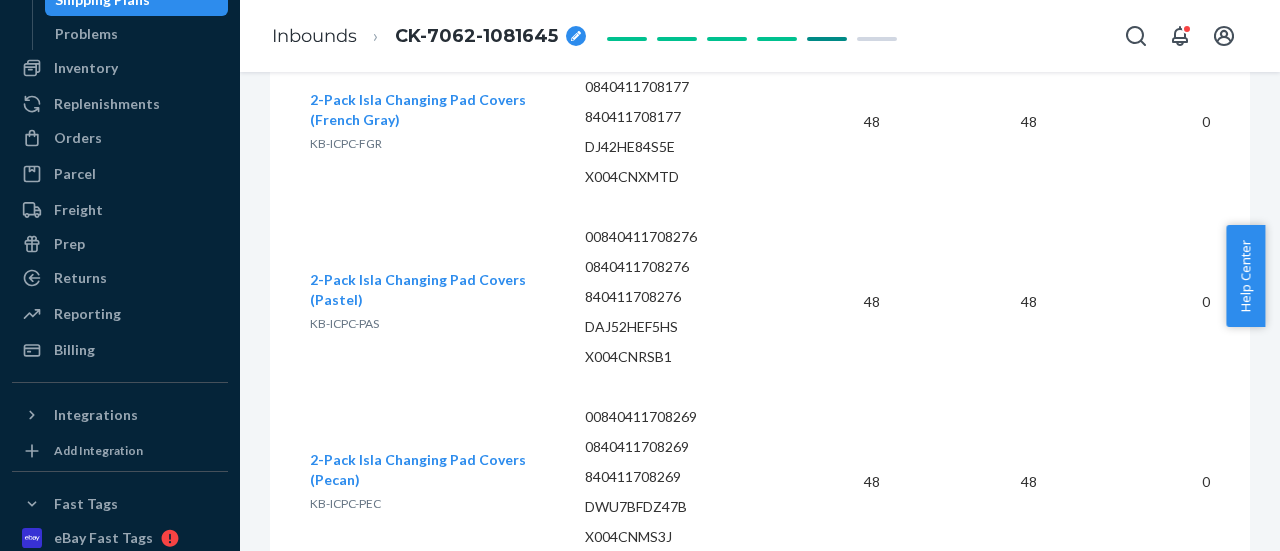 scroll, scrollTop: 3296, scrollLeft: 0, axis: vertical 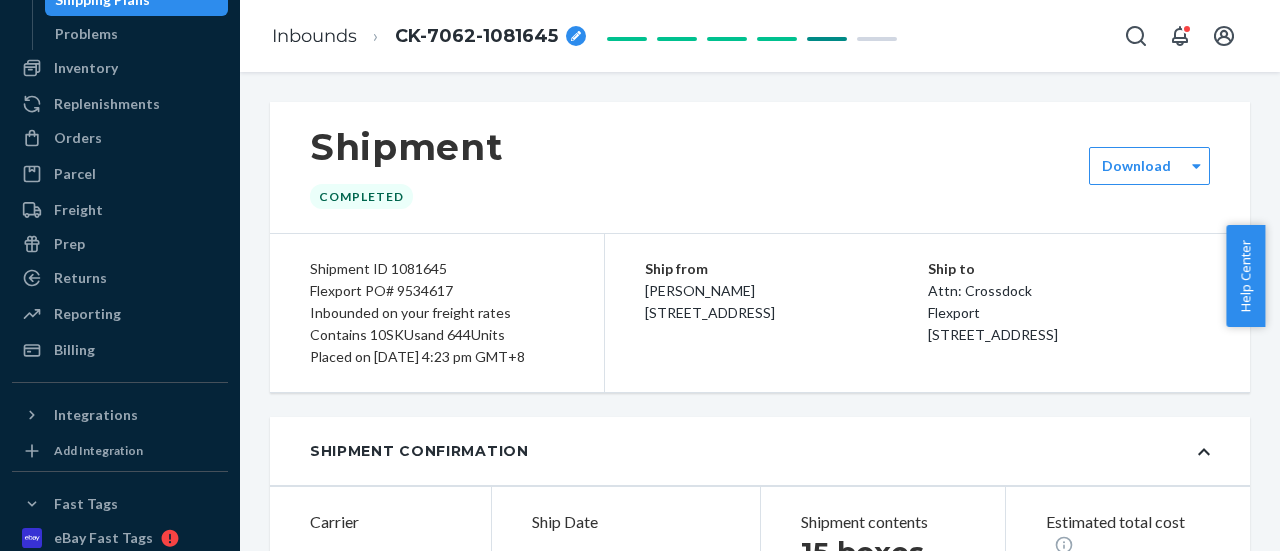 click on "Shipment ID 1081645" at bounding box center [437, 269] 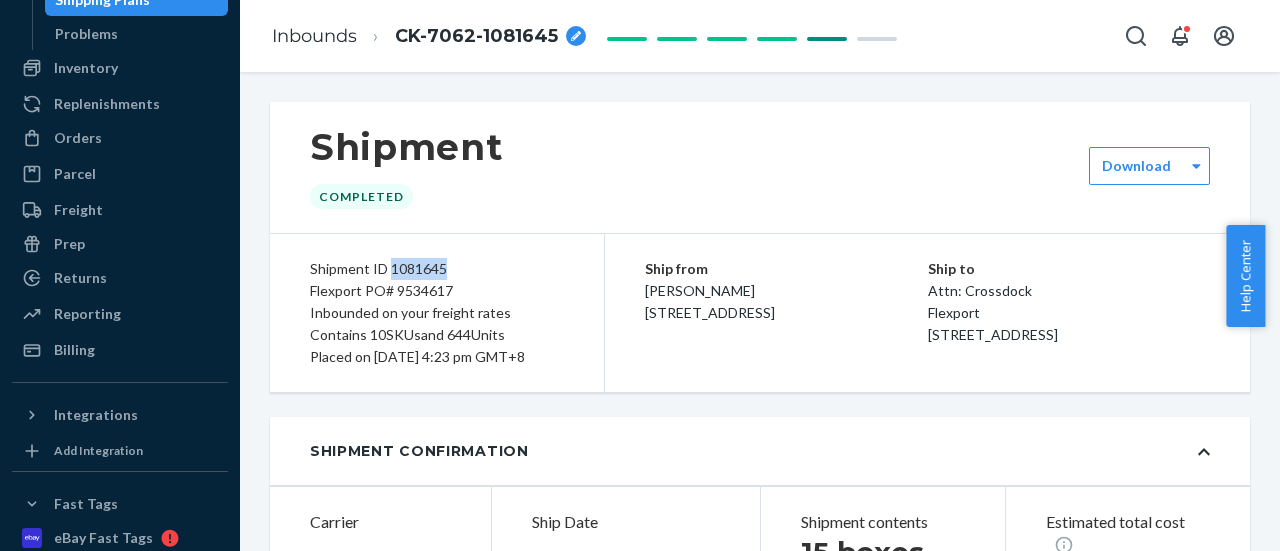 click on "Shipment ID 1081645" at bounding box center (437, 269) 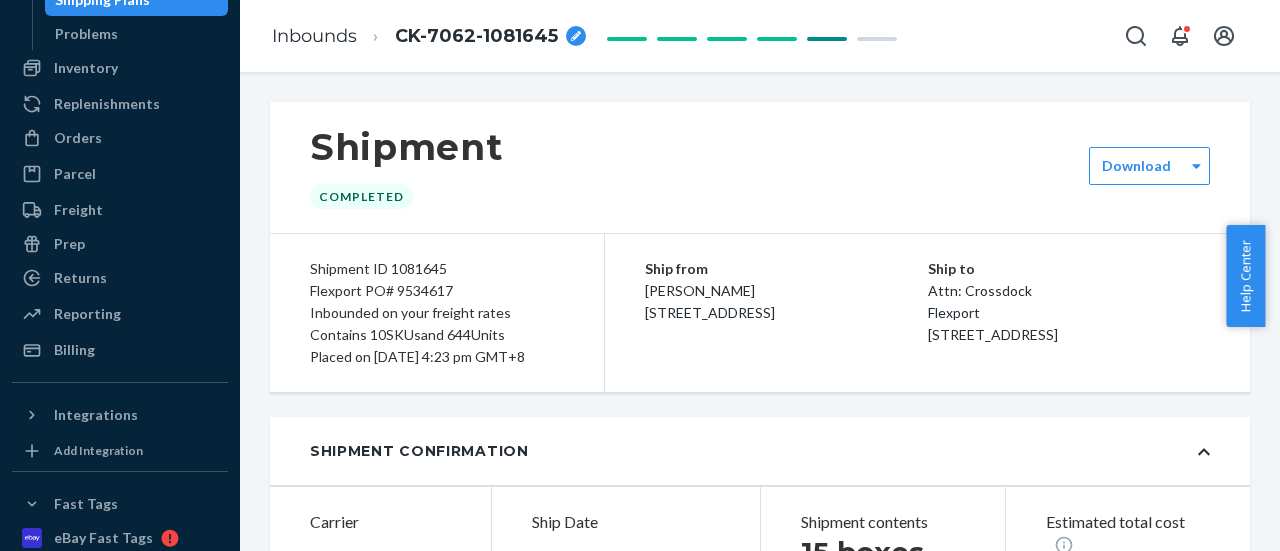 click on "Flexport PO# 9534617" at bounding box center (437, 291) 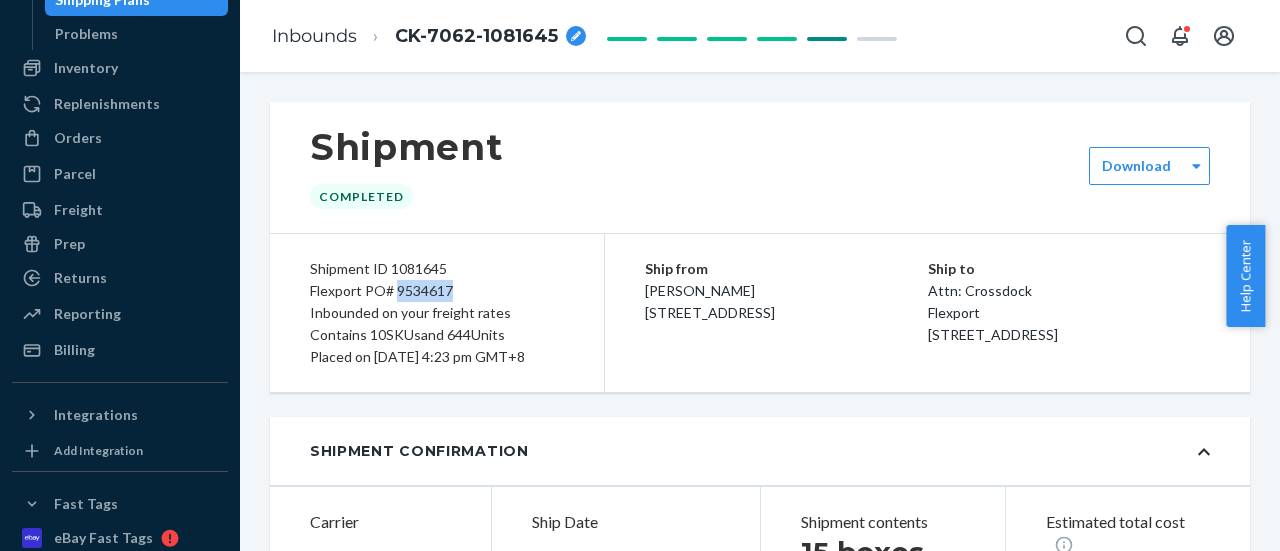 click on "Flexport PO# 9534617" at bounding box center [437, 291] 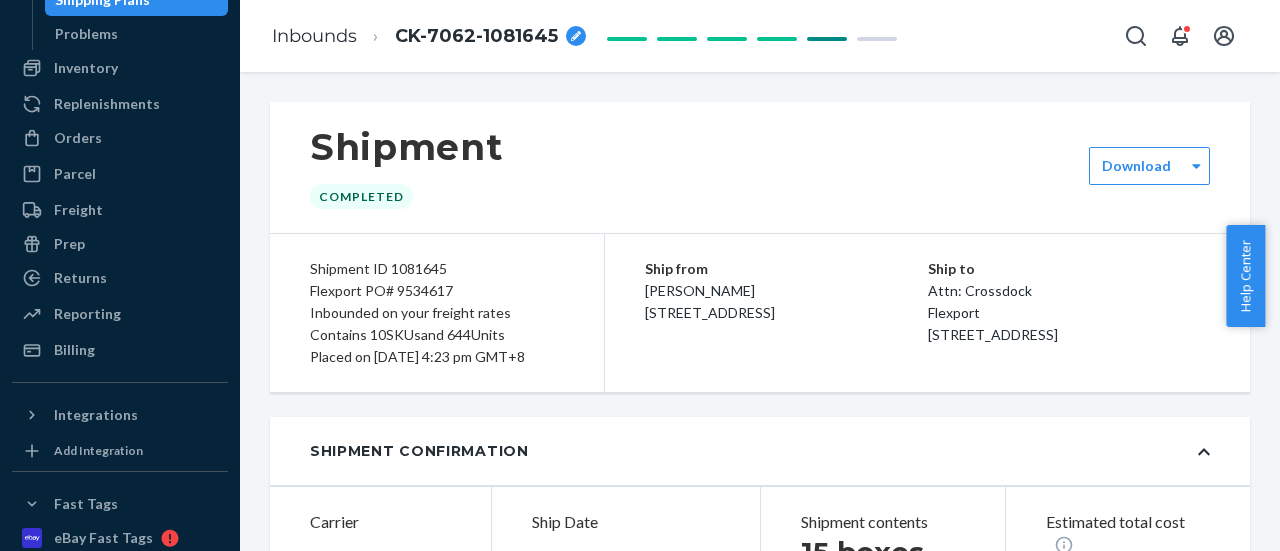 click on "Shipment ID 1081645" at bounding box center [437, 269] 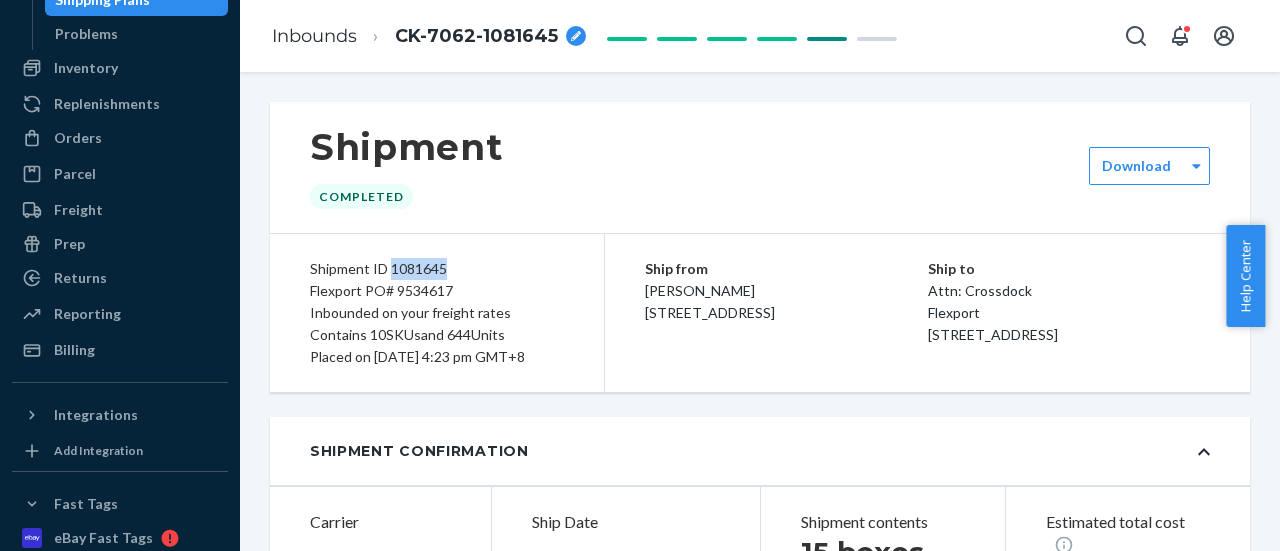 click on "Shipment ID 1081645" at bounding box center (437, 269) 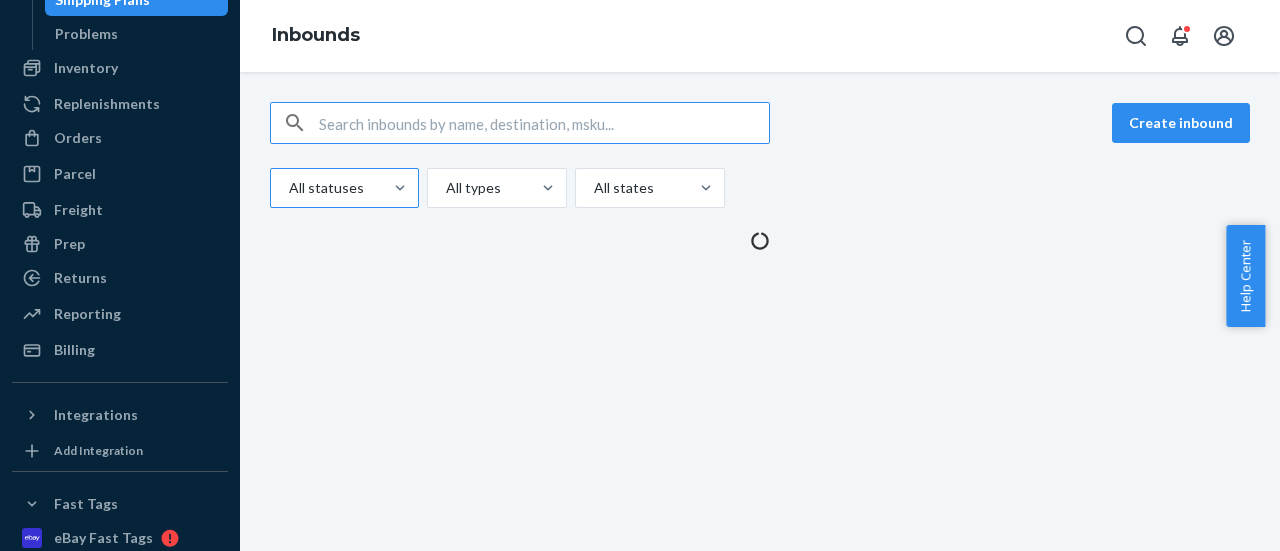 click at bounding box center [342, 188] 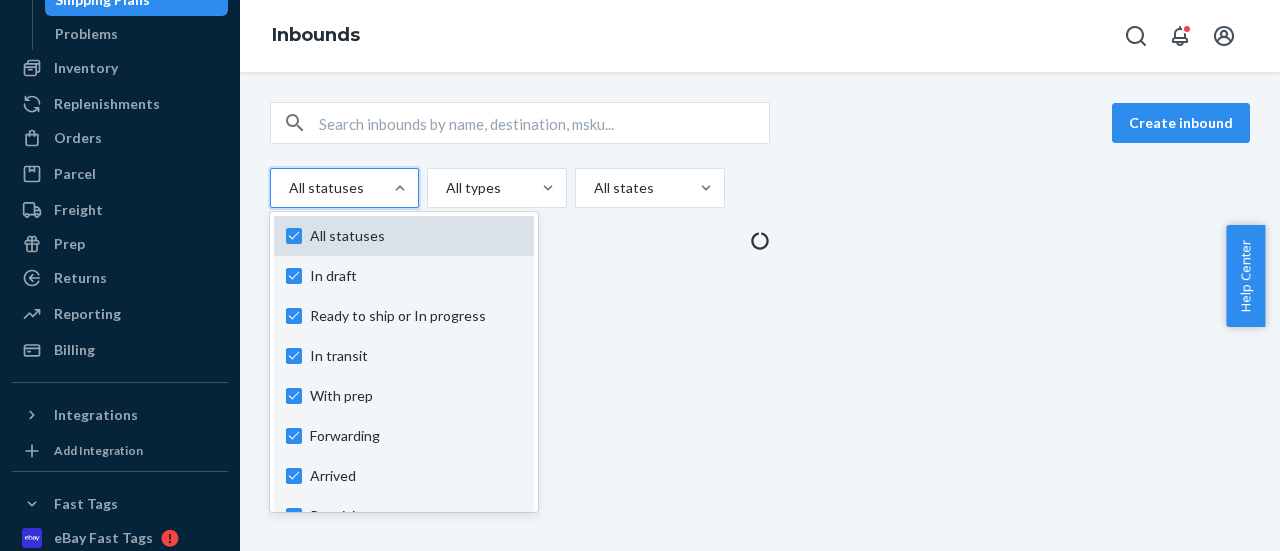 click on "All statuses" at bounding box center [416, 236] 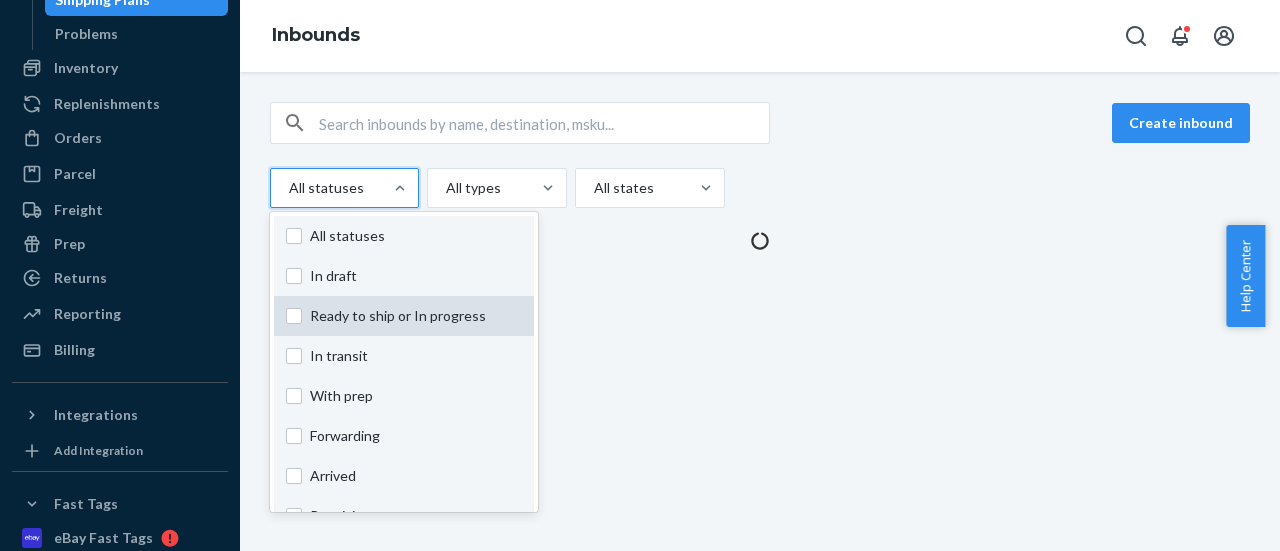 checkbox on "false" 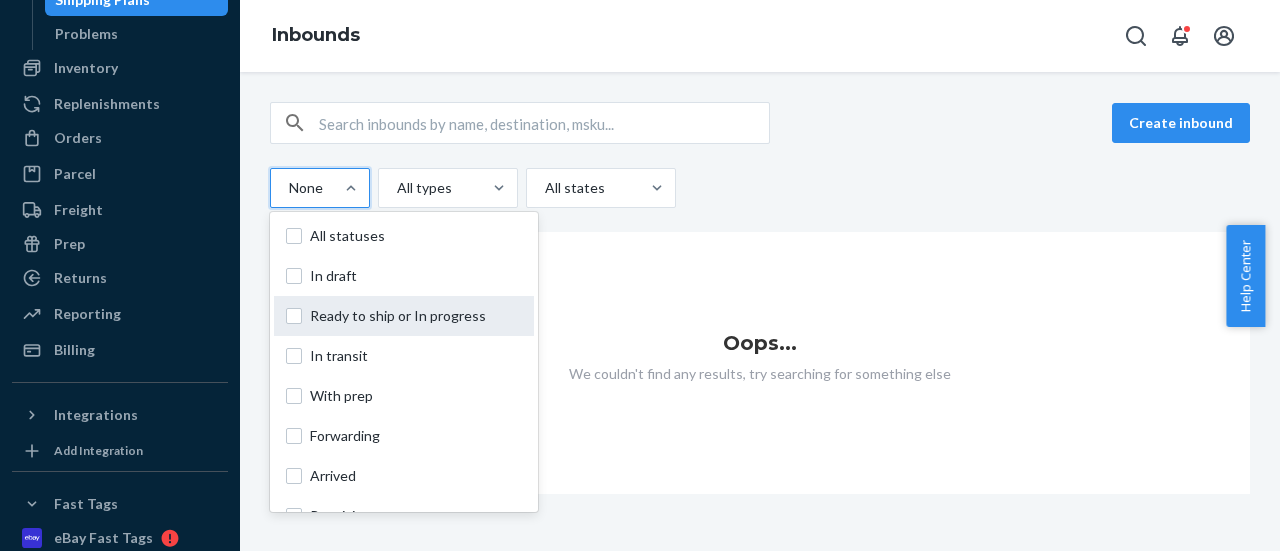 scroll, scrollTop: 148, scrollLeft: 0, axis: vertical 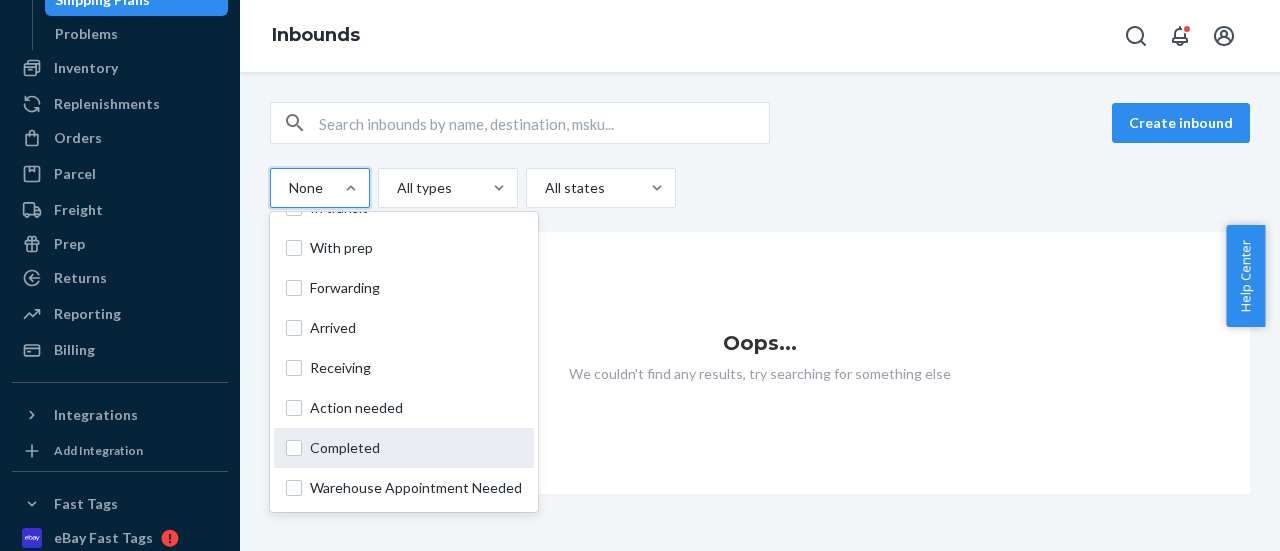 click on "Completed" at bounding box center (416, 448) 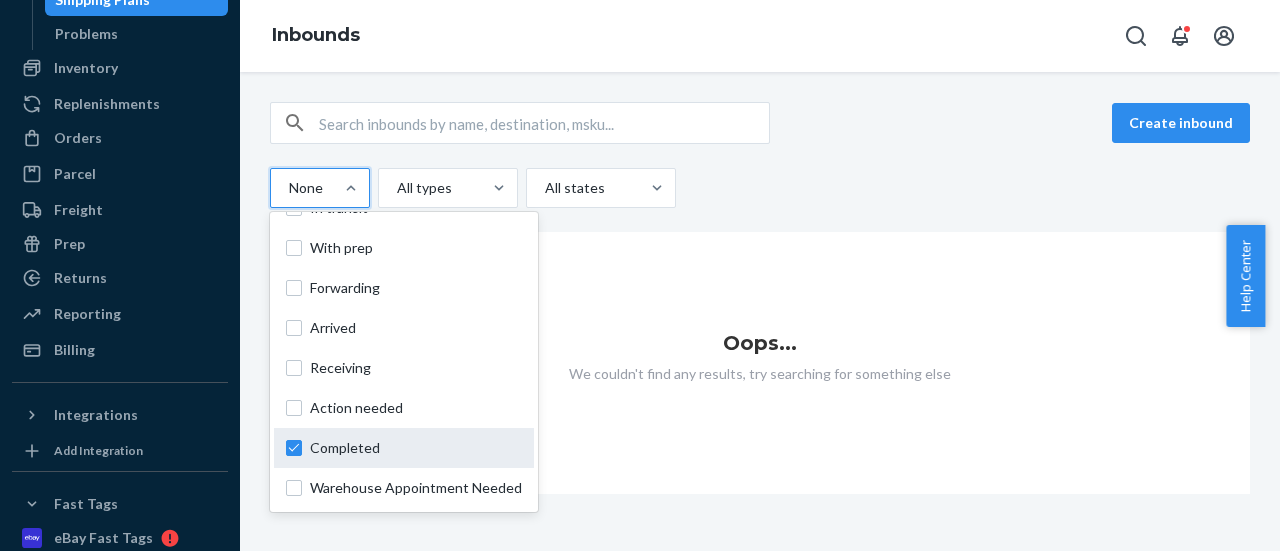 checkbox on "true" 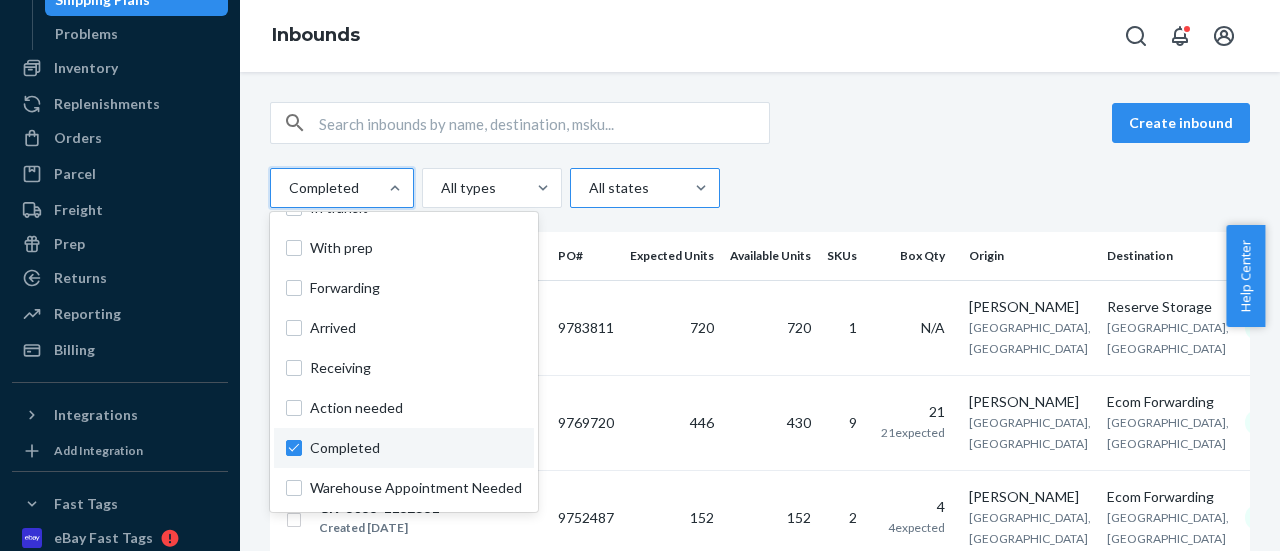 click at bounding box center (643, 188) 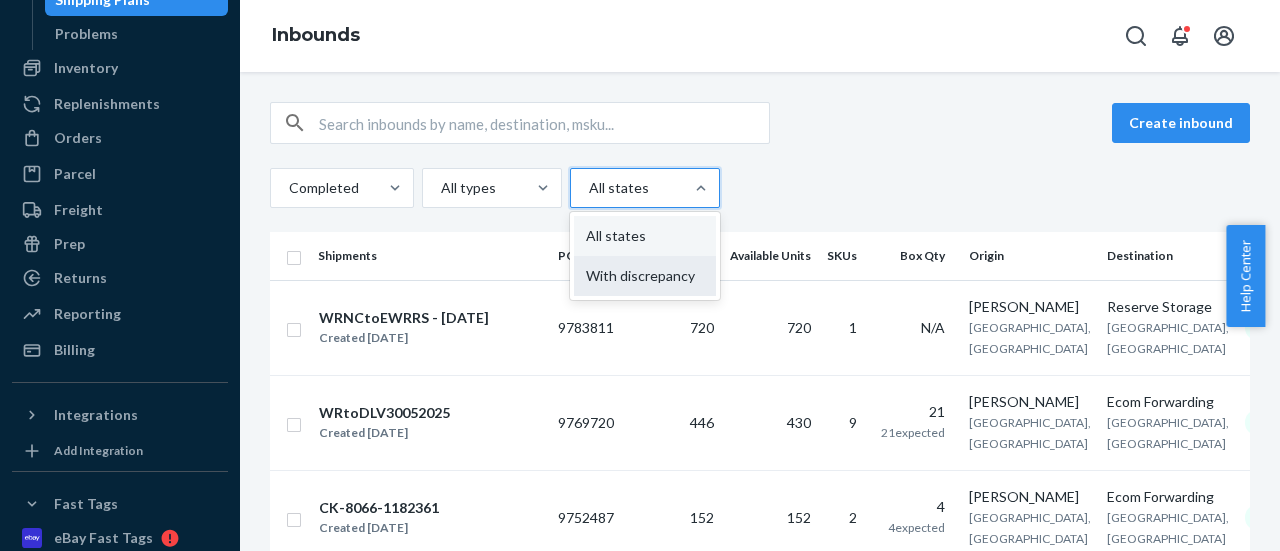 click on "With discrepancy" at bounding box center [645, 276] 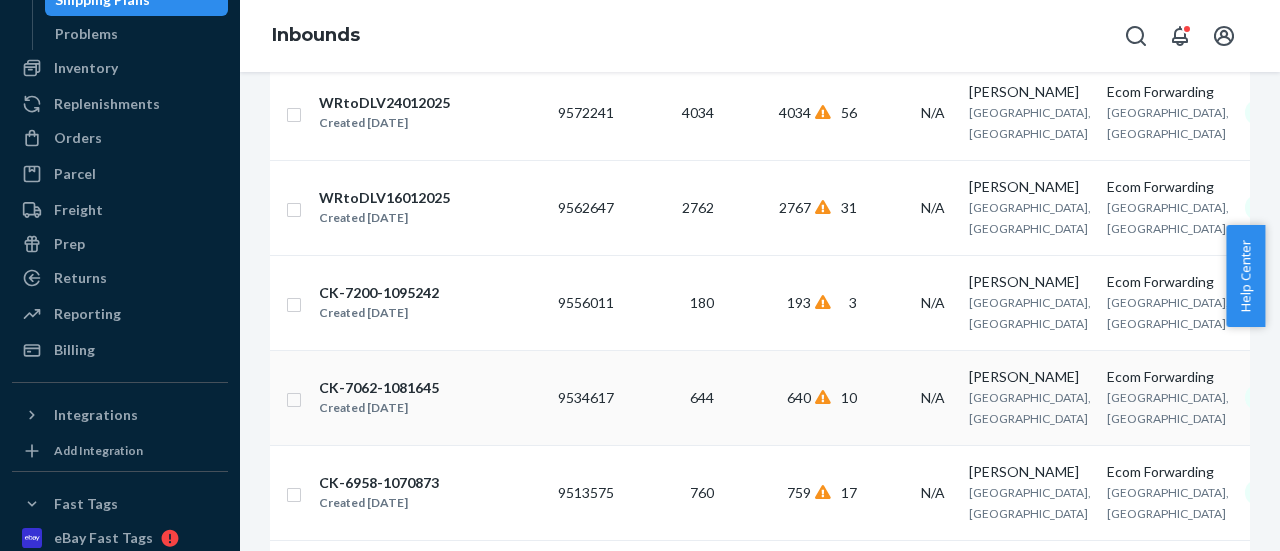 scroll, scrollTop: 600, scrollLeft: 0, axis: vertical 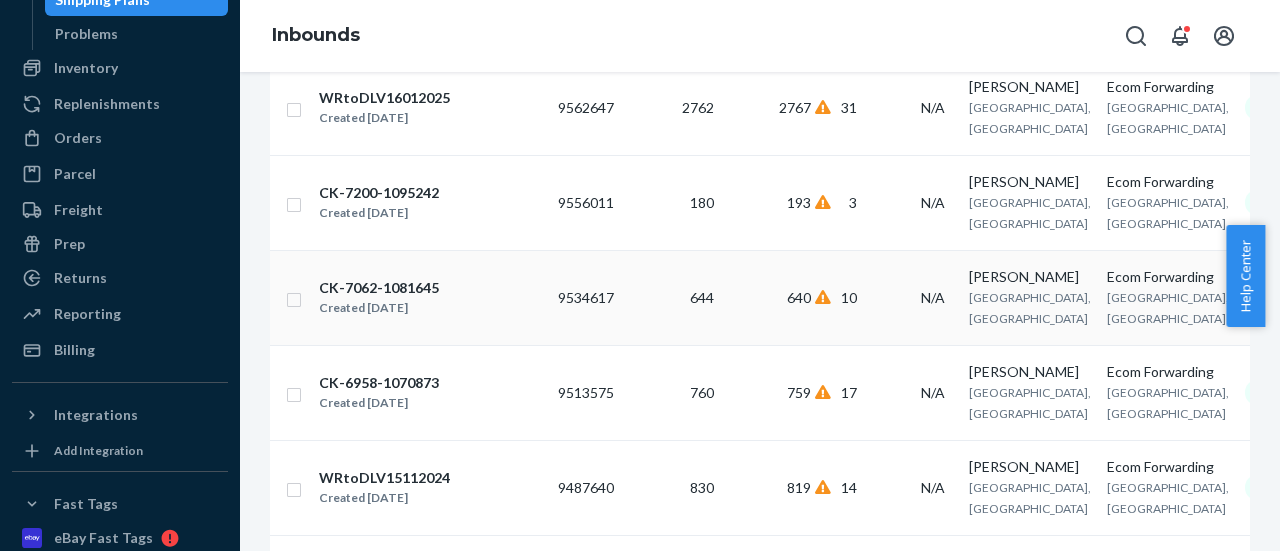 click on "9534617" at bounding box center [586, 297] 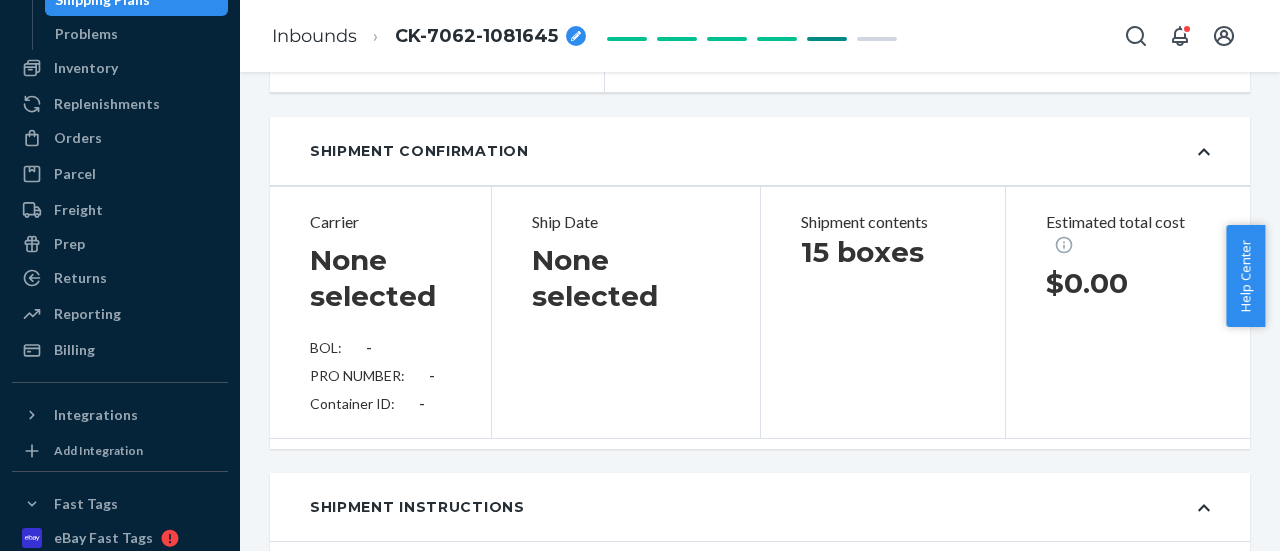 scroll, scrollTop: 0, scrollLeft: 0, axis: both 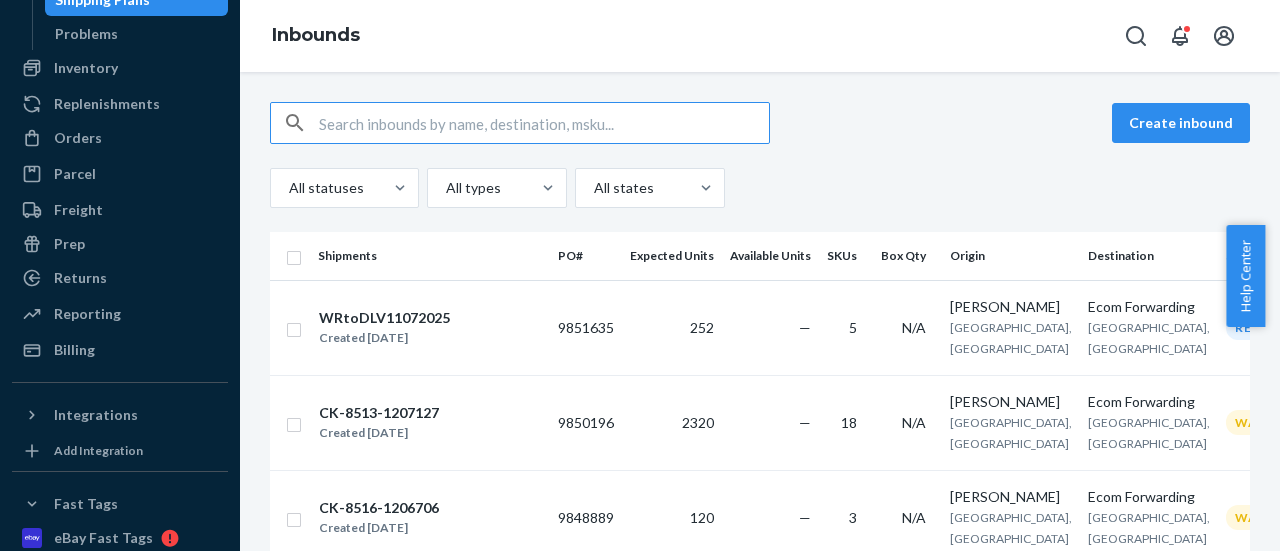 click on "All statuses All types All states" at bounding box center (501, 188) 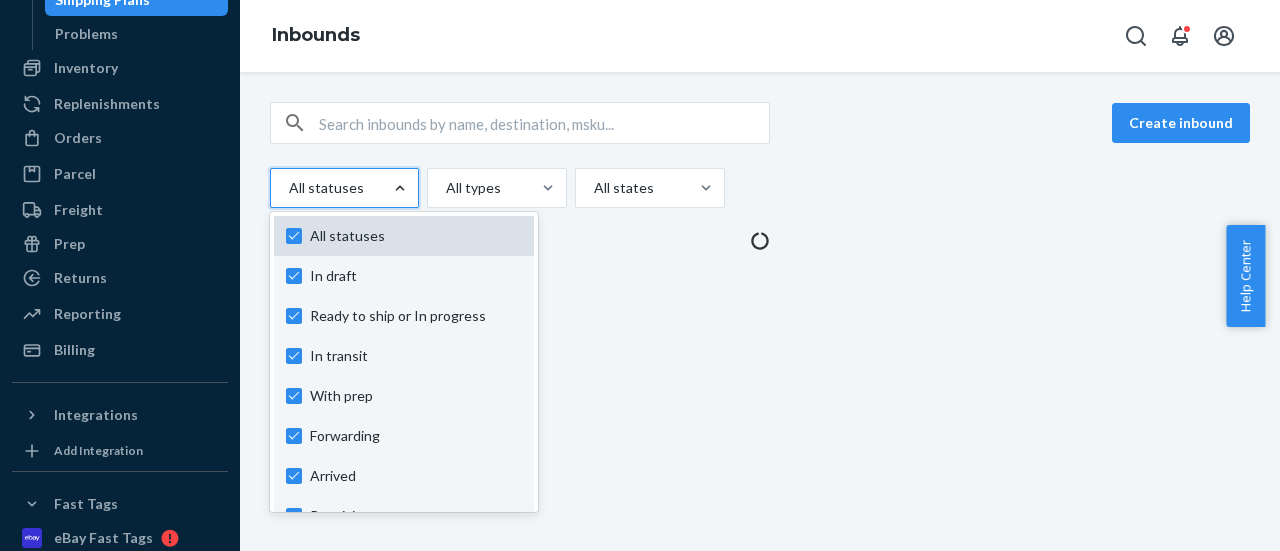 click on "All statuses" at bounding box center (416, 236) 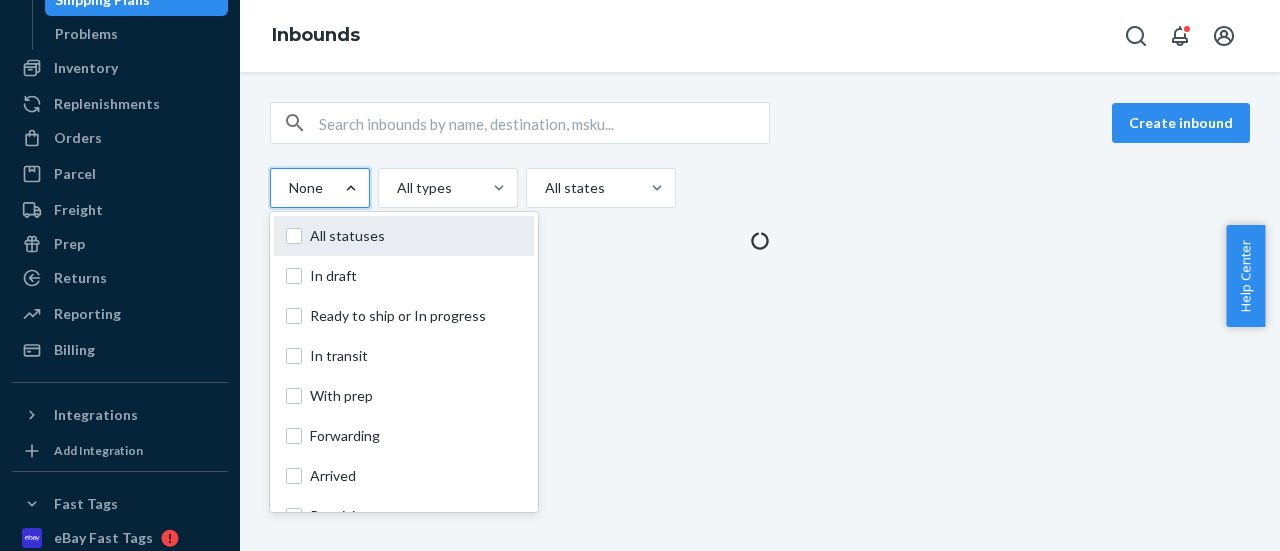 checkbox on "false" 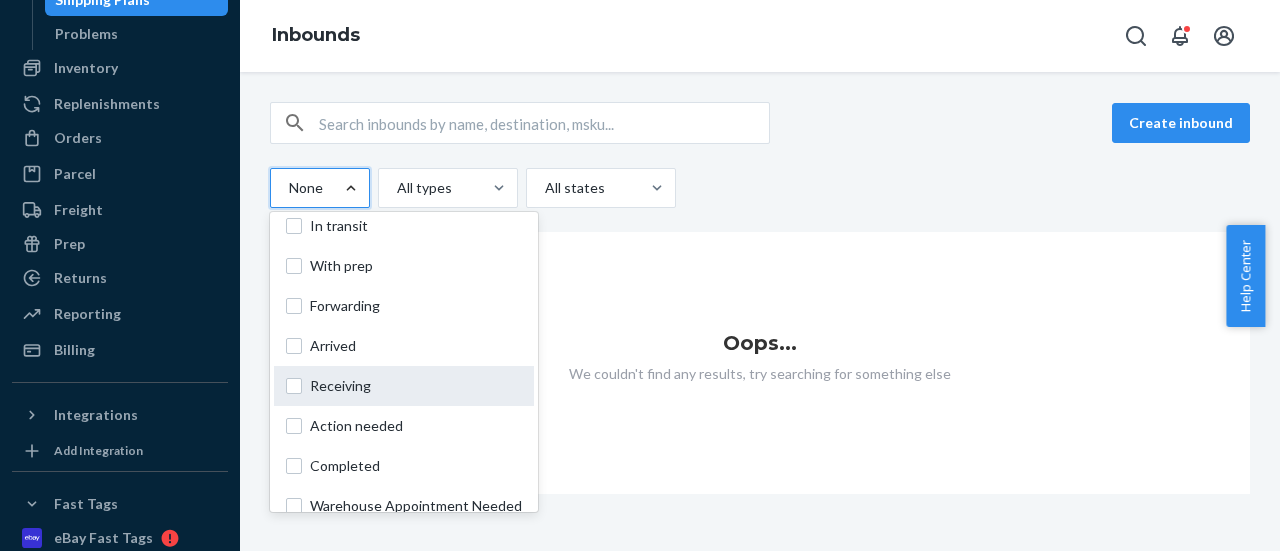 scroll, scrollTop: 148, scrollLeft: 0, axis: vertical 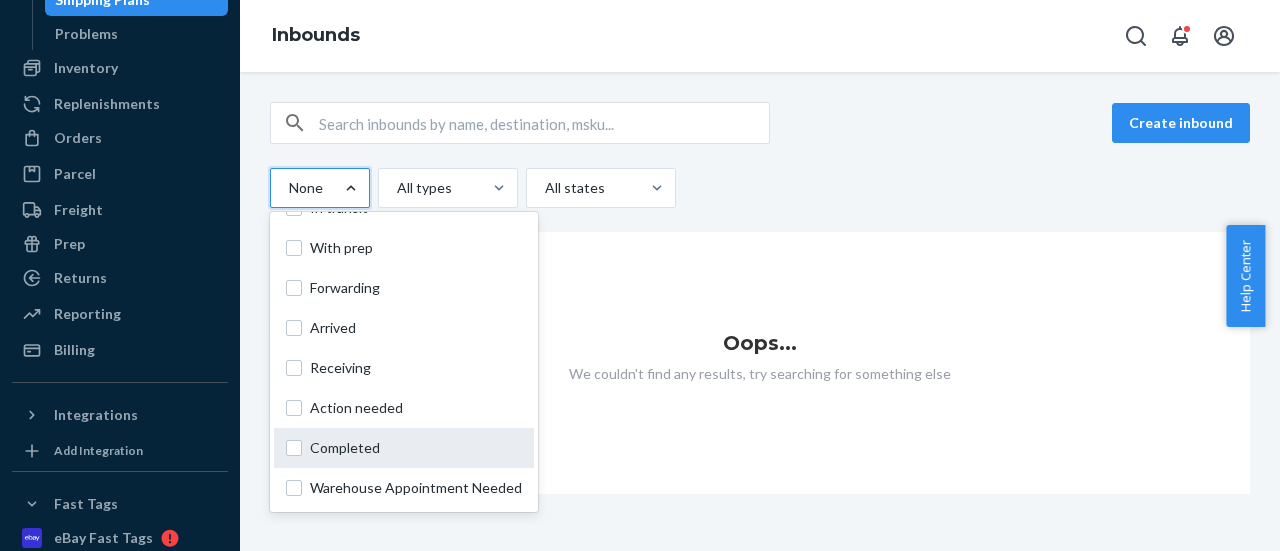 click on "Completed" at bounding box center [416, 448] 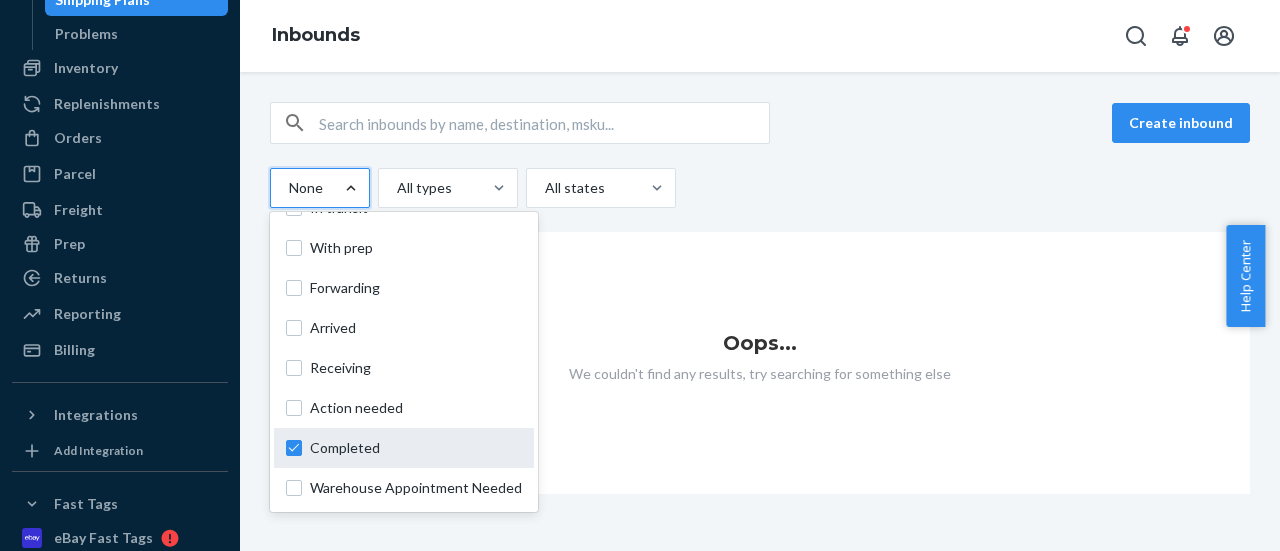 checkbox on "true" 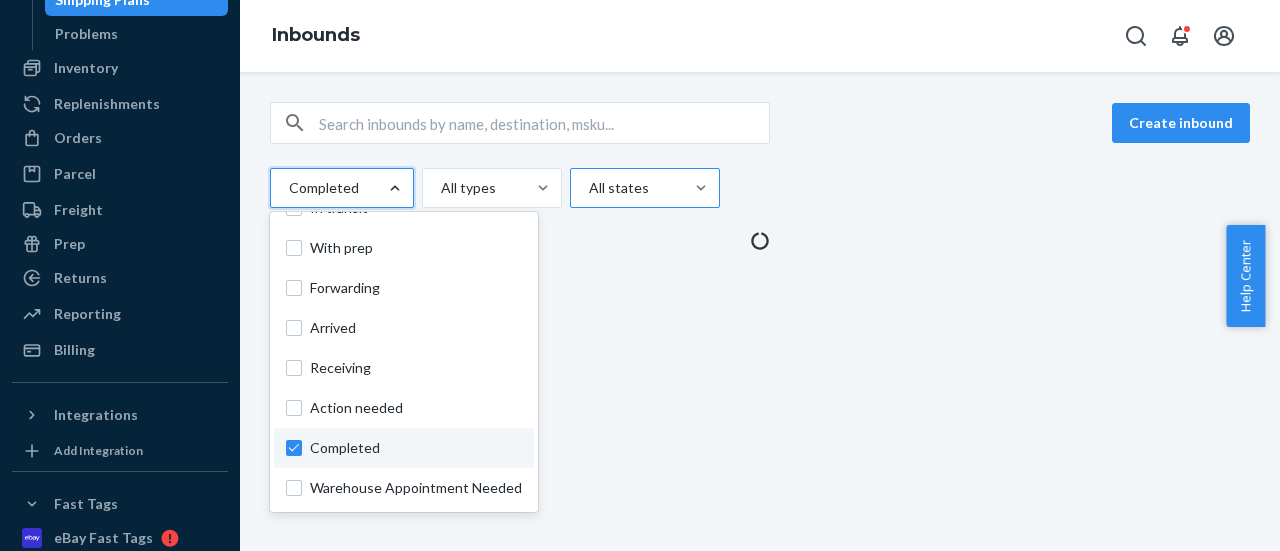 click at bounding box center (643, 188) 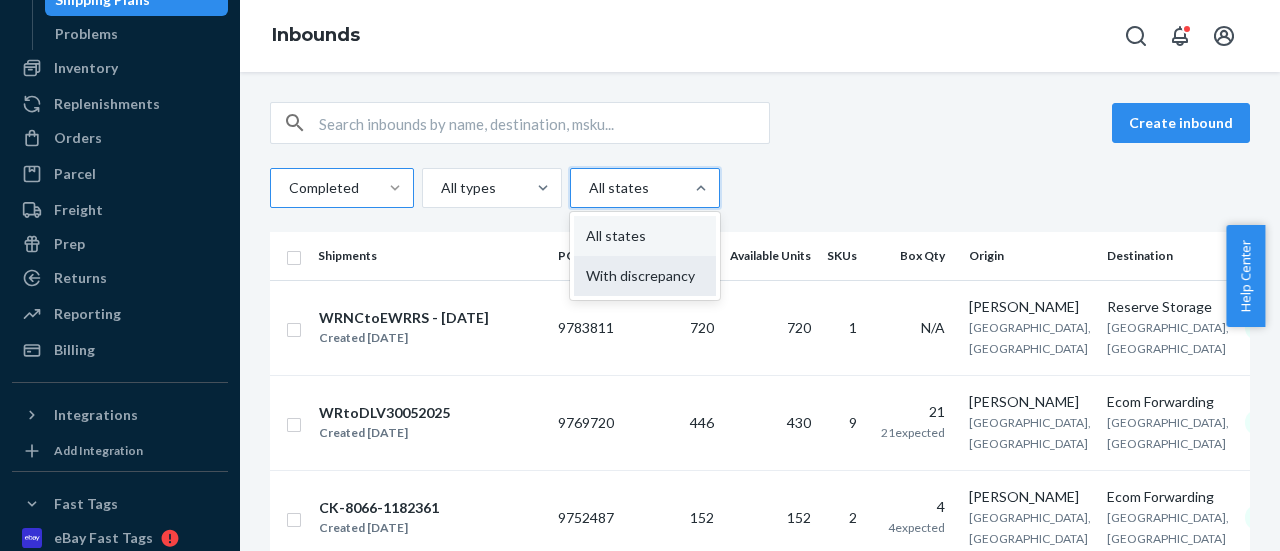 click on "With discrepancy" at bounding box center [645, 276] 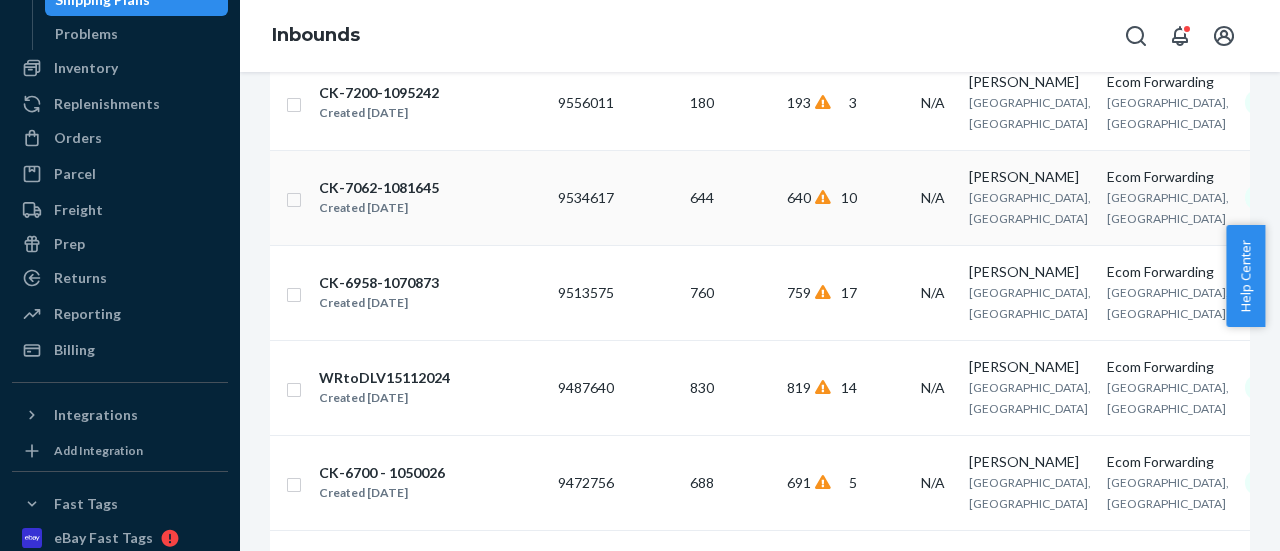 scroll, scrollTop: 800, scrollLeft: 0, axis: vertical 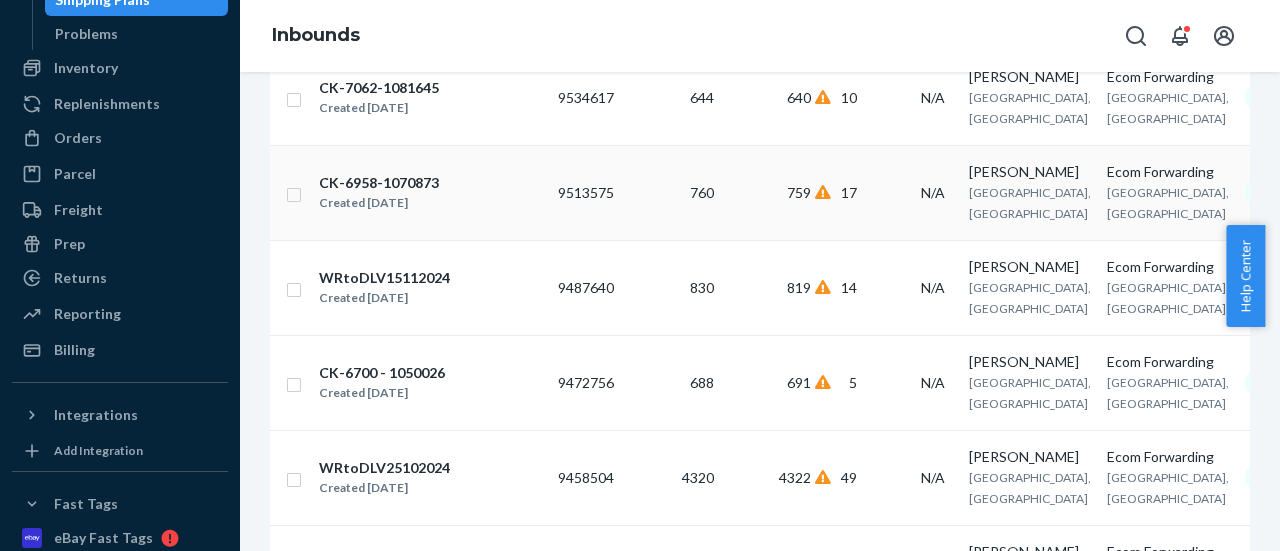 click on "9513575" at bounding box center (586, 192) 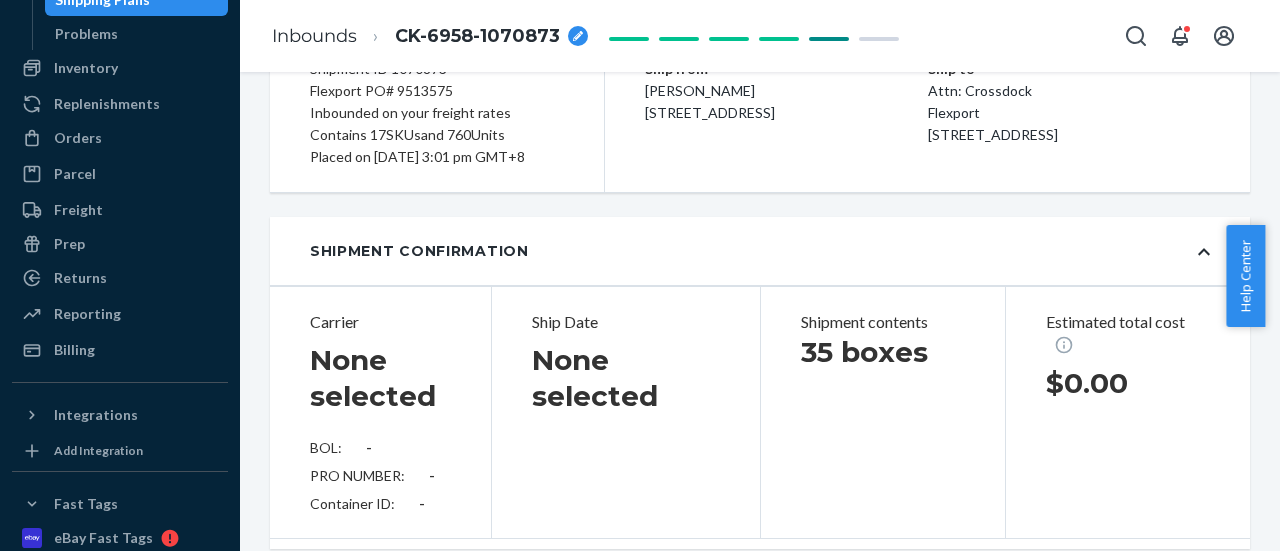 scroll, scrollTop: 0, scrollLeft: 0, axis: both 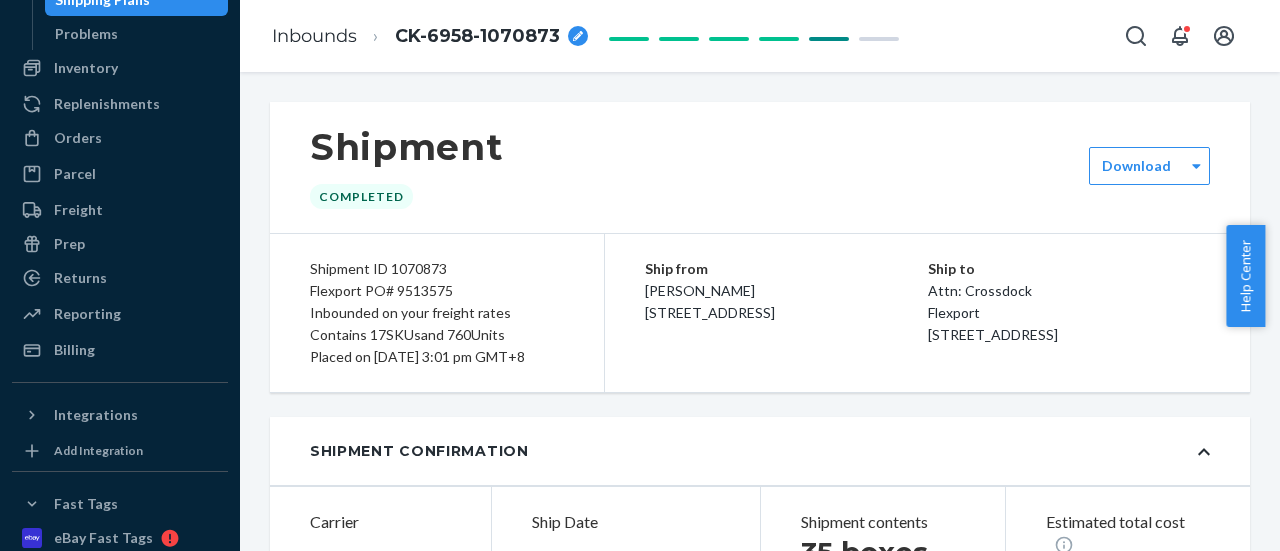 click on "Shipment ID 1070873" at bounding box center [437, 269] 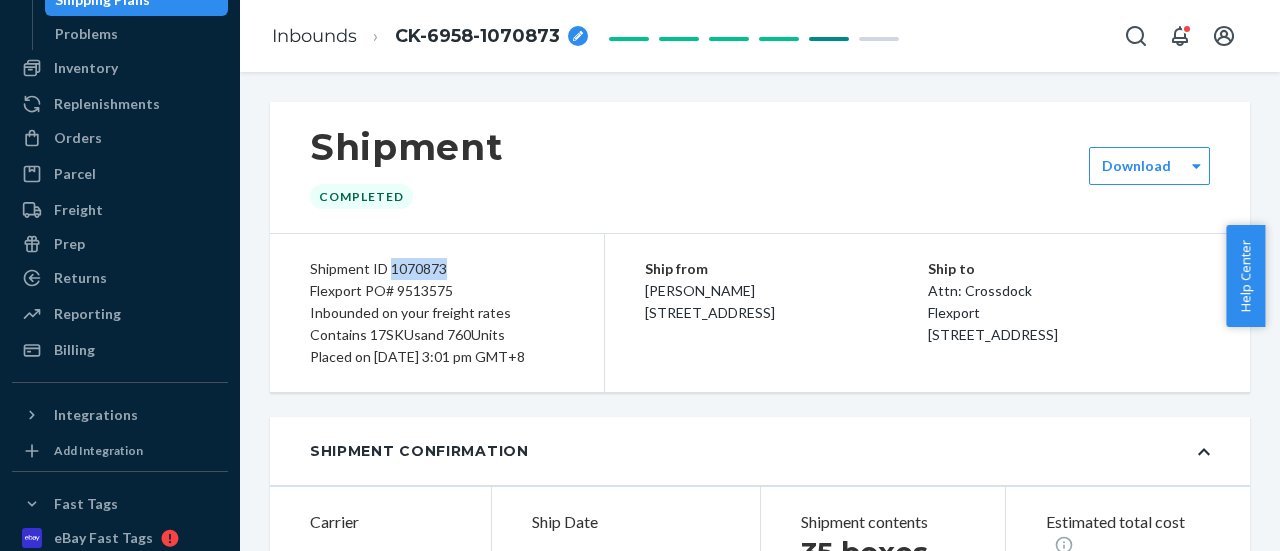 click on "Shipment ID 1070873" at bounding box center (437, 269) 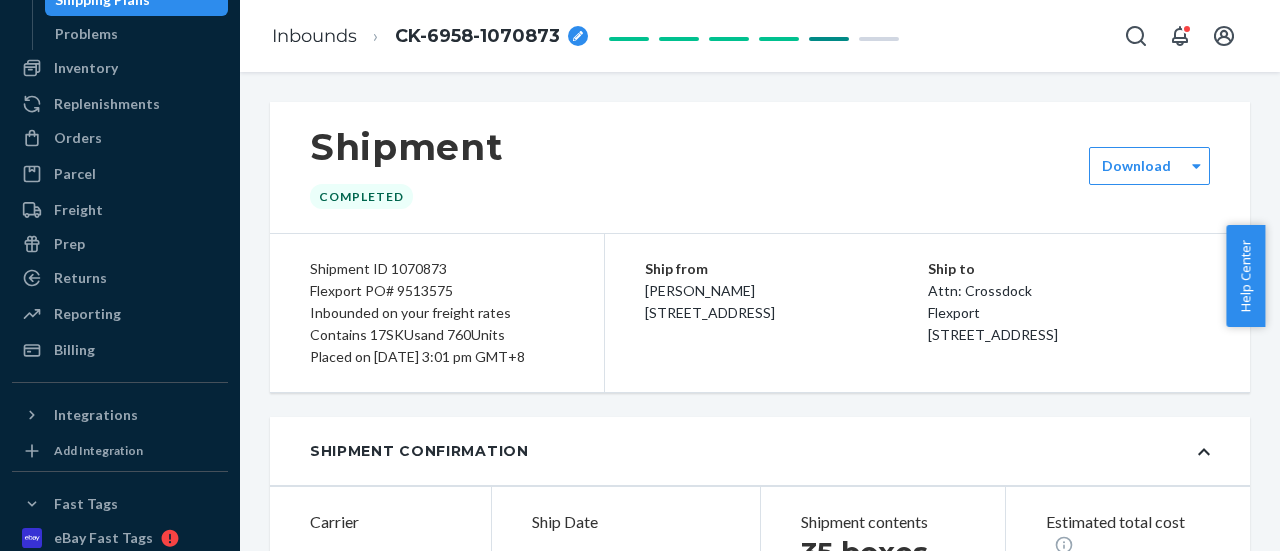 click on "Flexport PO# 9513575" at bounding box center (437, 291) 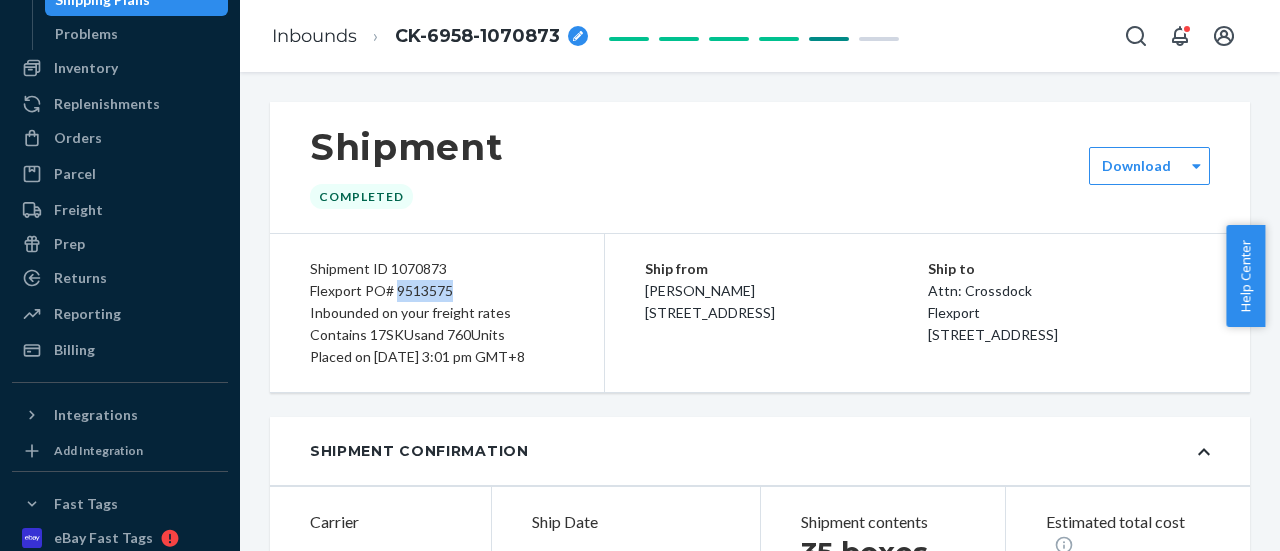 click on "Flexport PO# 9513575" at bounding box center [437, 291] 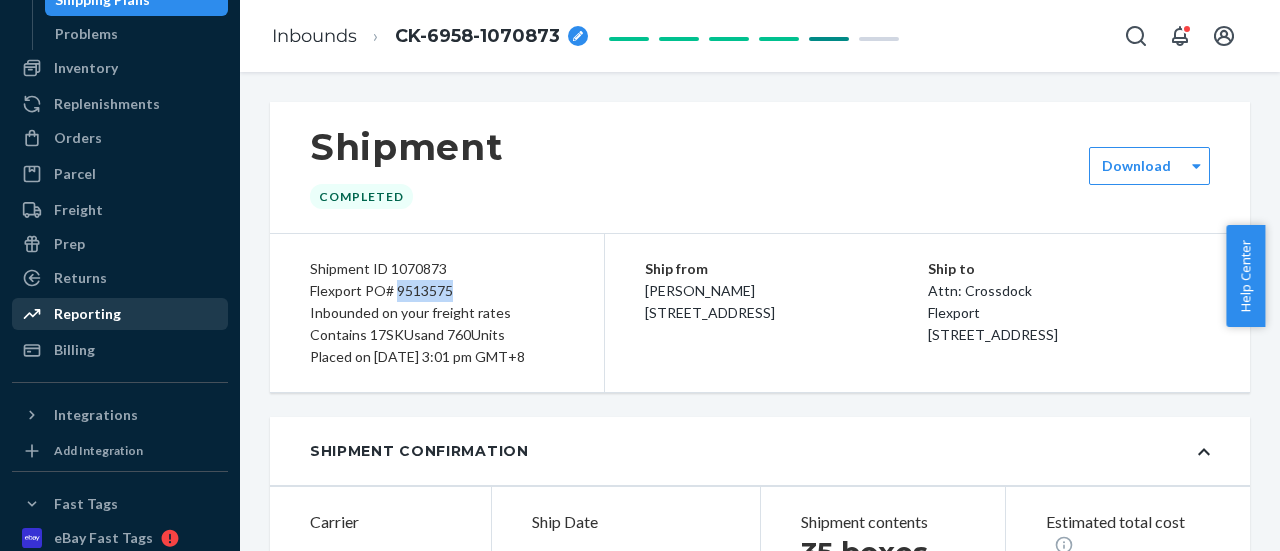 scroll, scrollTop: 364, scrollLeft: 0, axis: vertical 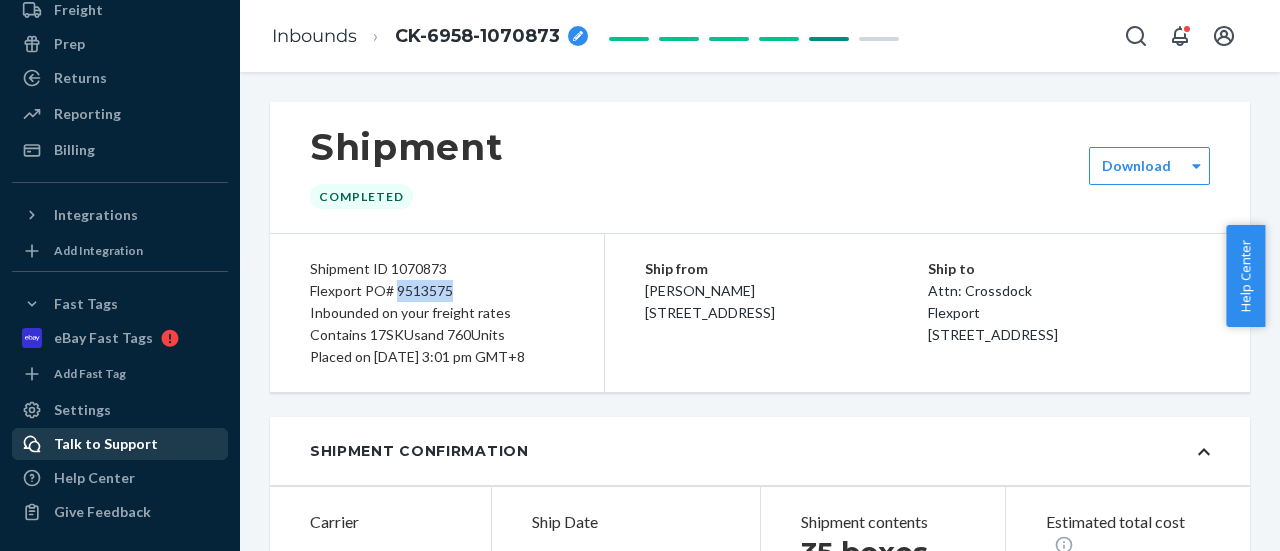 click on "Talk to Support" at bounding box center [106, 444] 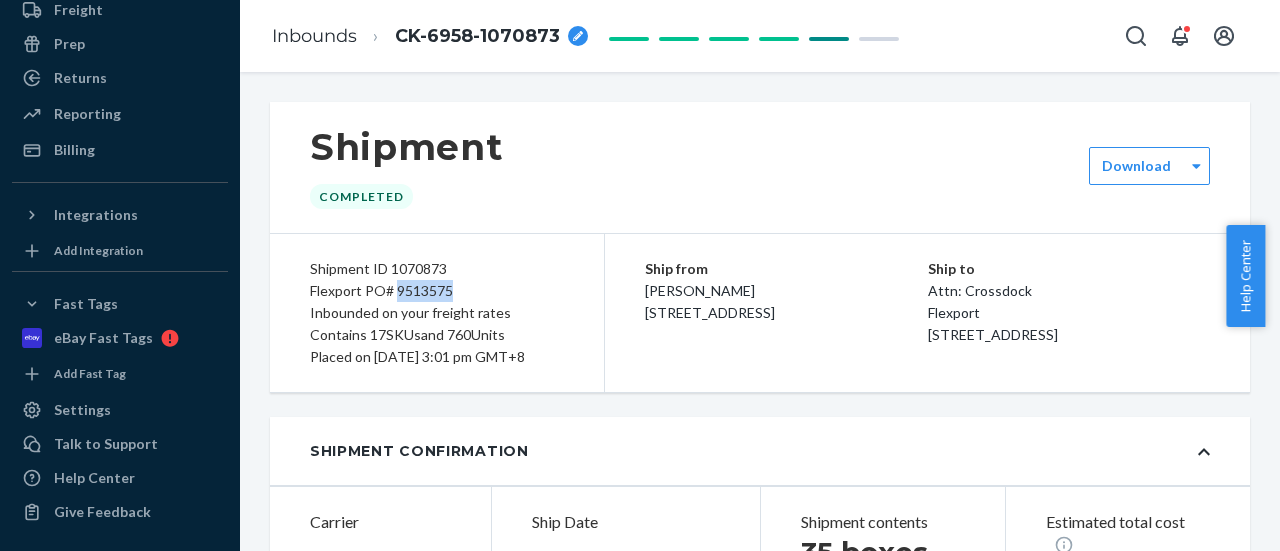 copy on "9513575" 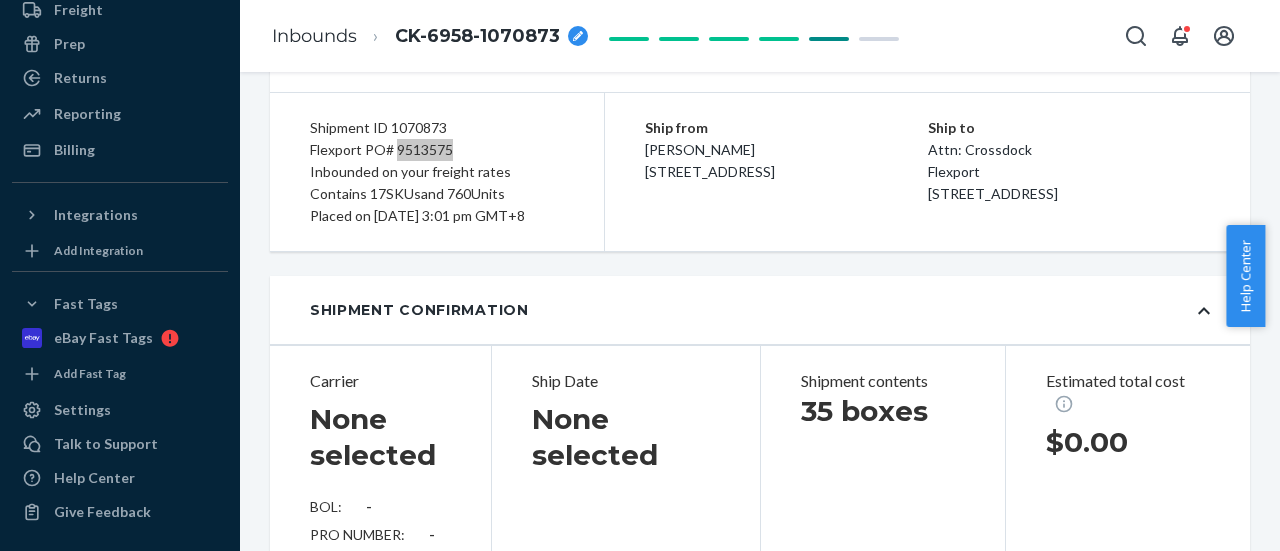 scroll, scrollTop: 0, scrollLeft: 0, axis: both 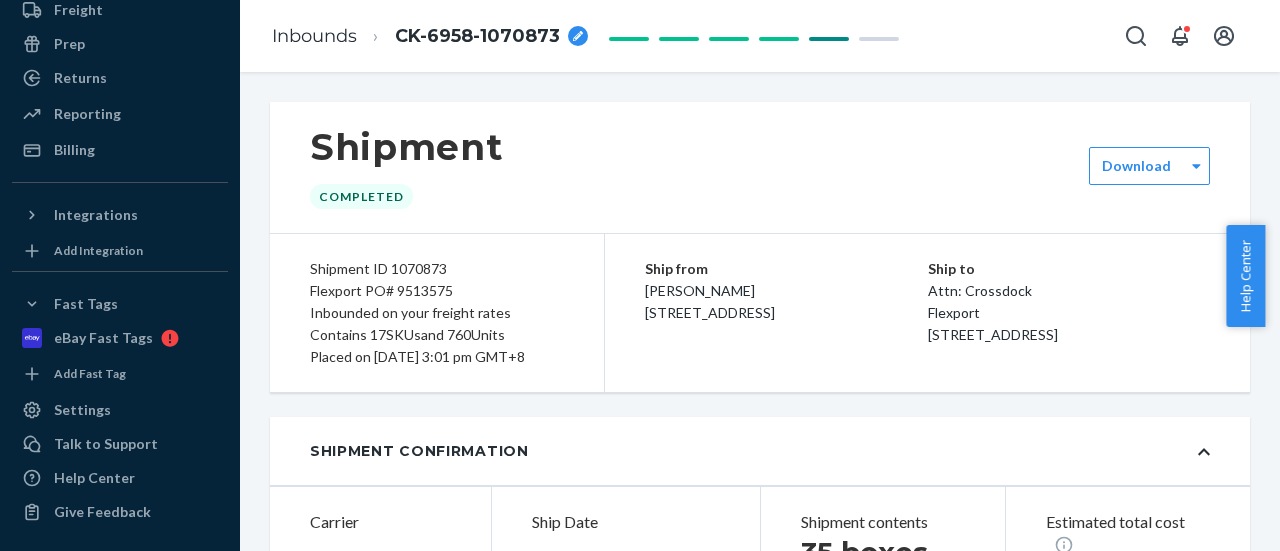 click on "Shipment ID 1070873" at bounding box center [437, 269] 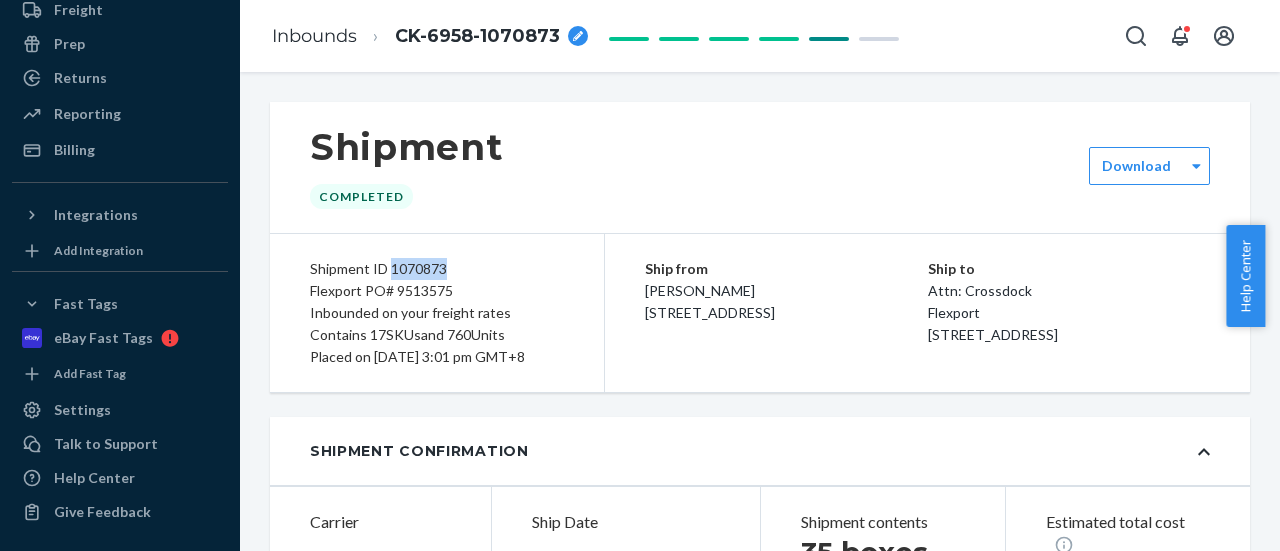 click on "Shipment ID 1070873" at bounding box center (437, 269) 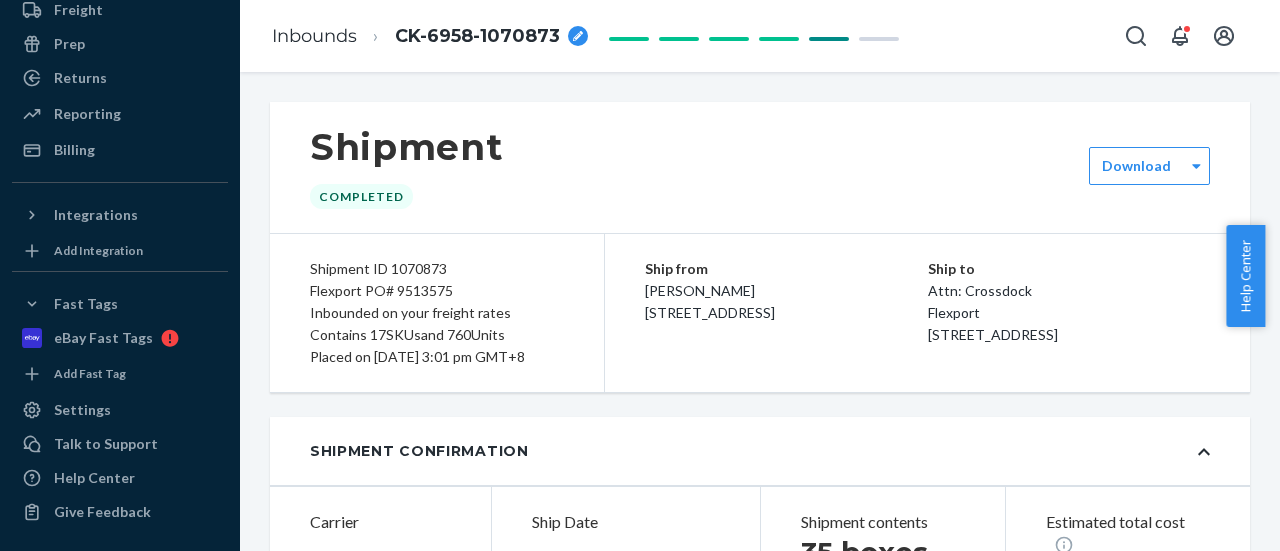 click on "Flexport PO# 9513575" at bounding box center (437, 291) 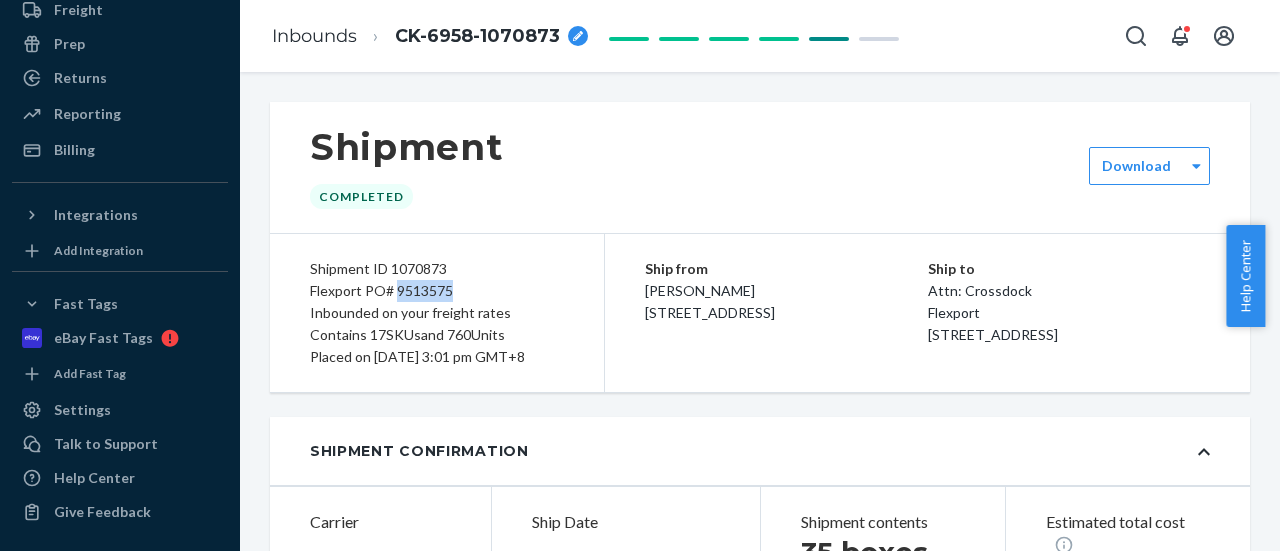 click on "Flexport PO# 9513575" at bounding box center (437, 291) 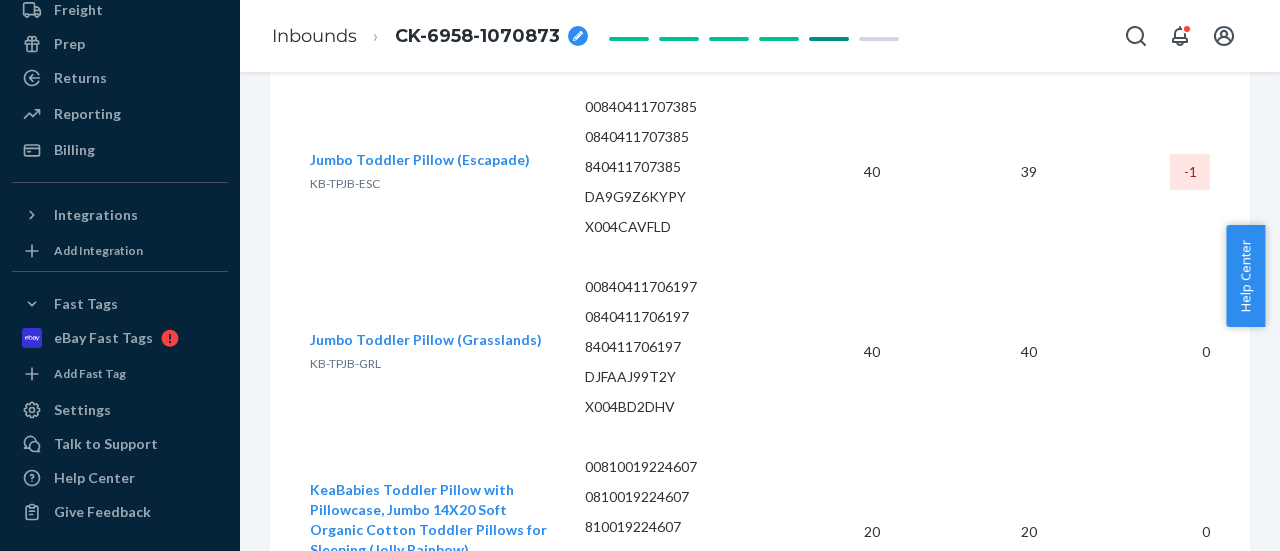 scroll, scrollTop: 5100, scrollLeft: 0, axis: vertical 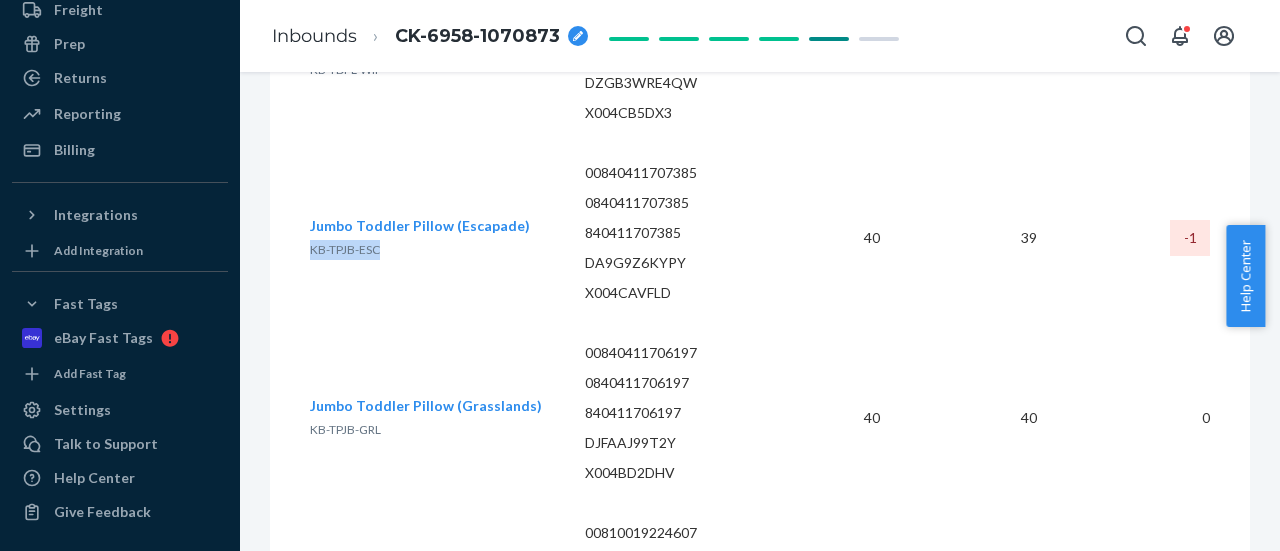 drag, startPoint x: 387, startPoint y: 271, endPoint x: 310, endPoint y: 266, distance: 77.16217 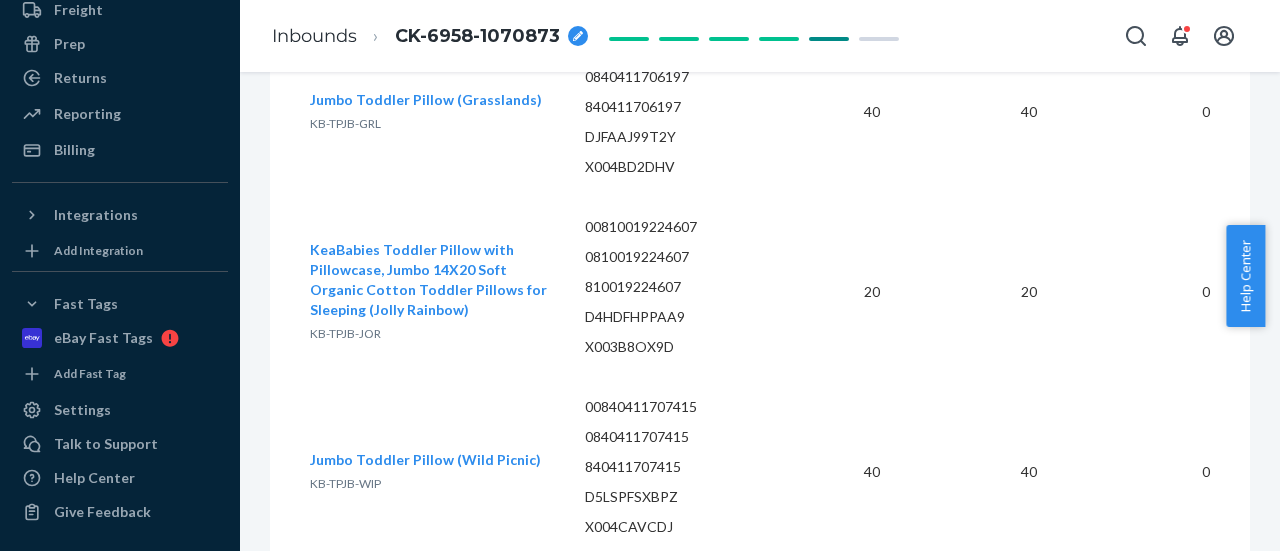 scroll, scrollTop: 5521, scrollLeft: 0, axis: vertical 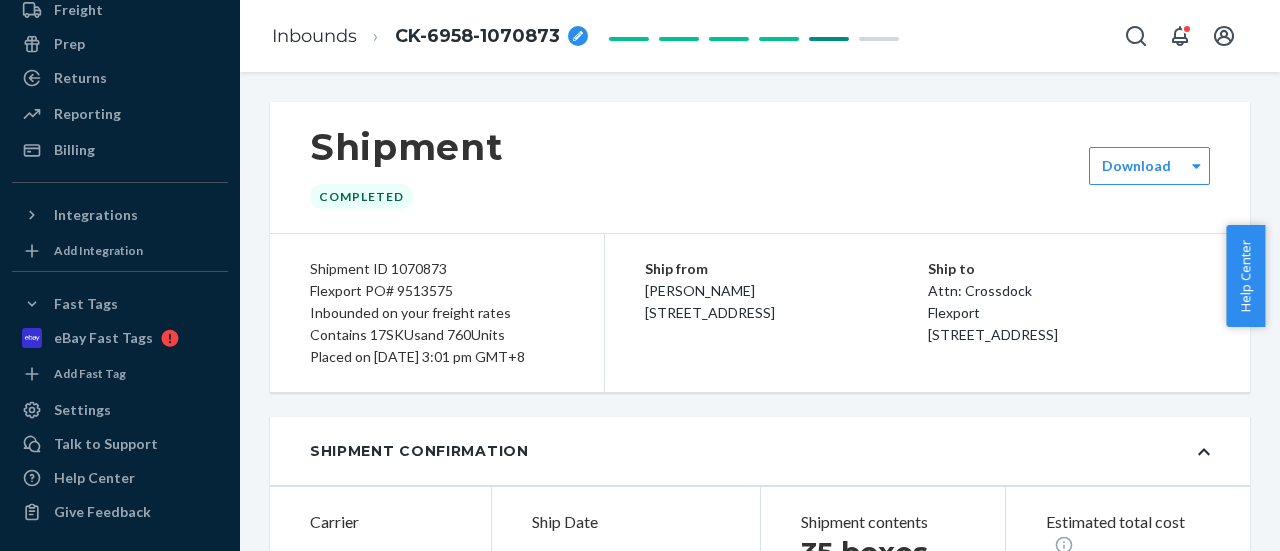 click on "Shipment ID 1070873" at bounding box center [437, 269] 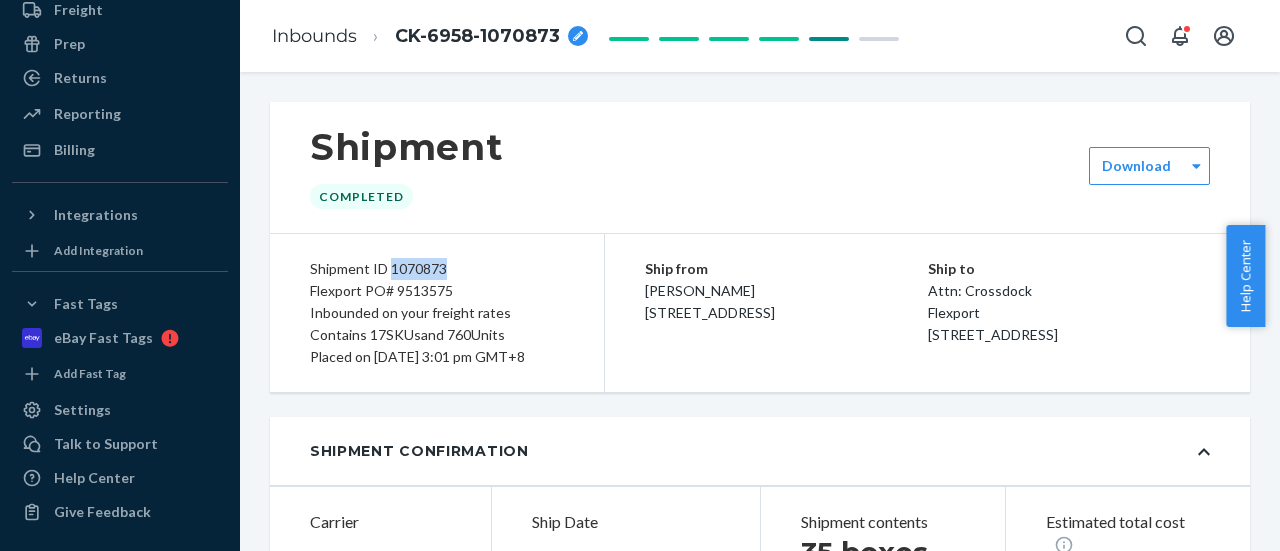 click on "Shipment ID 1070873" at bounding box center [437, 269] 